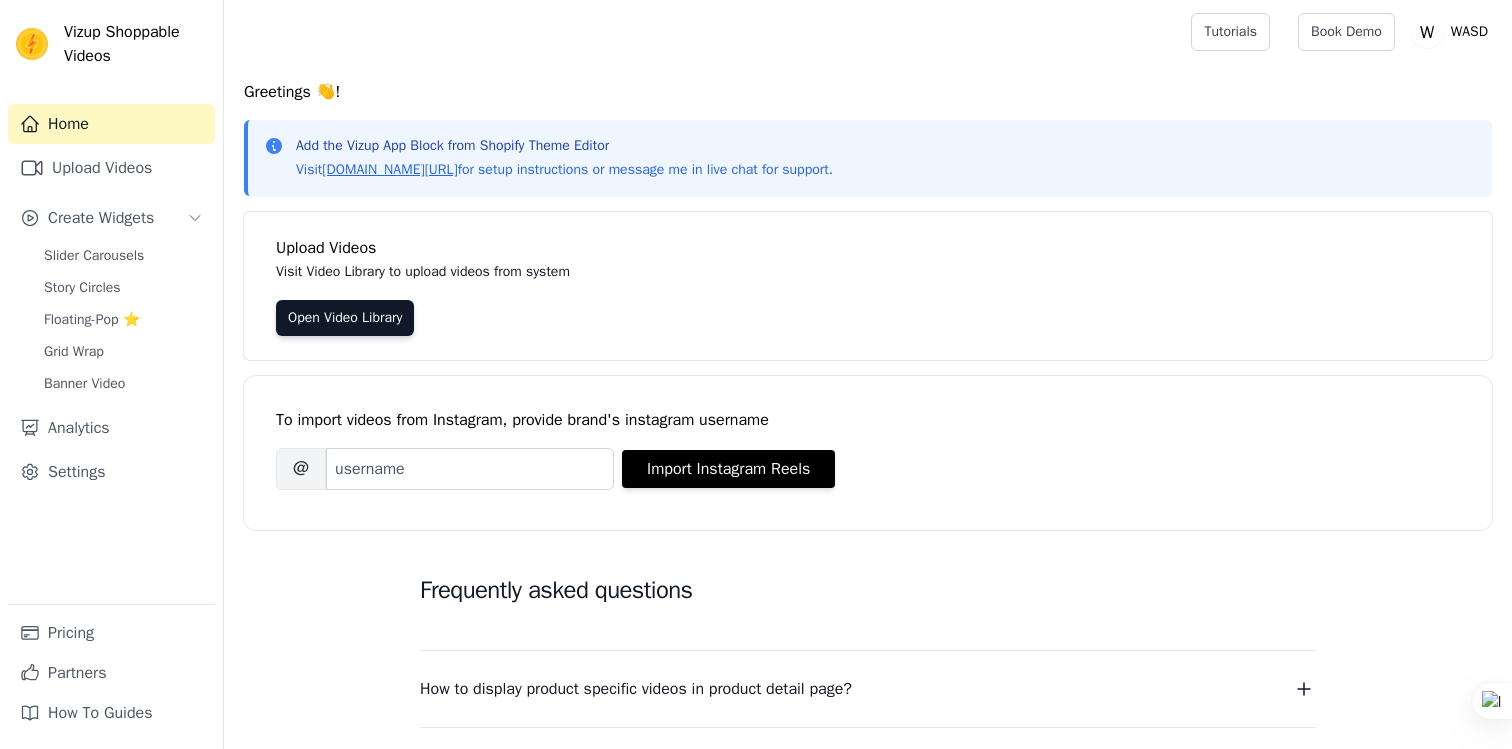 scroll, scrollTop: 0, scrollLeft: 0, axis: both 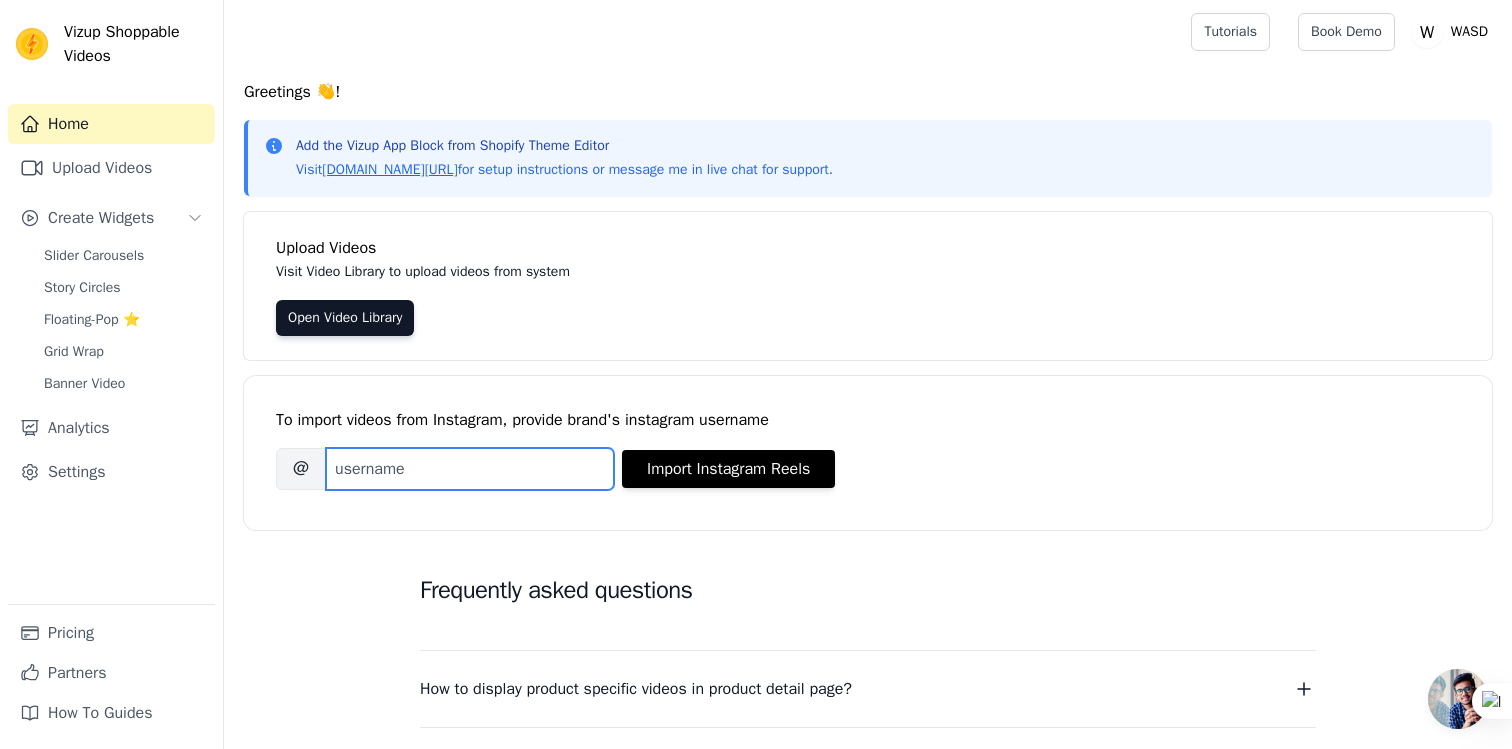 click on "Brand's Instagram Username" at bounding box center [470, 469] 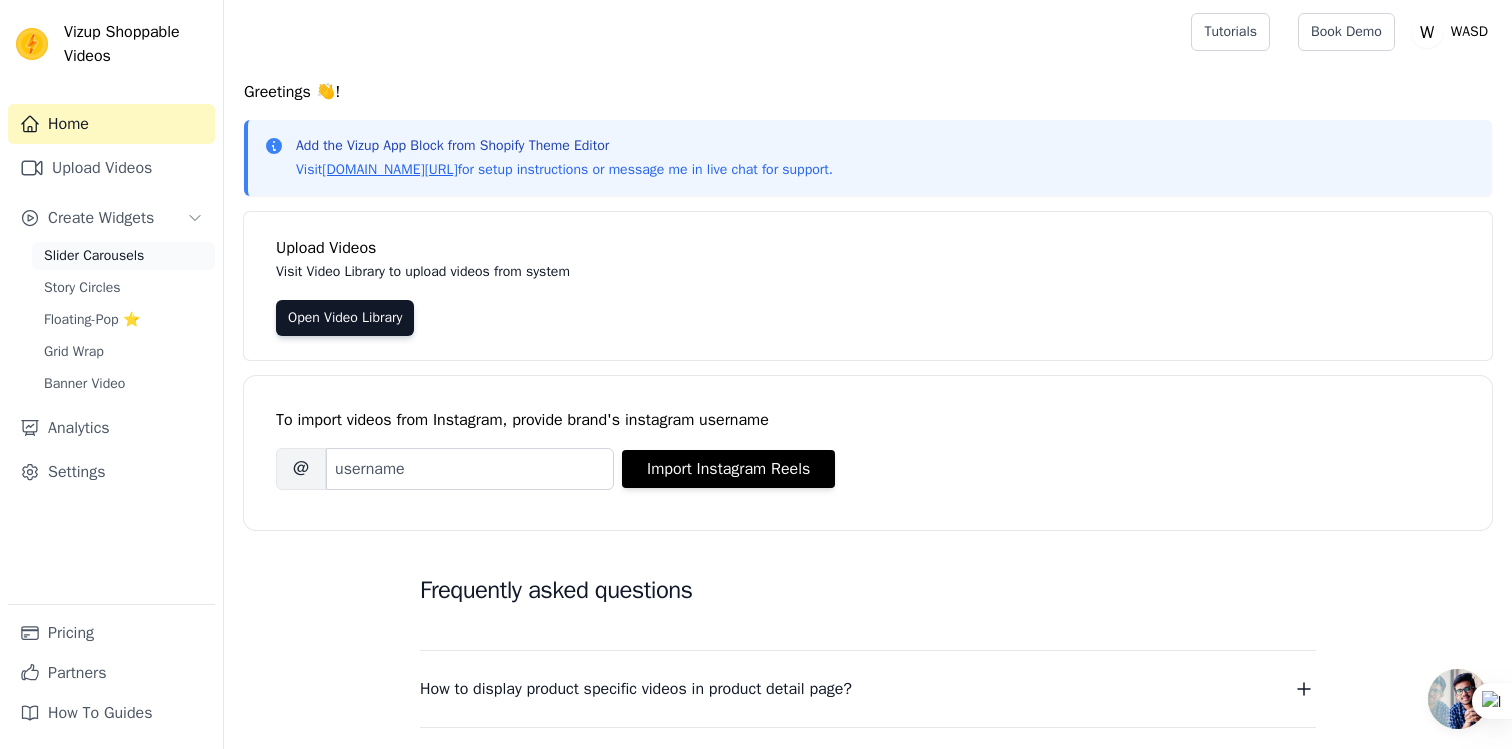 click on "Slider Carousels" at bounding box center (123, 256) 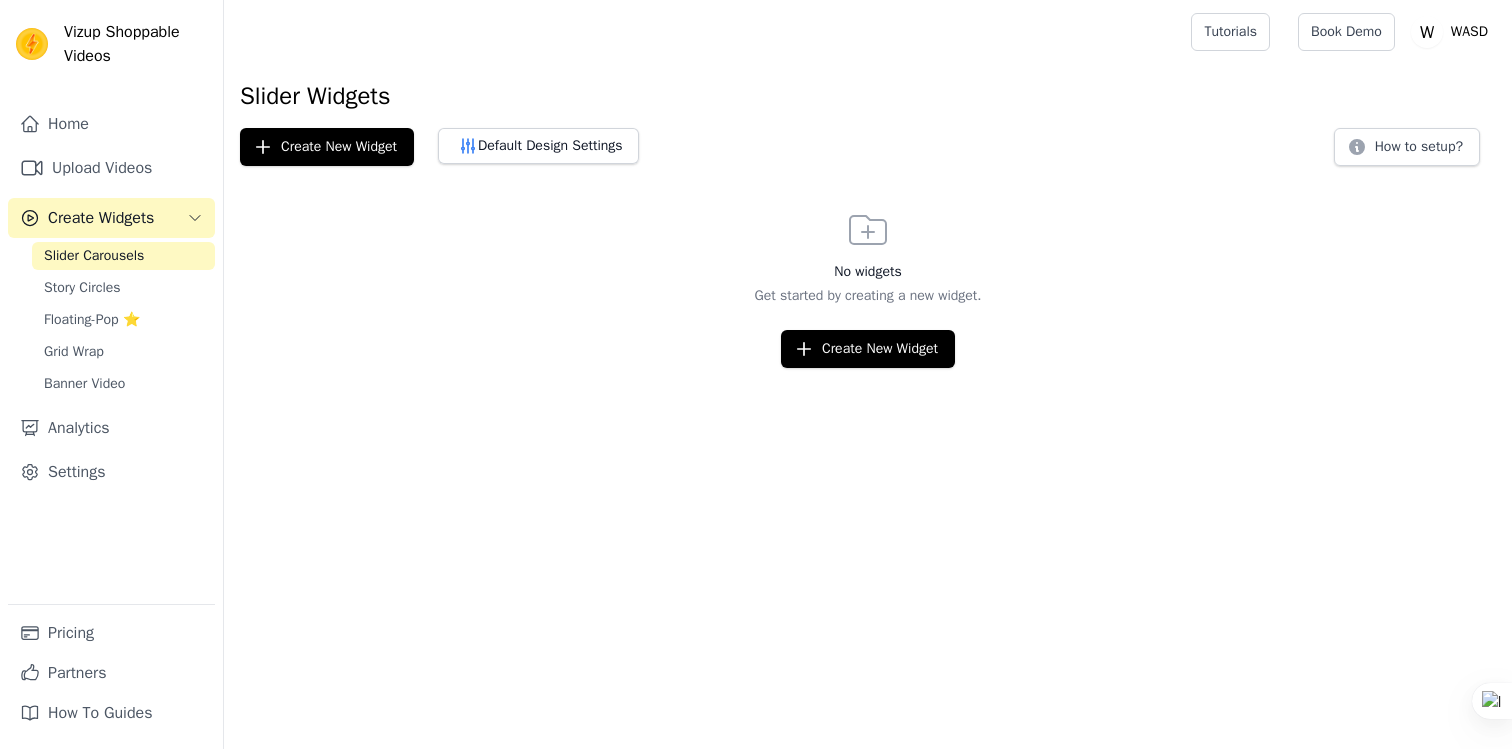 scroll, scrollTop: 0, scrollLeft: 0, axis: both 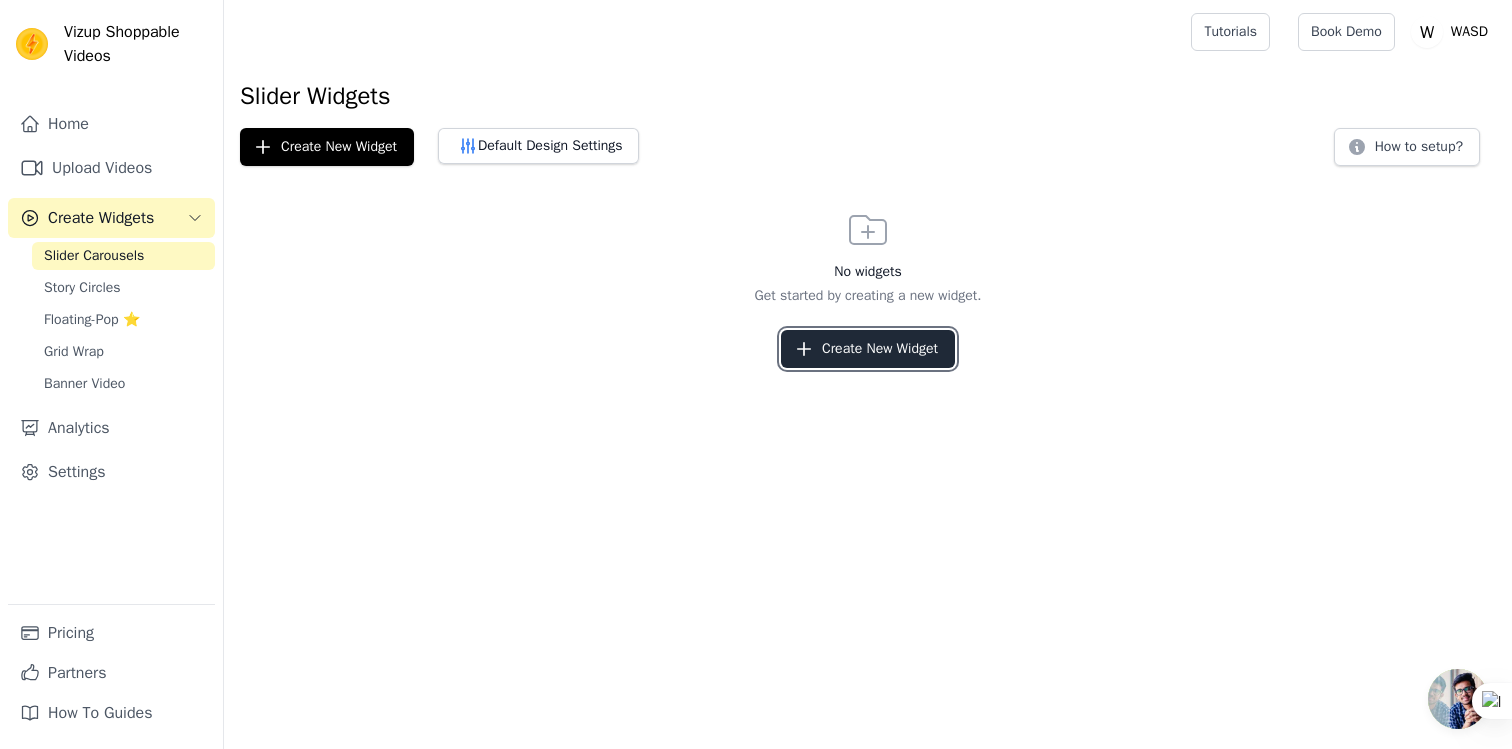 click on "Create New Widget" at bounding box center [868, 349] 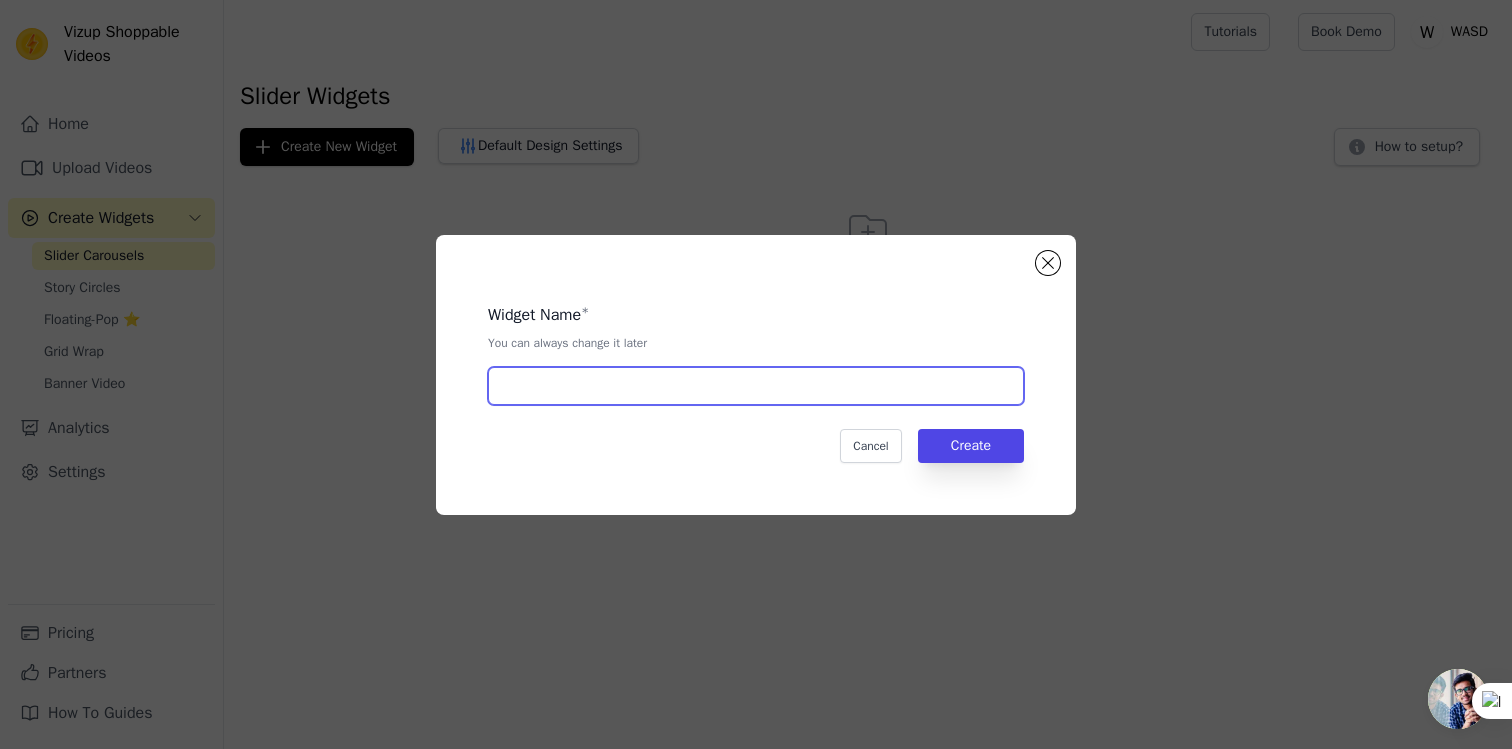 click at bounding box center (756, 386) 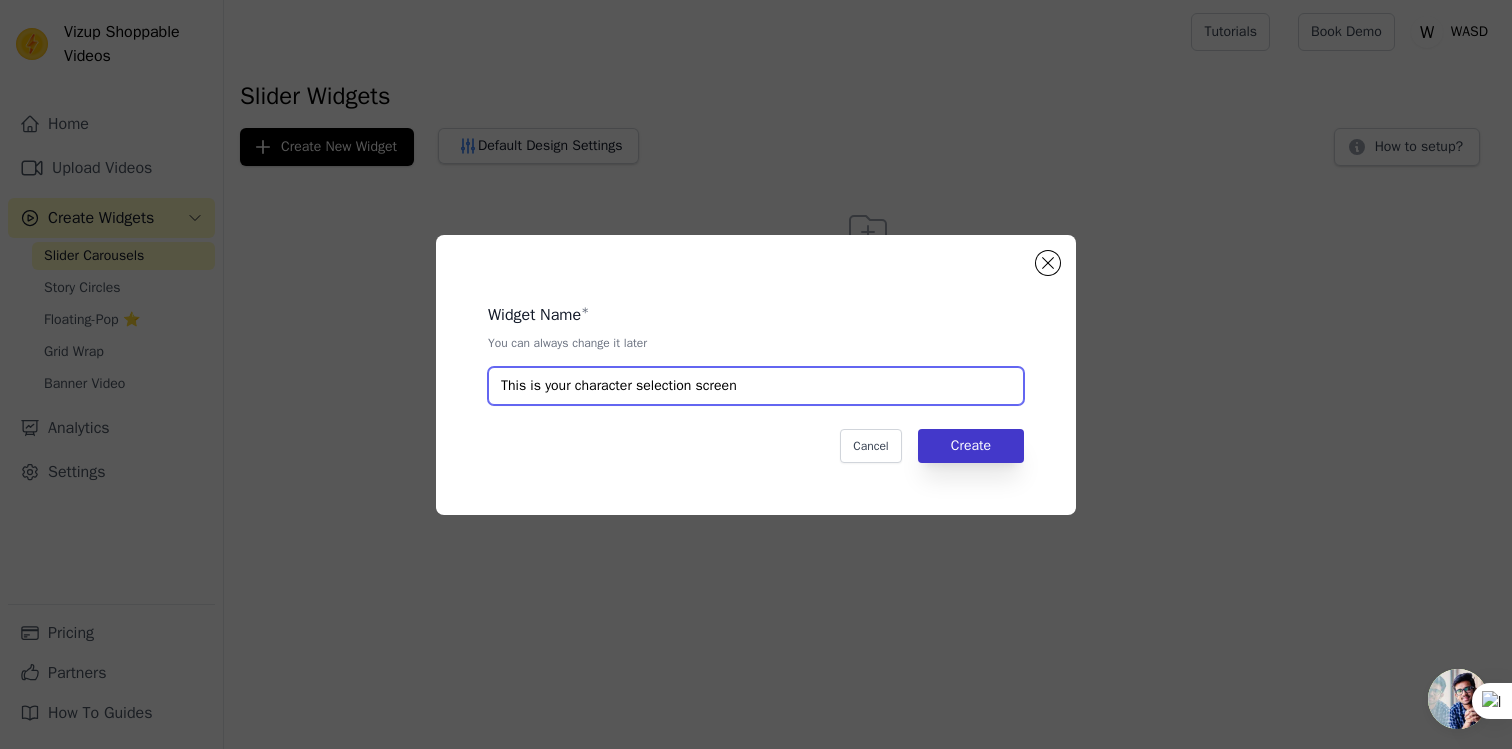 type on "This is your character selection screen" 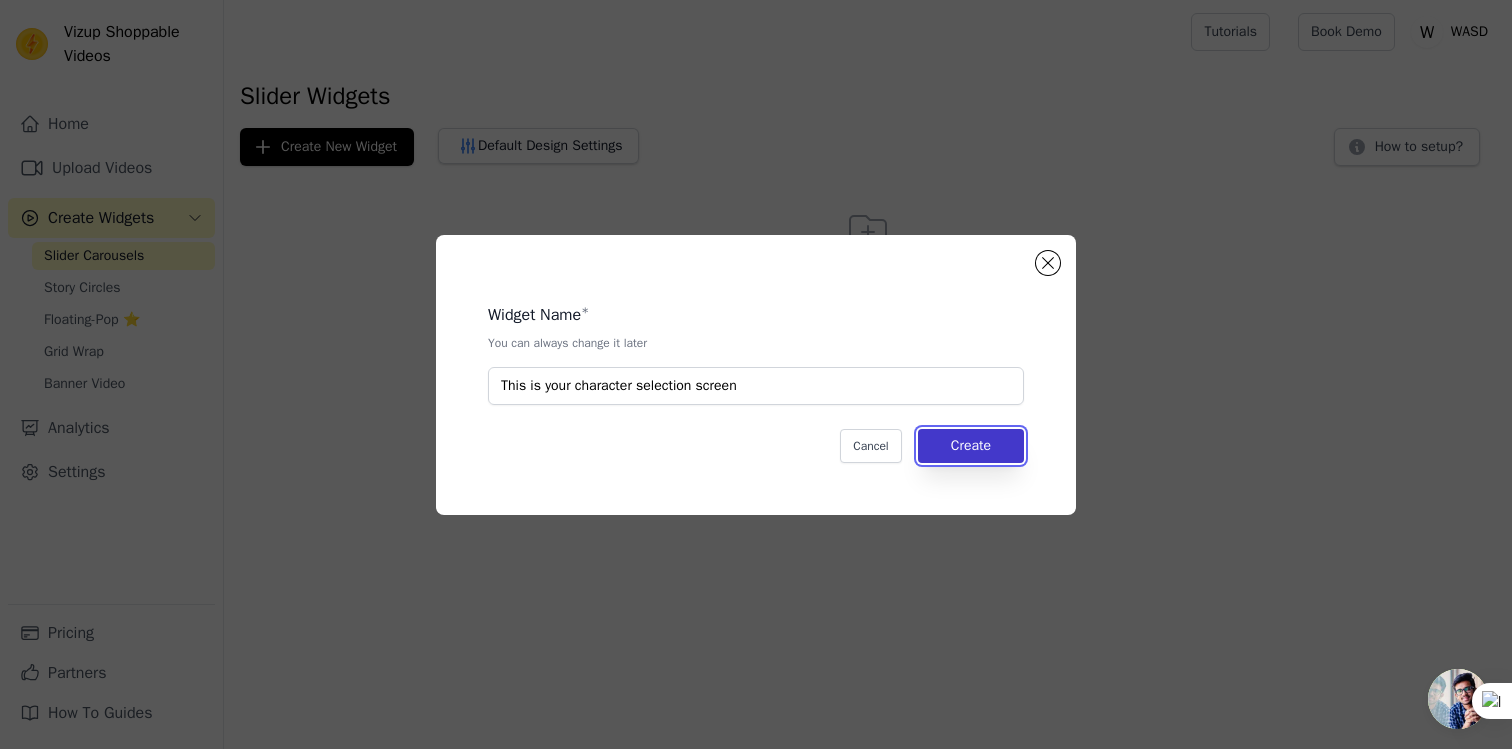 click on "Create" at bounding box center [971, 446] 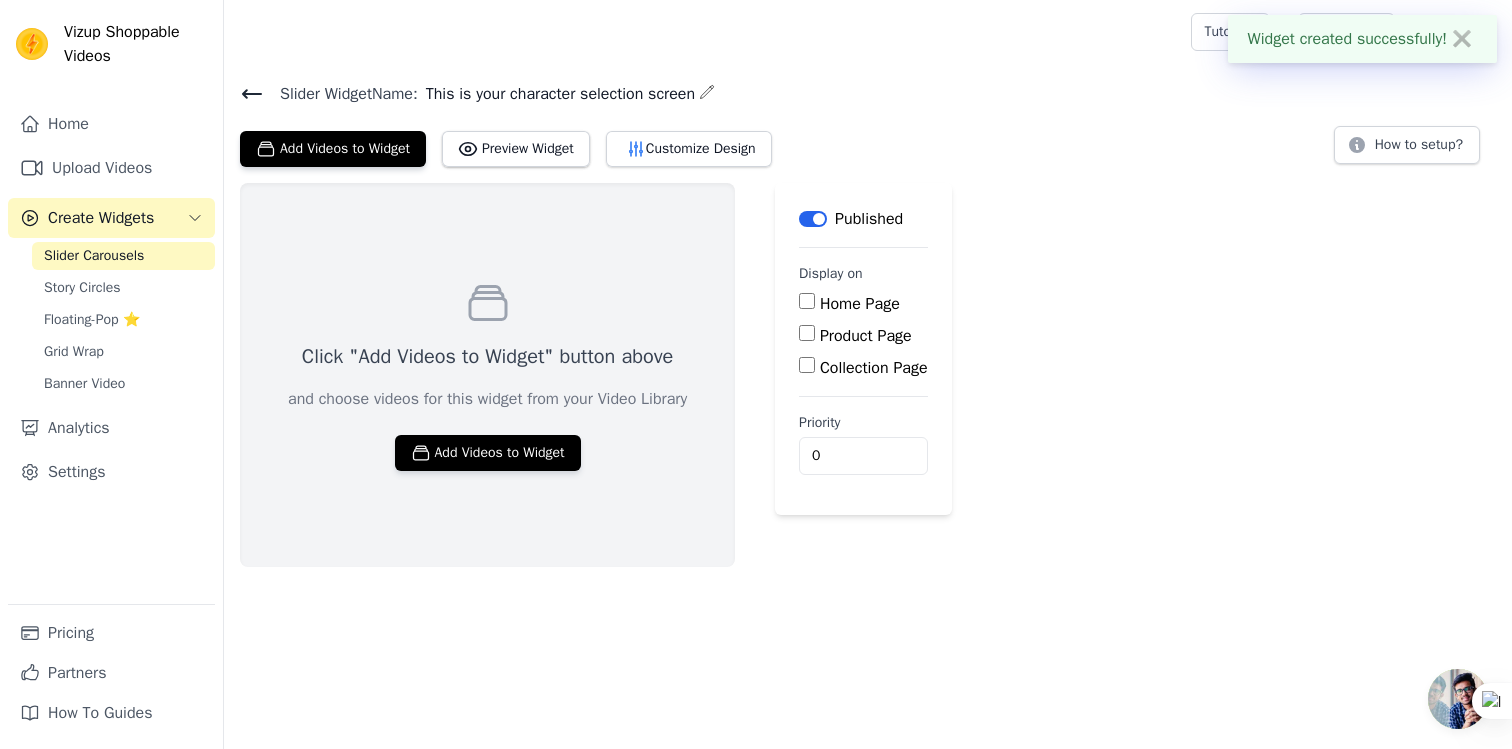 click on "Home Page" at bounding box center [807, 301] 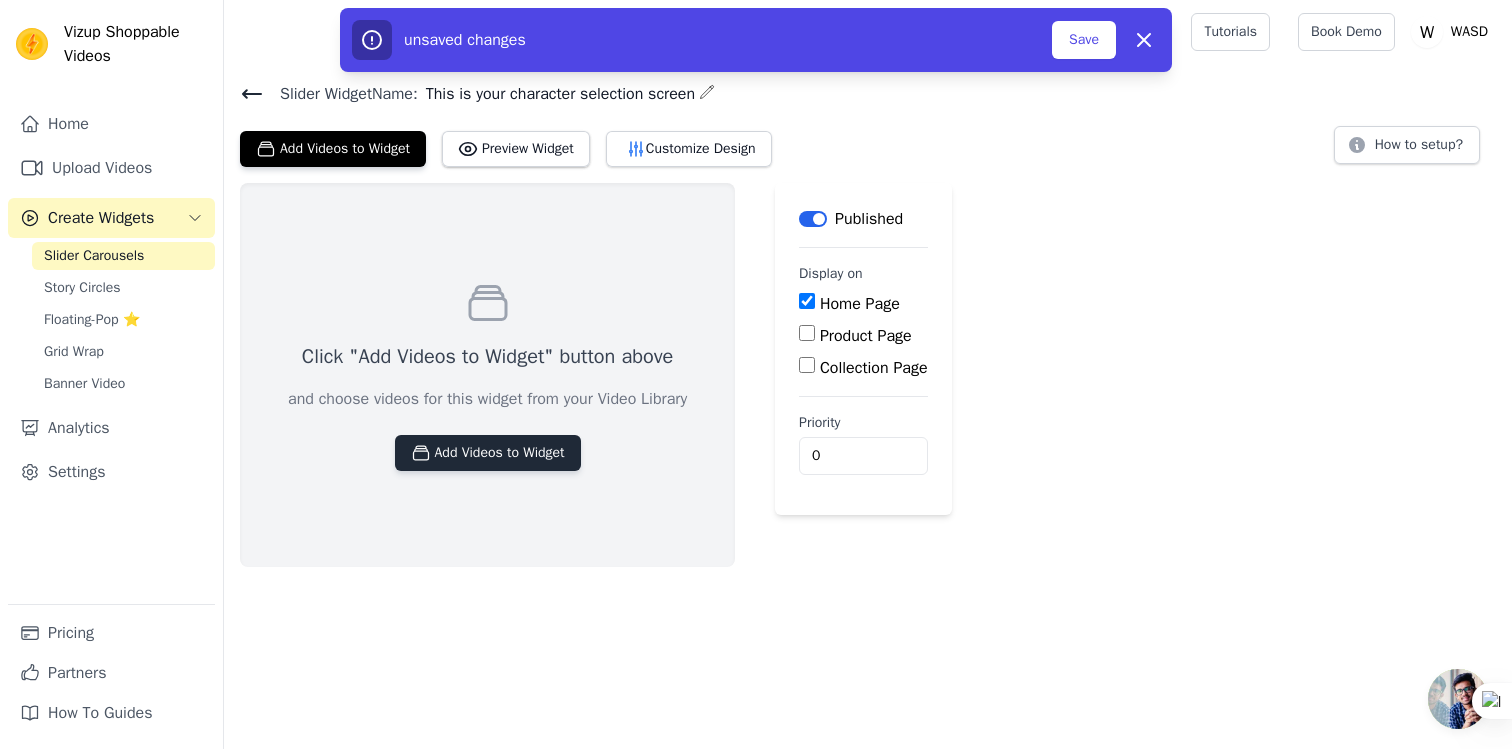 click on "Add Videos to Widget" at bounding box center (488, 453) 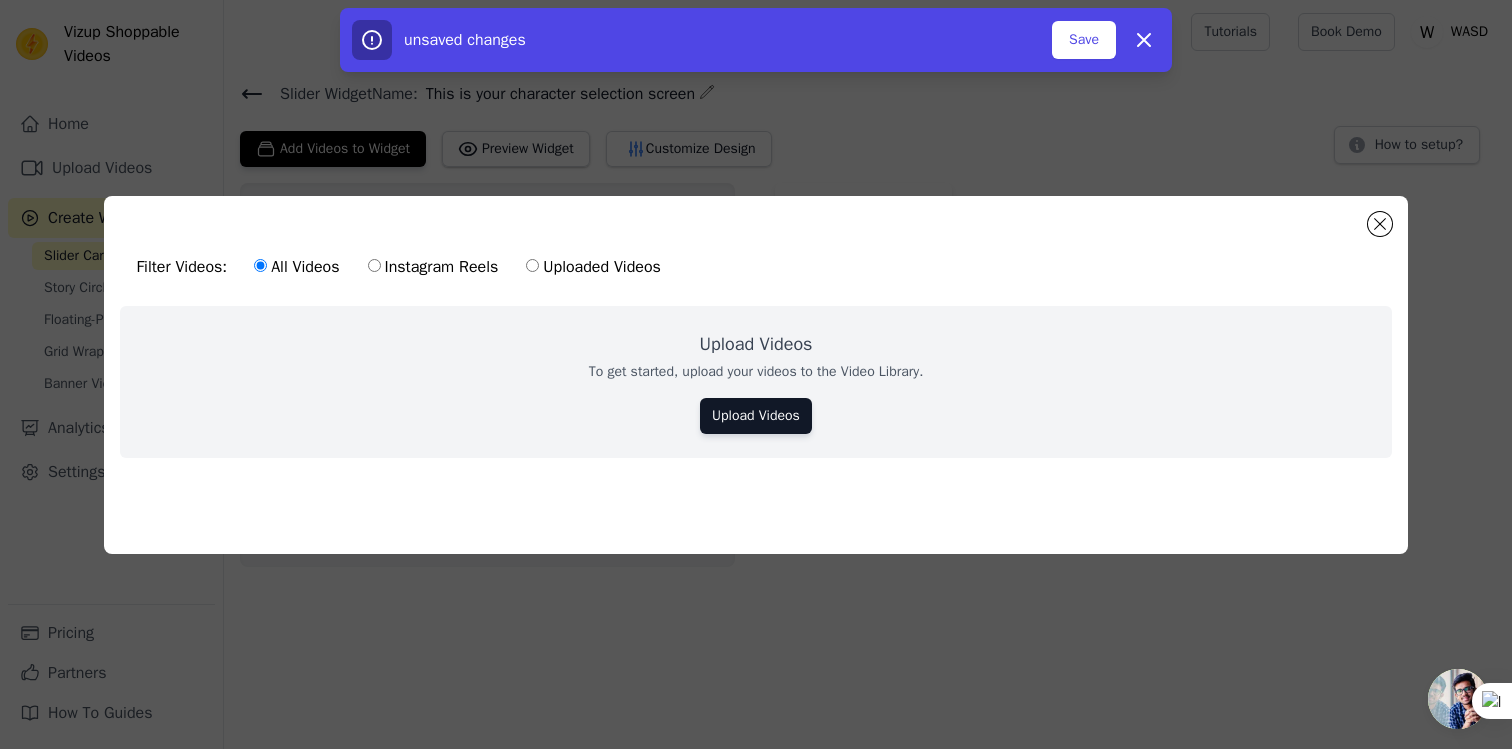 click on "Instagram Reels" at bounding box center (433, 267) 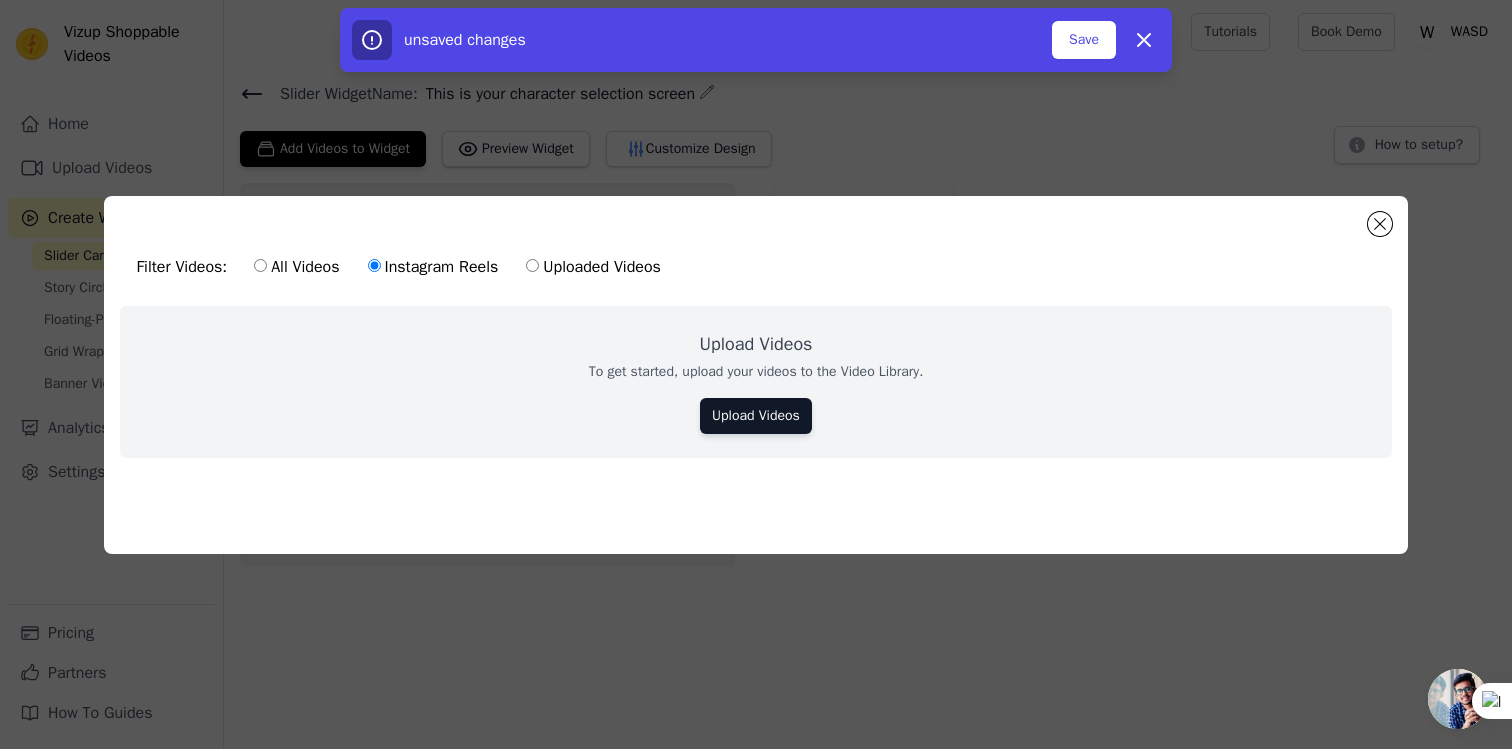 click on "Filter Videos:
All Videos
Instagram Reels
Uploaded Videos     Upload Videos   To get started, upload your videos to the Video Library.   Upload Videos         0  videos selected     Add To Widget   Dismiss" 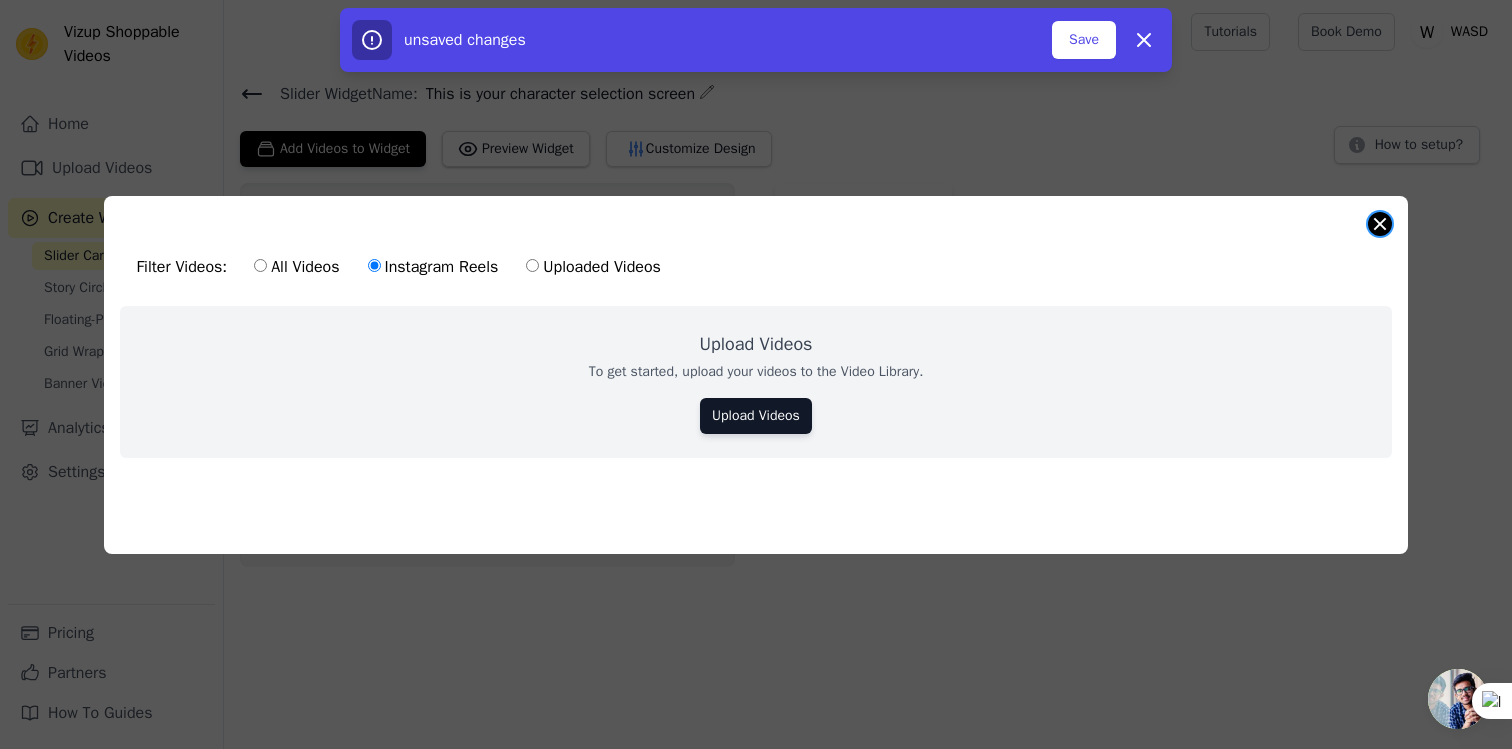 click at bounding box center [1380, 224] 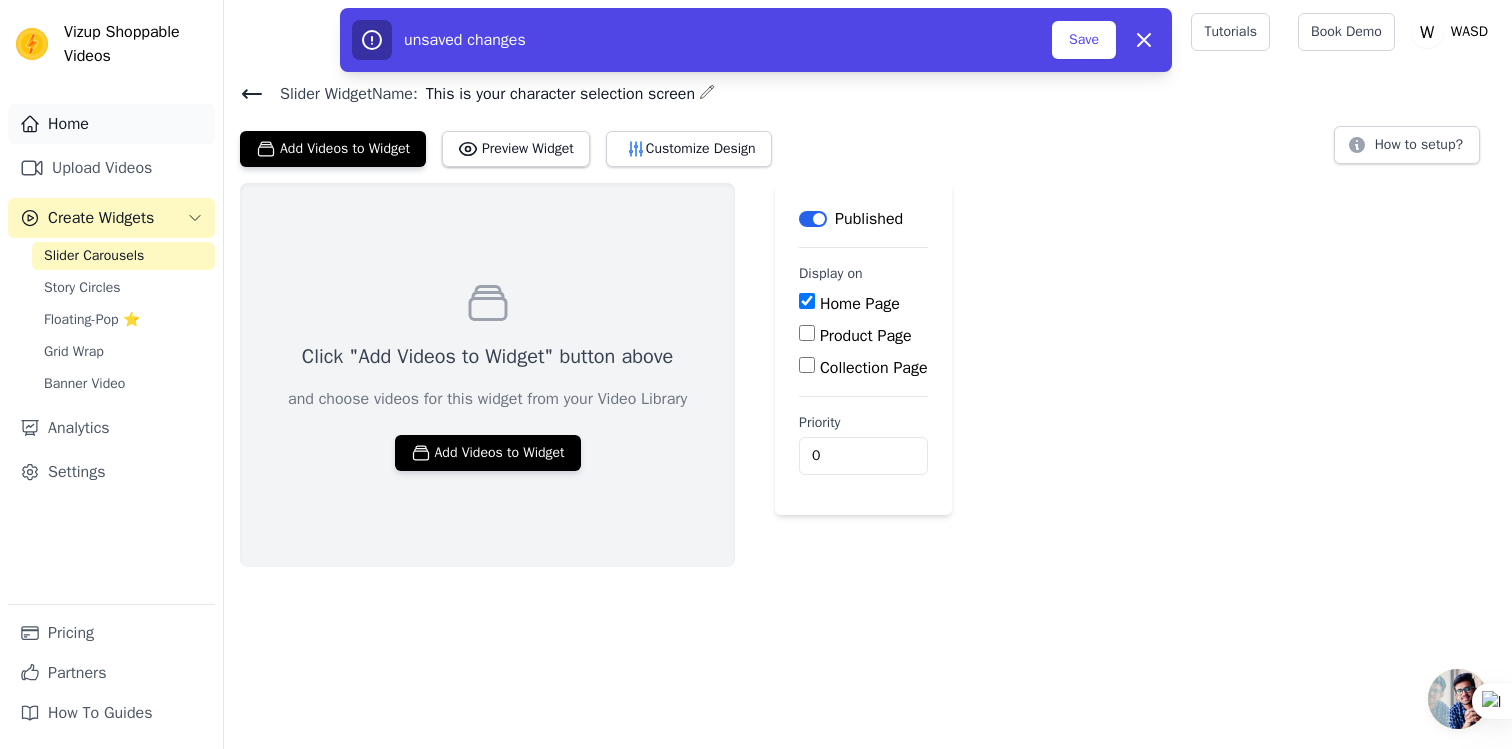 click on "Home" at bounding box center (111, 124) 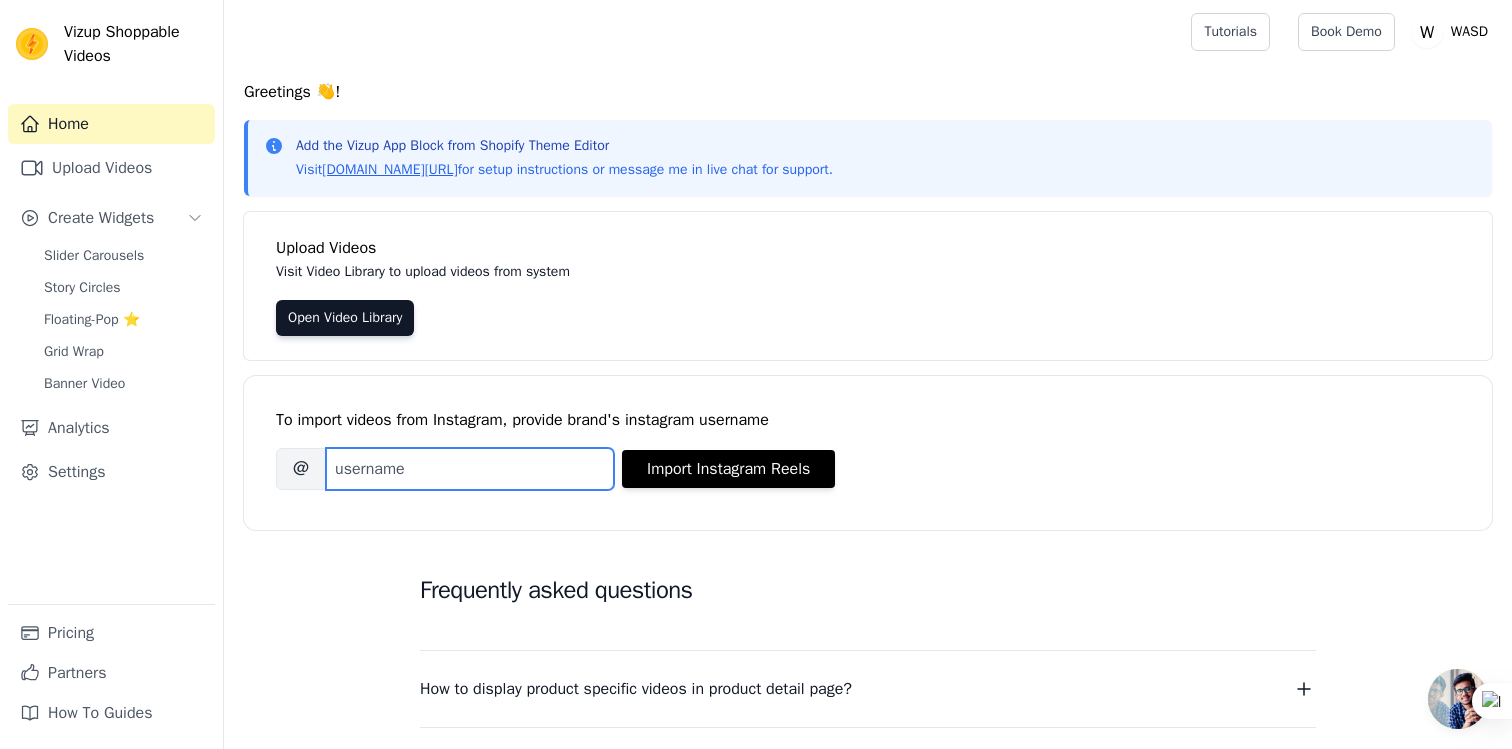 click on "Brand's Instagram Username" at bounding box center [470, 469] 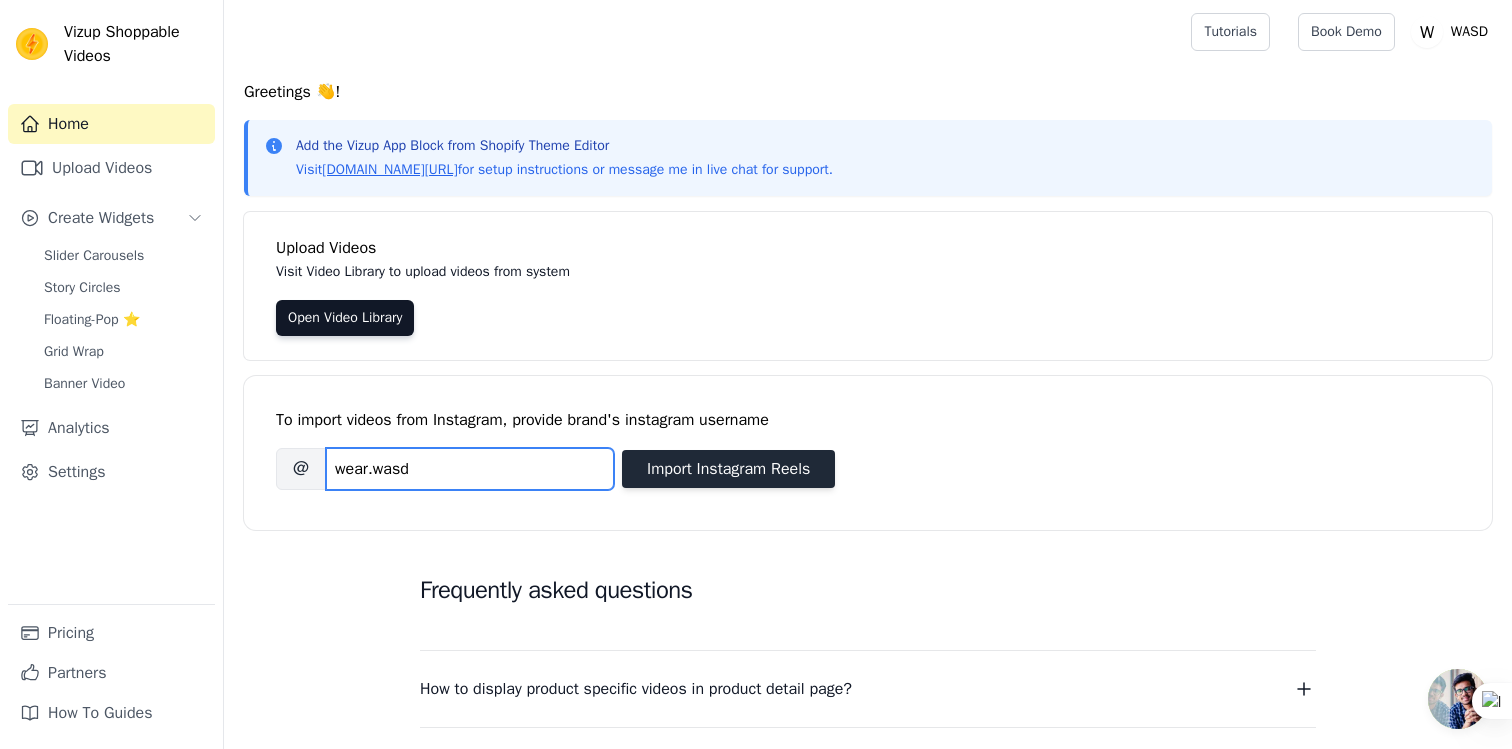 type on "wear.wasd" 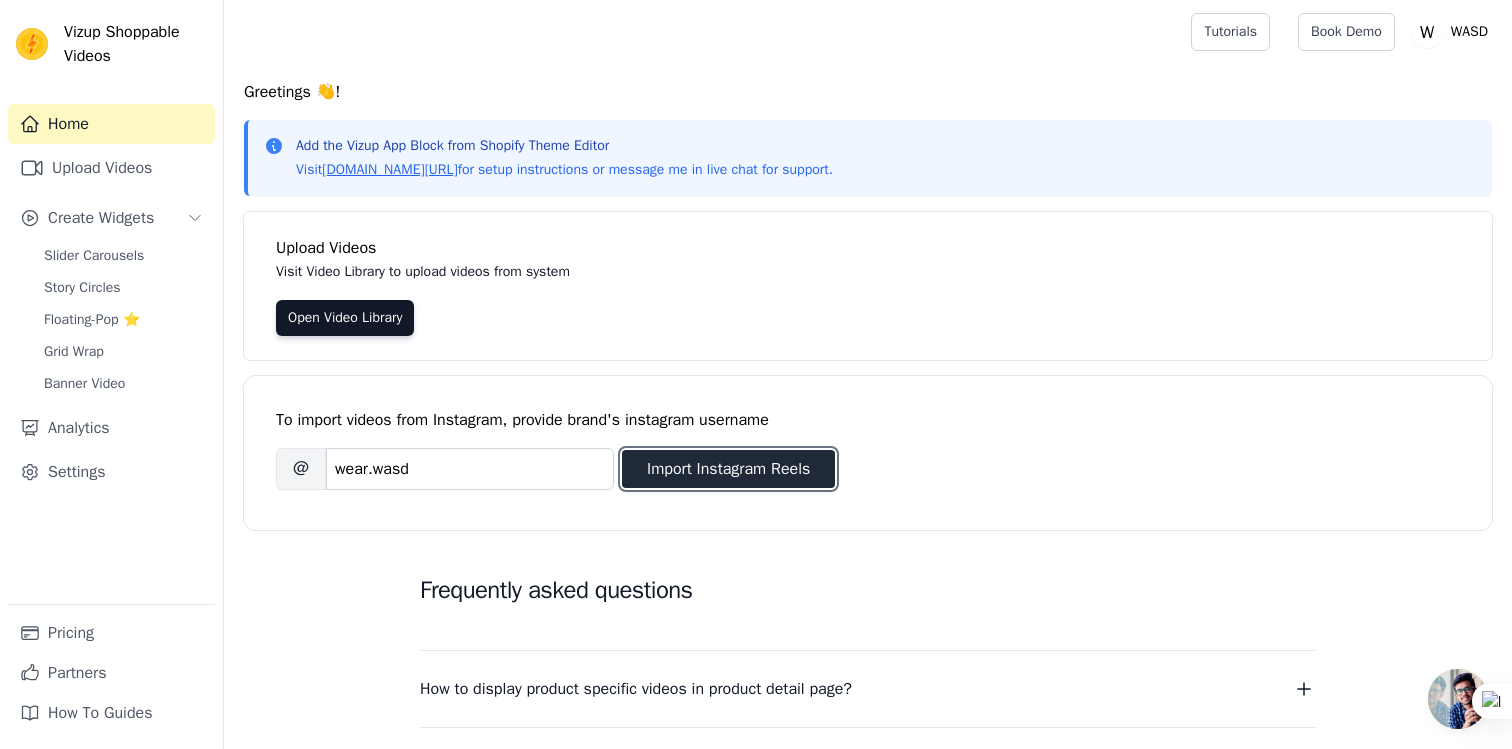 click on "Import Instagram Reels" at bounding box center [728, 469] 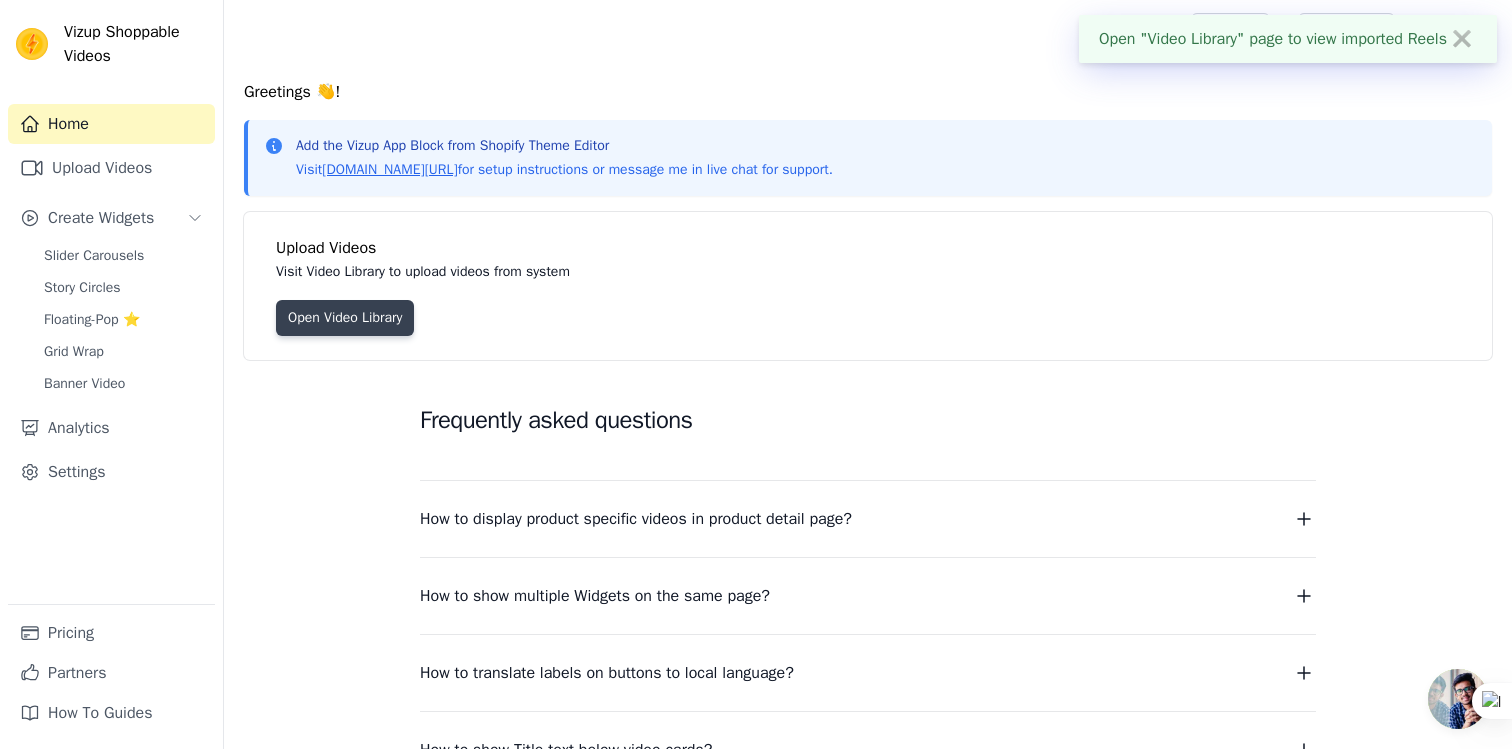 click on "Open Video Library" at bounding box center [345, 318] 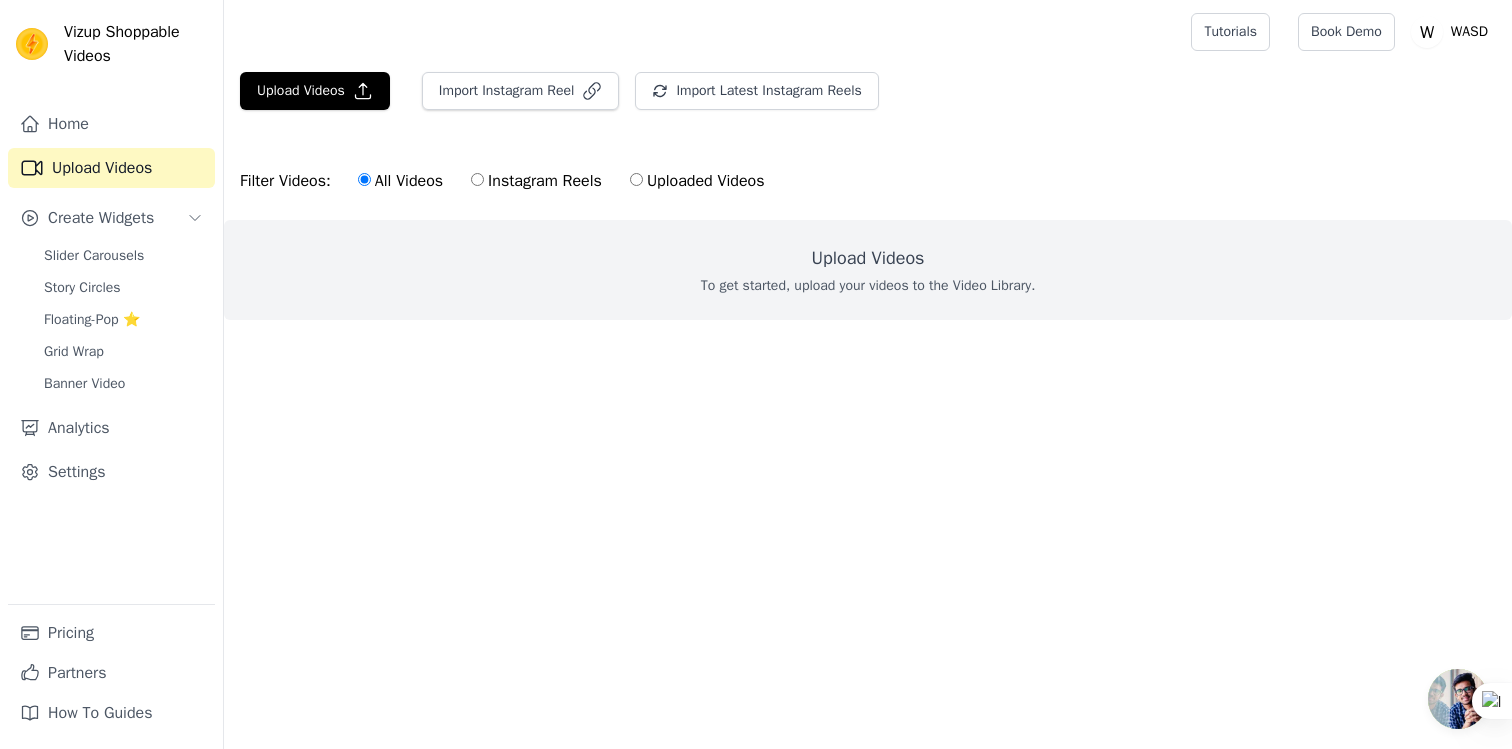 click on "Instagram Reels" at bounding box center [536, 181] 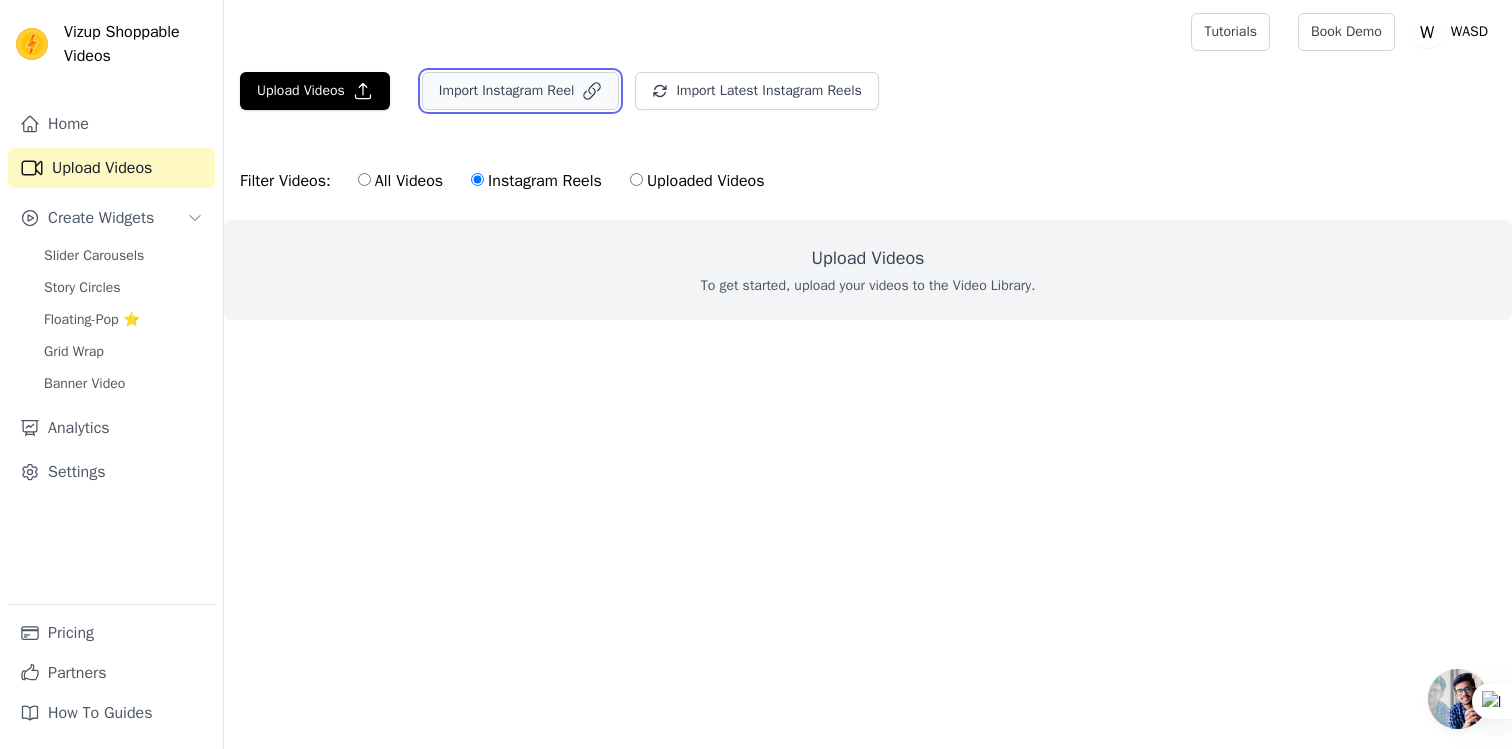click on "Import Instagram Reel" at bounding box center (521, 91) 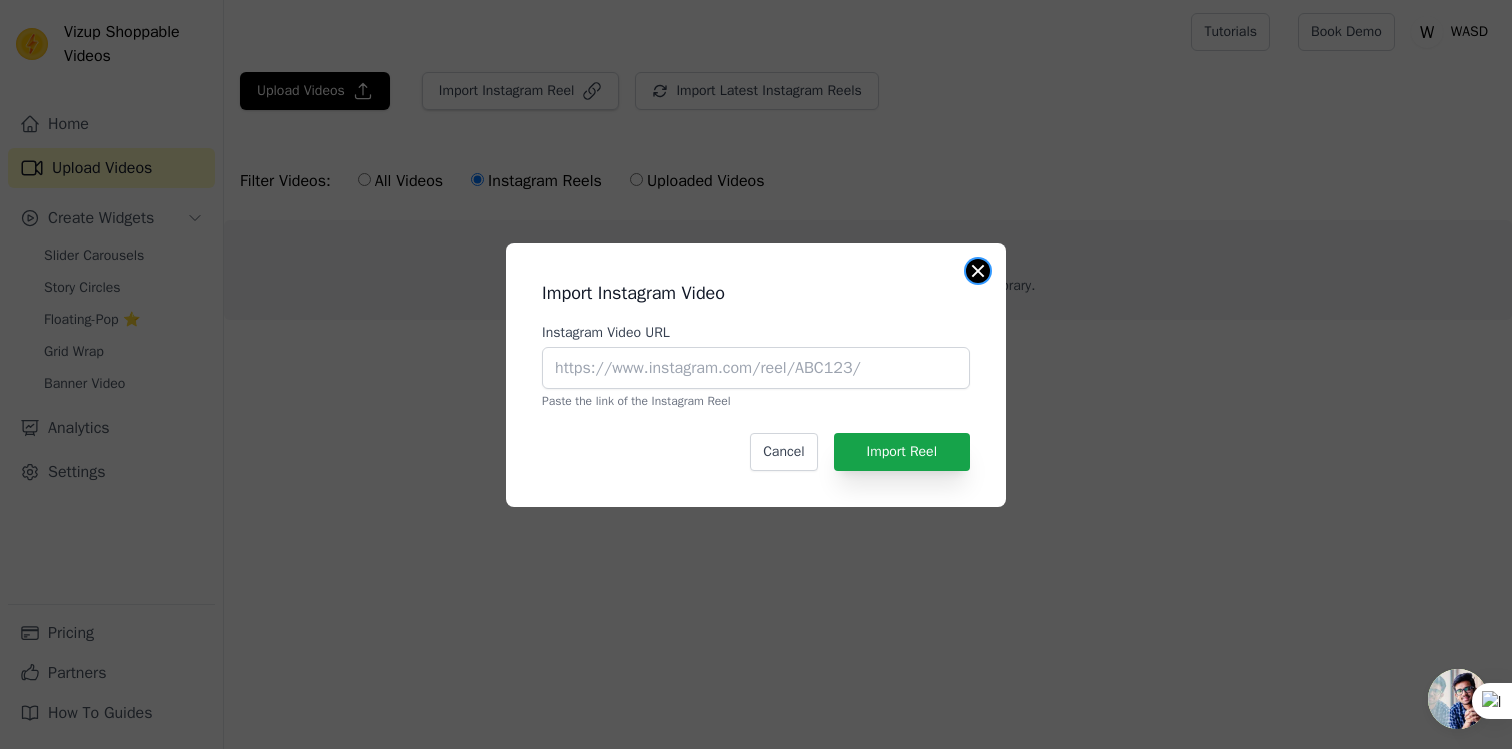 click at bounding box center (978, 271) 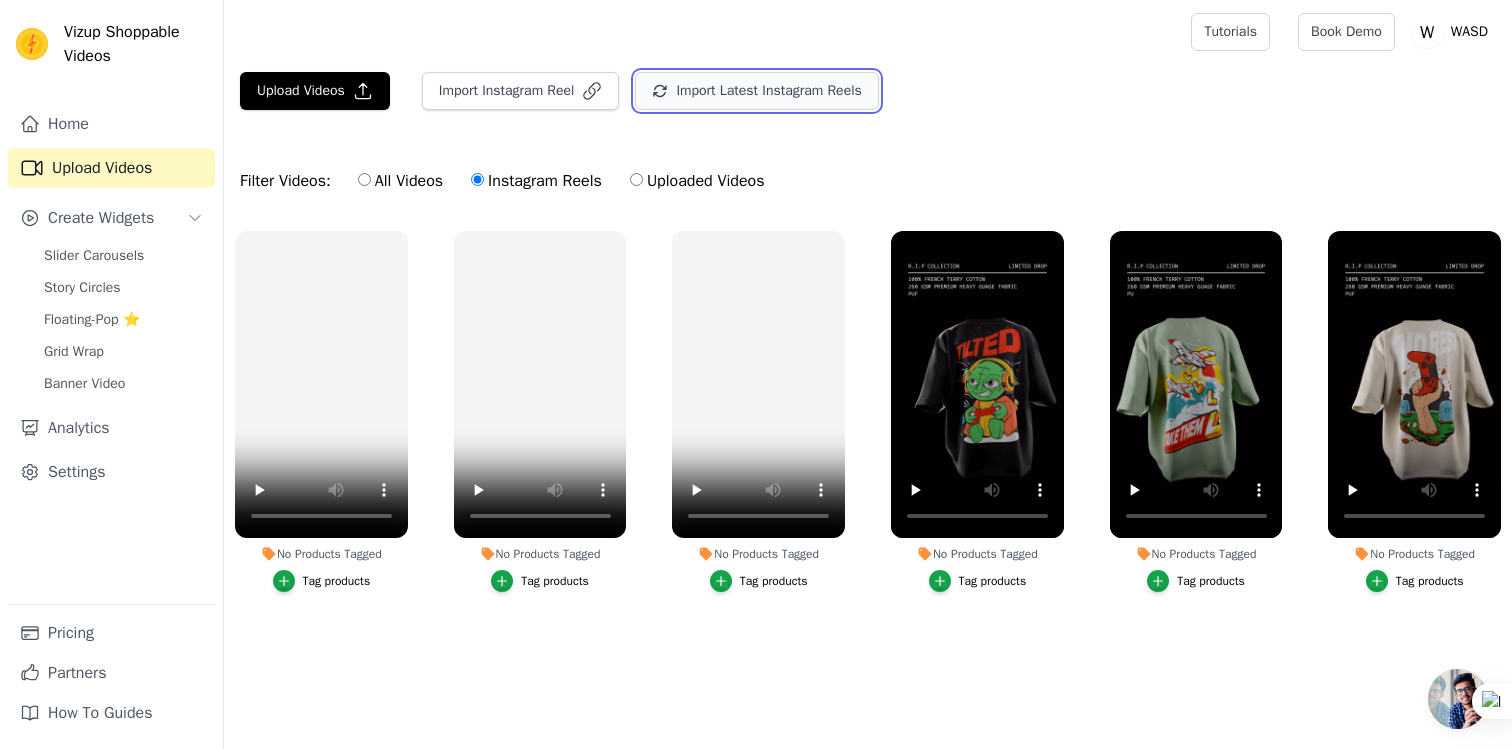 click on "Import Latest Instagram Reels" at bounding box center [756, 91] 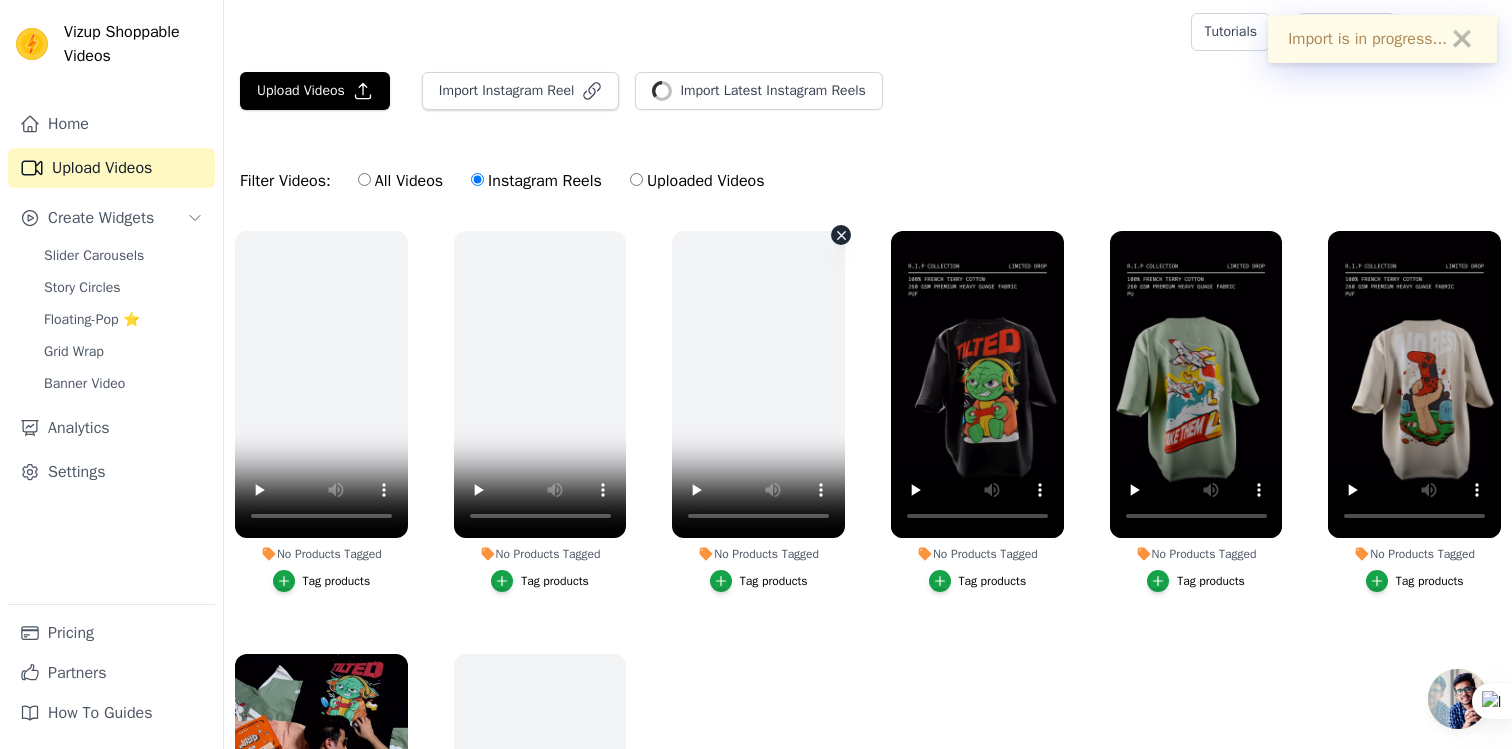 scroll, scrollTop: 161, scrollLeft: 0, axis: vertical 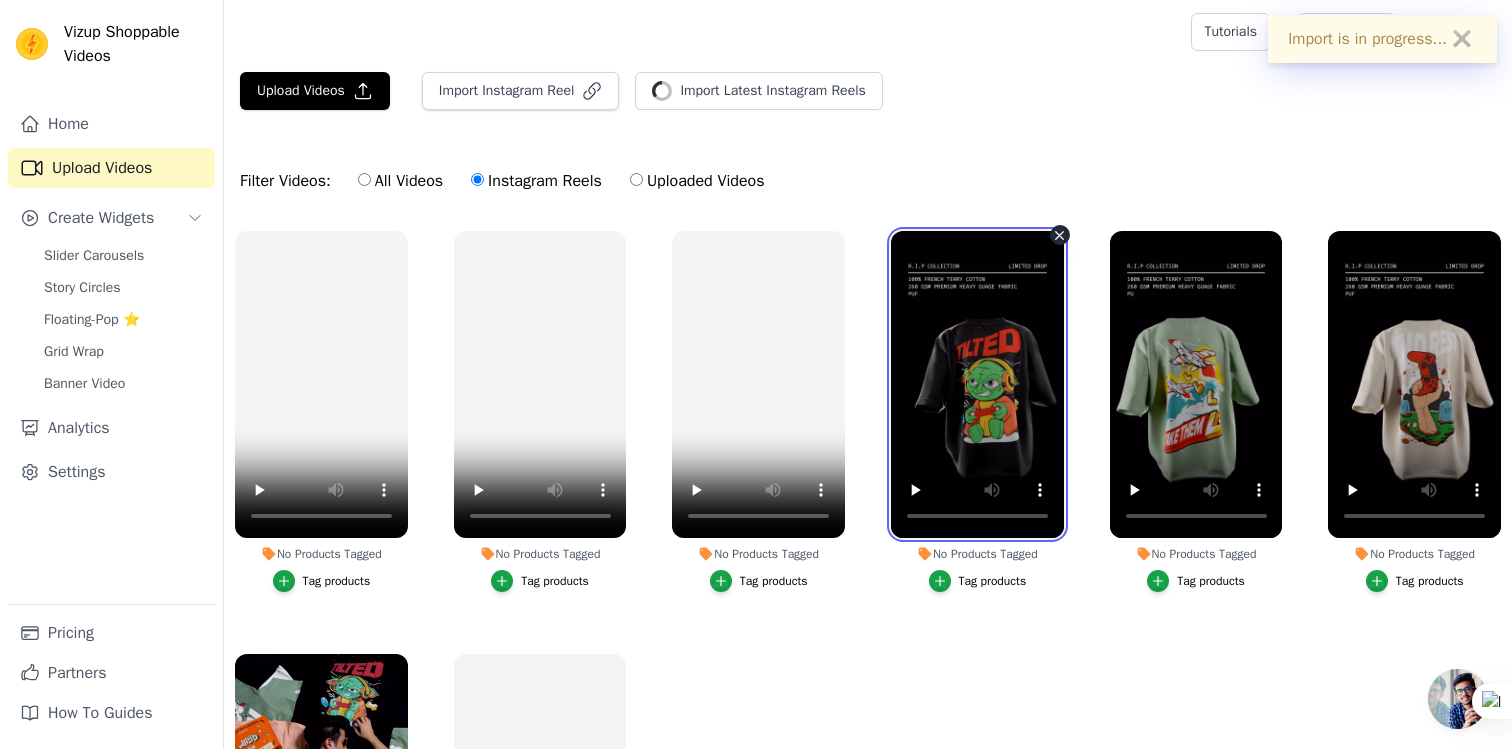 click at bounding box center (977, 384) 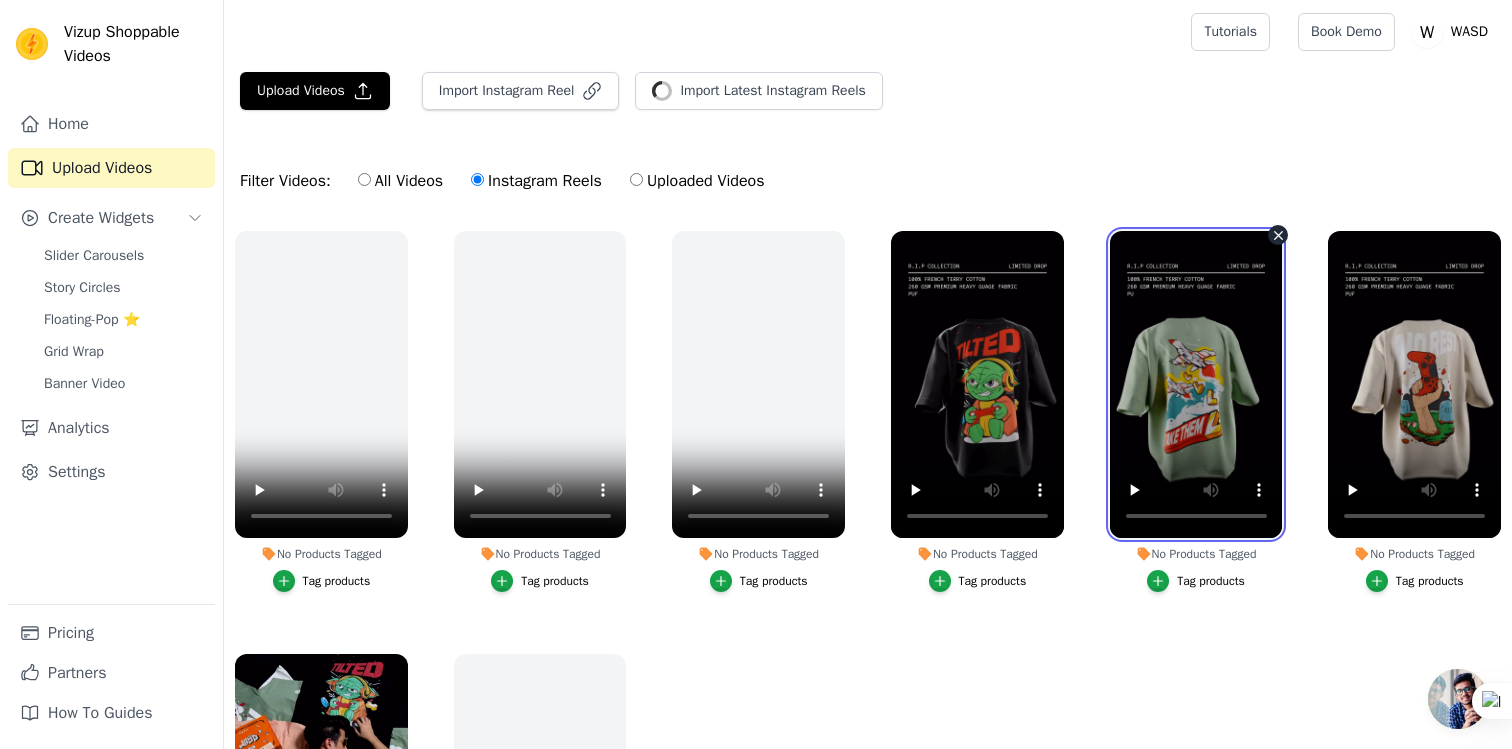 click at bounding box center (1196, 384) 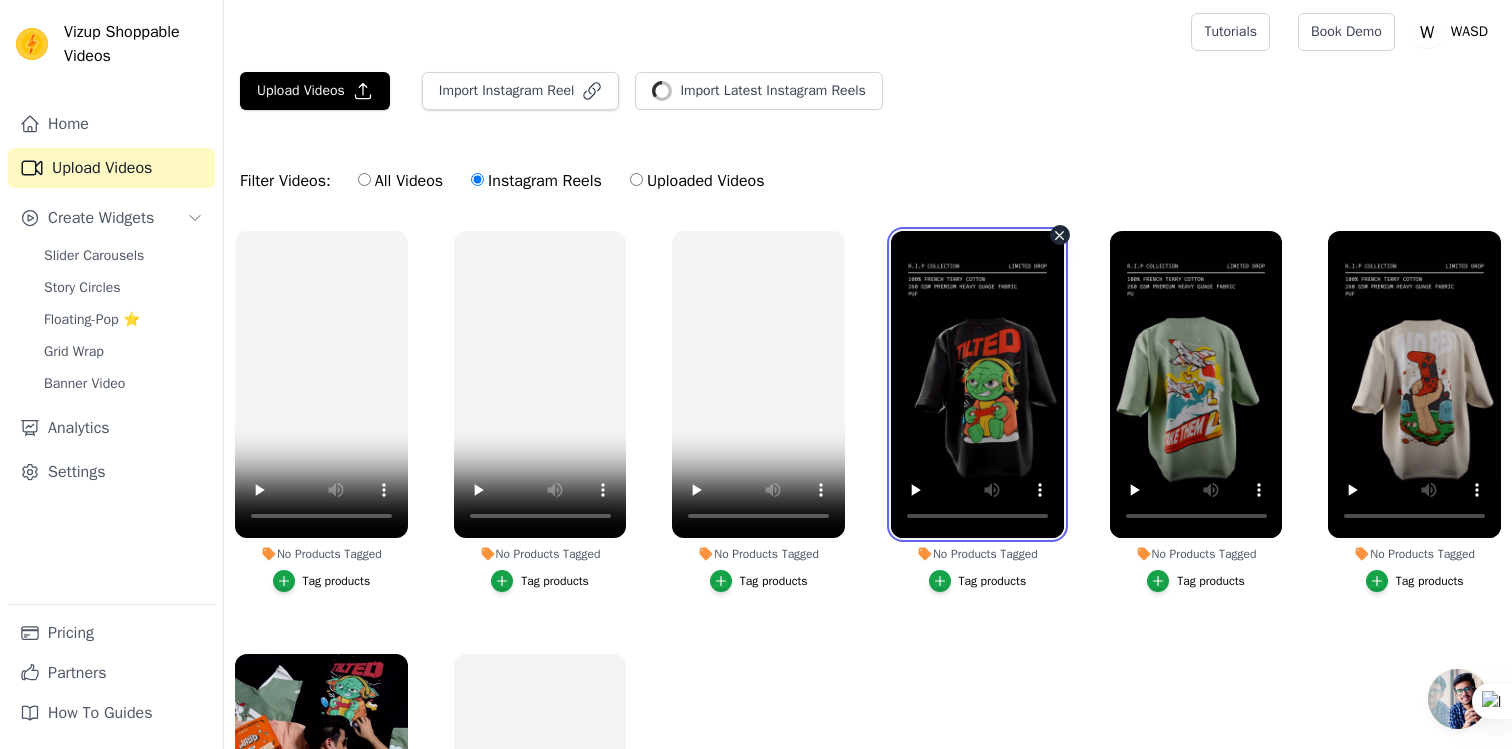 click at bounding box center (977, 384) 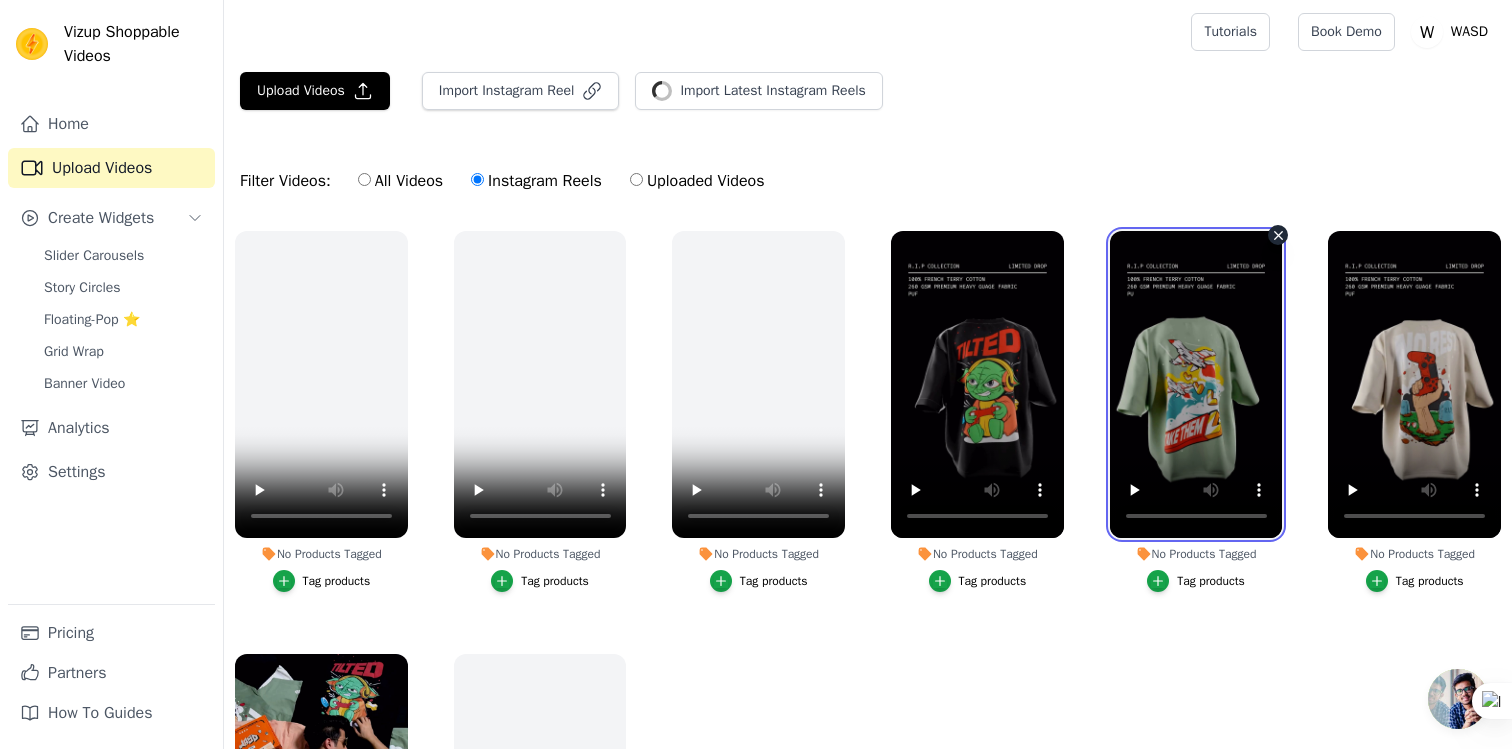 click at bounding box center [1196, 384] 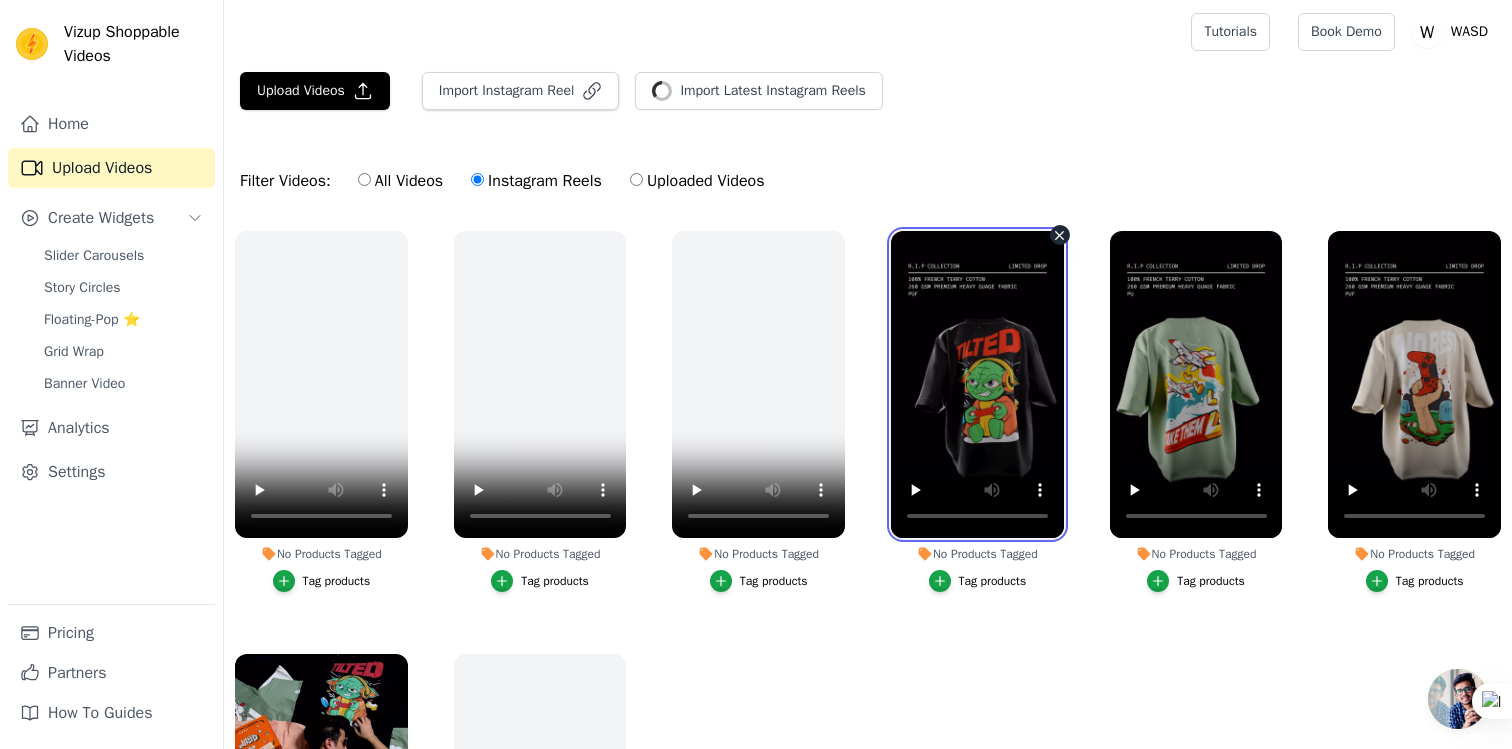 click at bounding box center (977, 384) 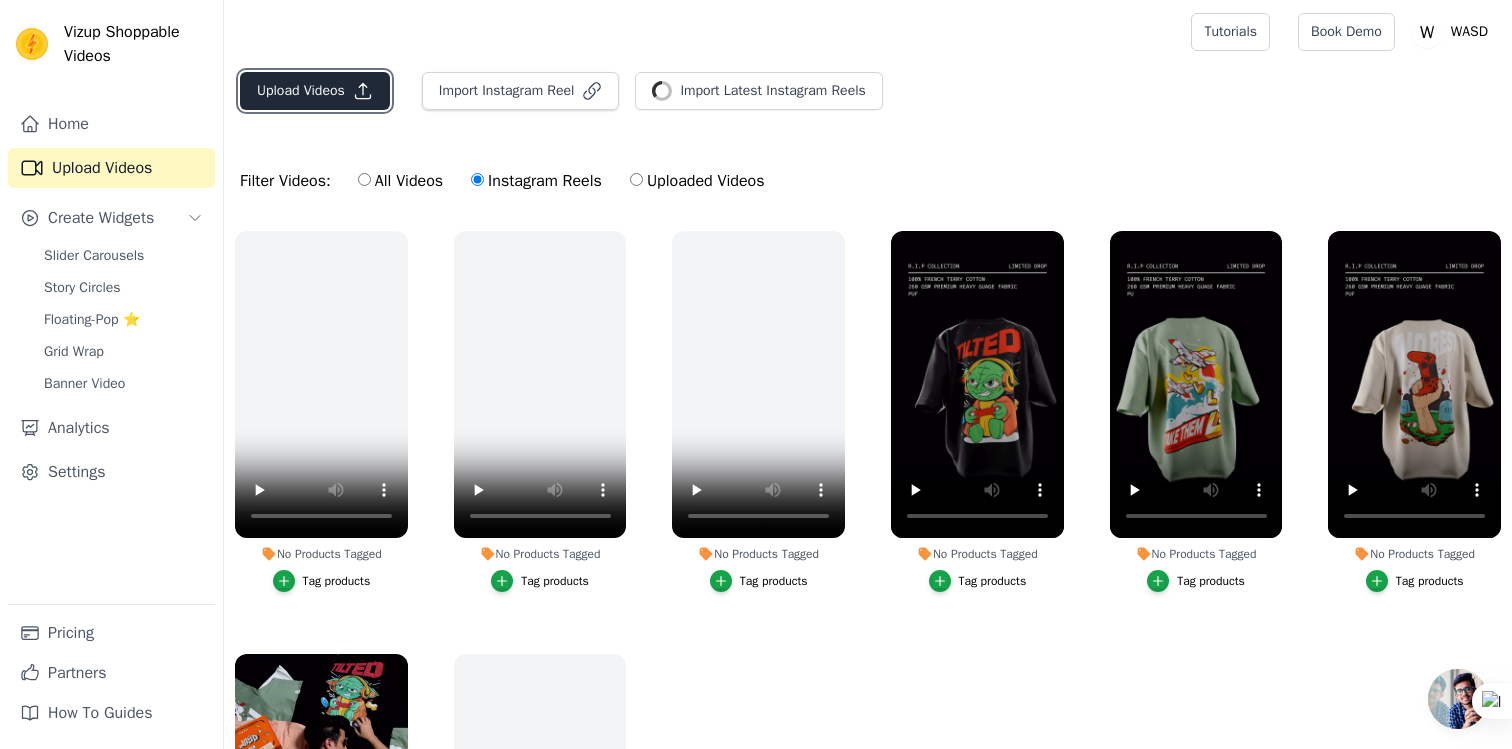 click on "Upload Videos" at bounding box center (315, 91) 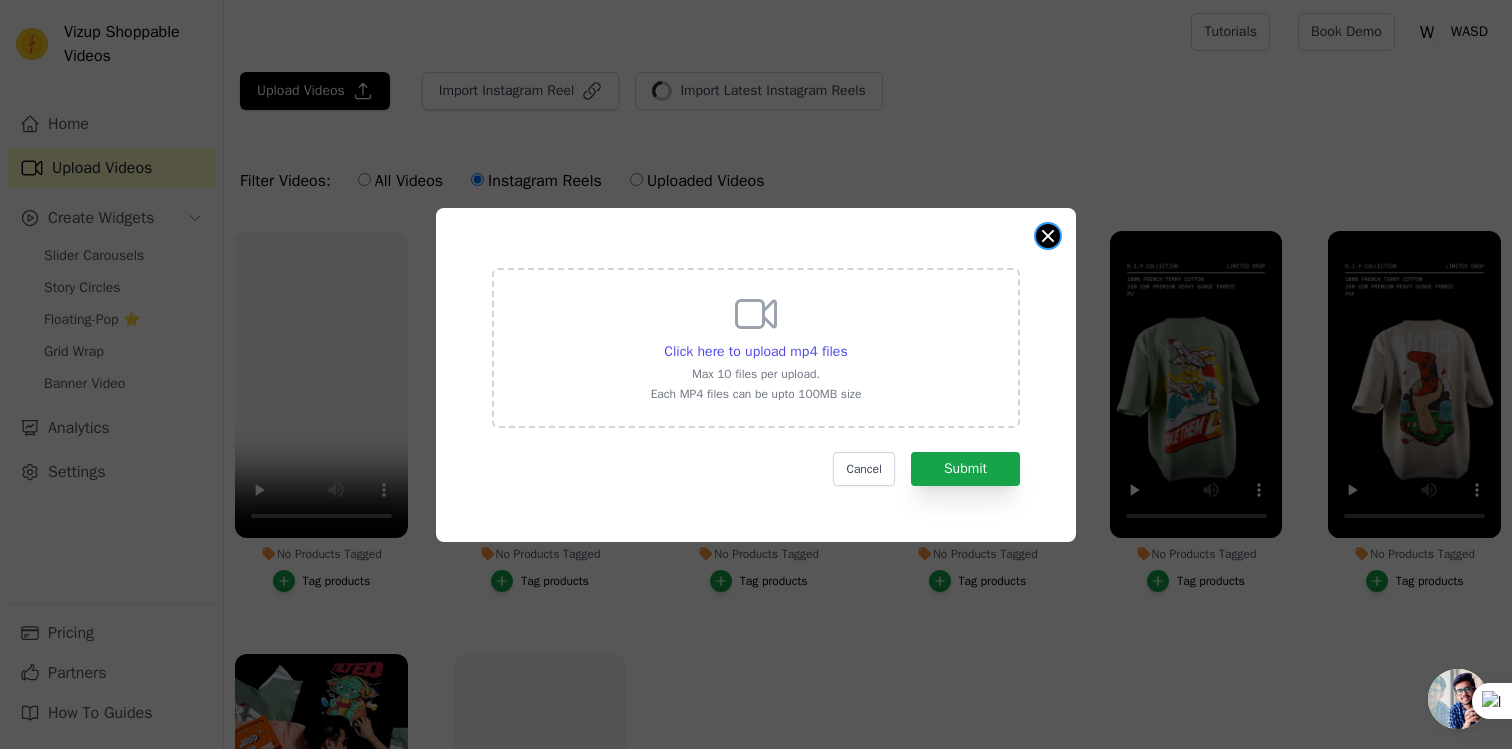 click at bounding box center (1048, 236) 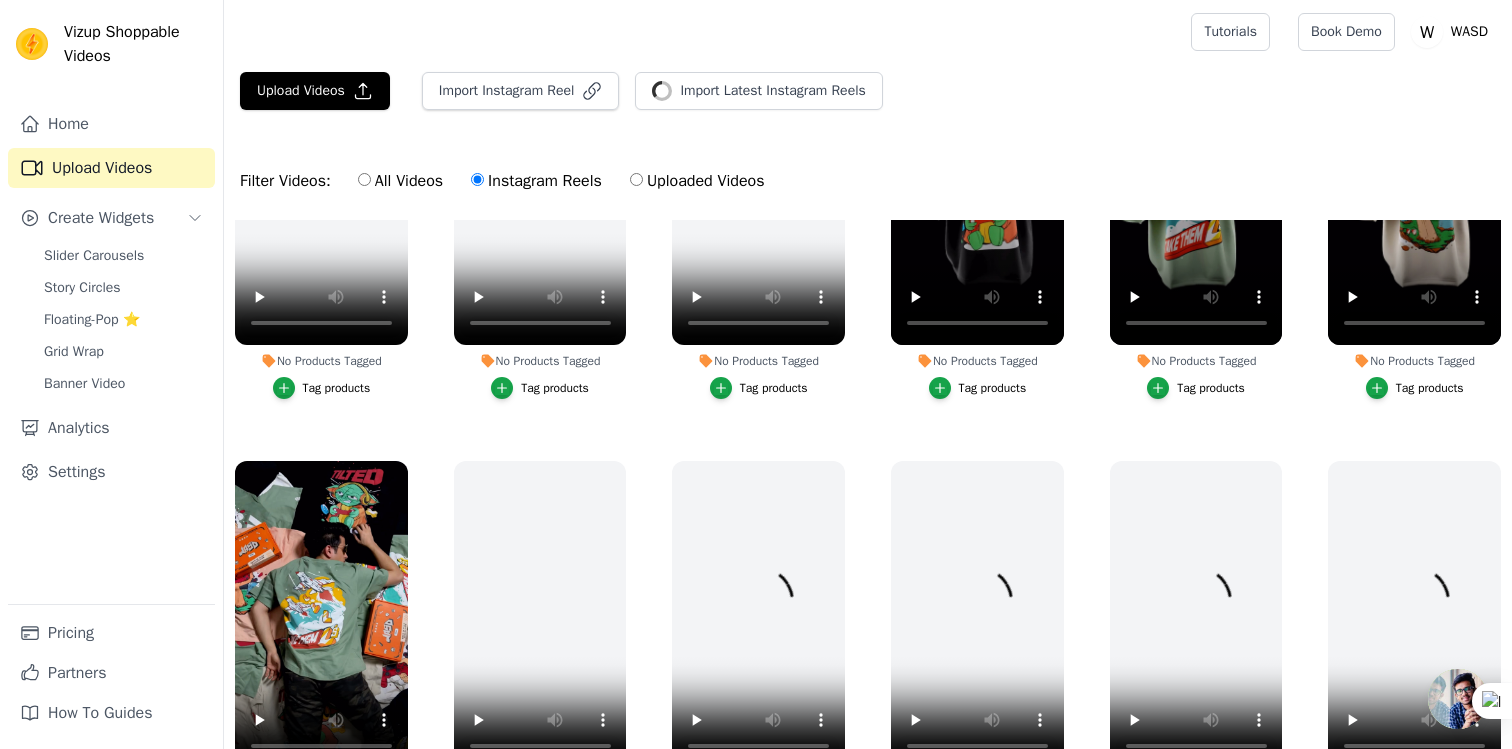 scroll, scrollTop: 0, scrollLeft: 0, axis: both 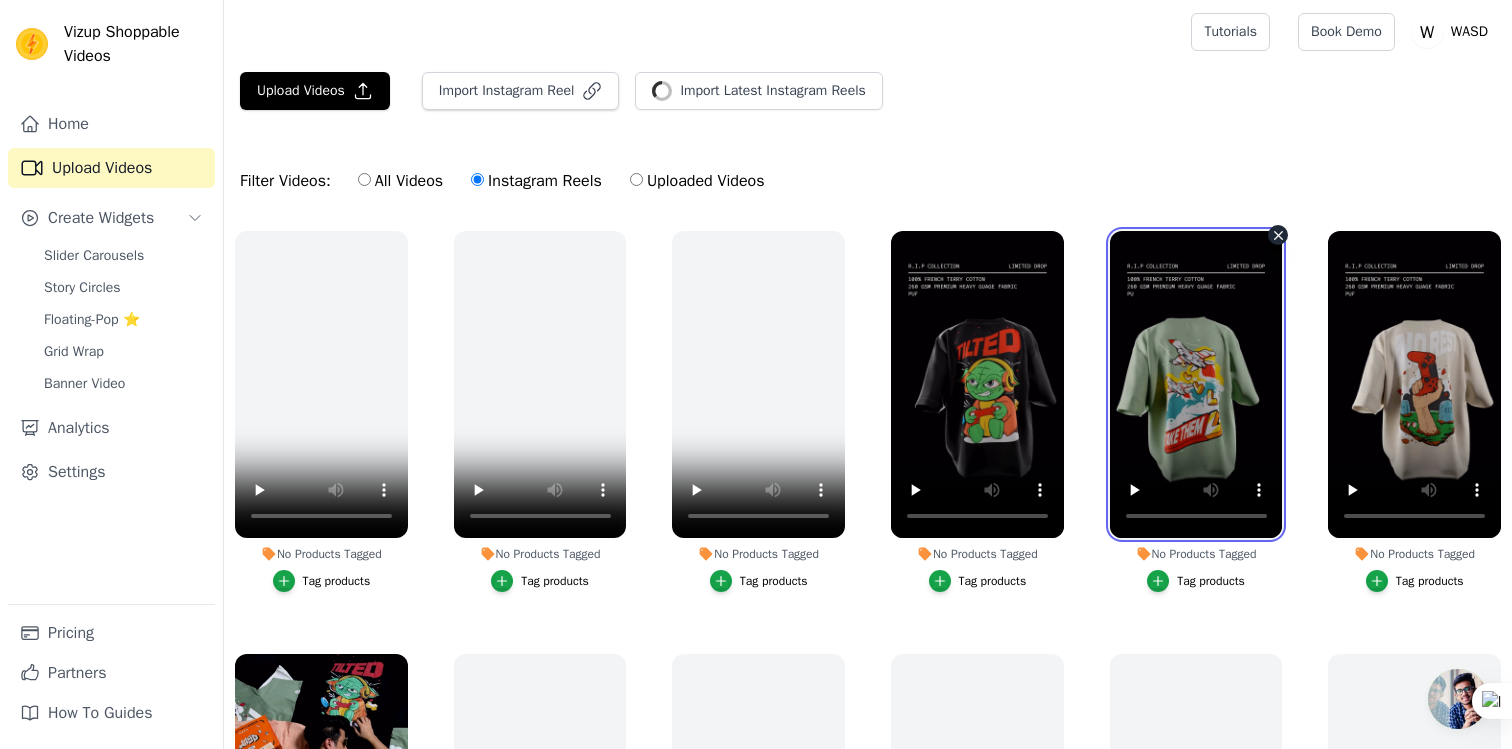 click at bounding box center [1196, 384] 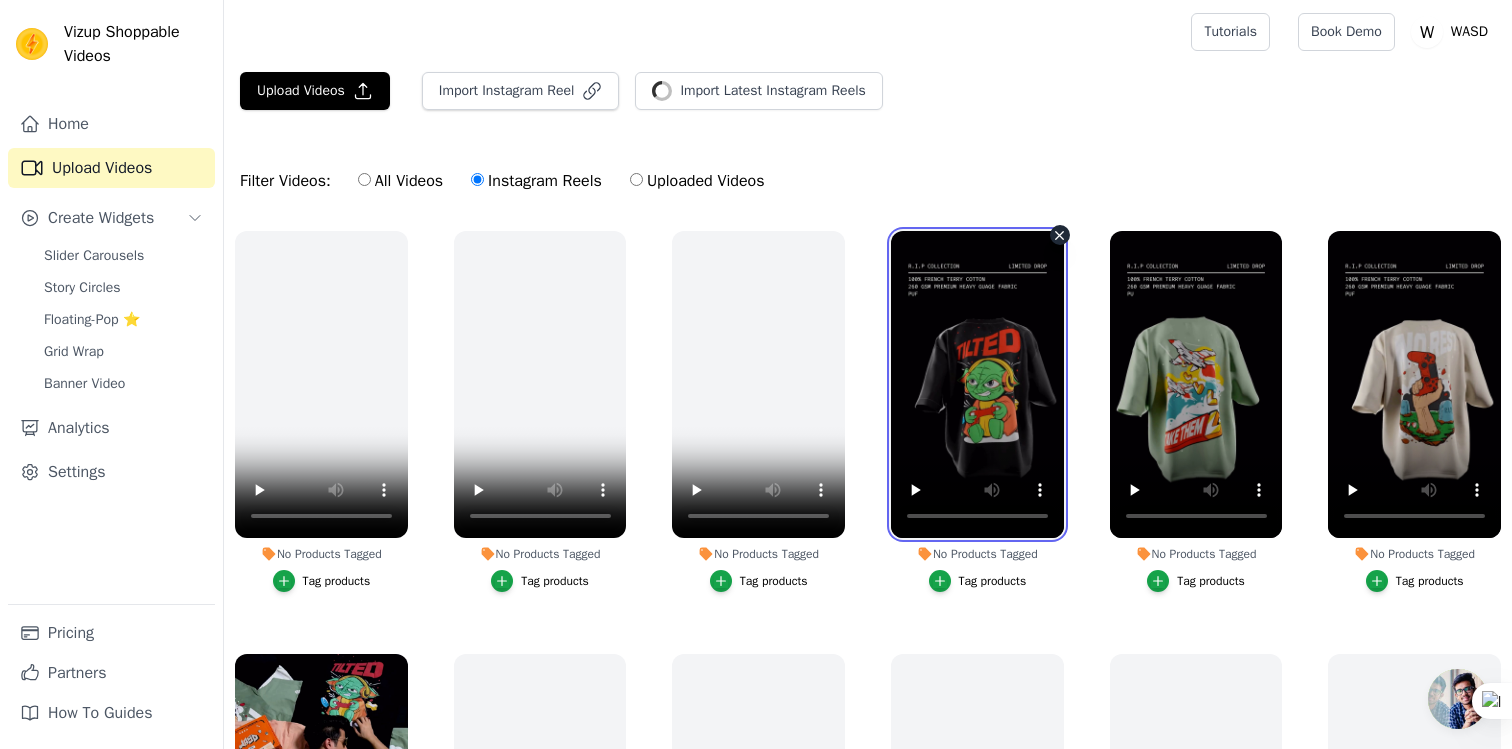 click at bounding box center (977, 384) 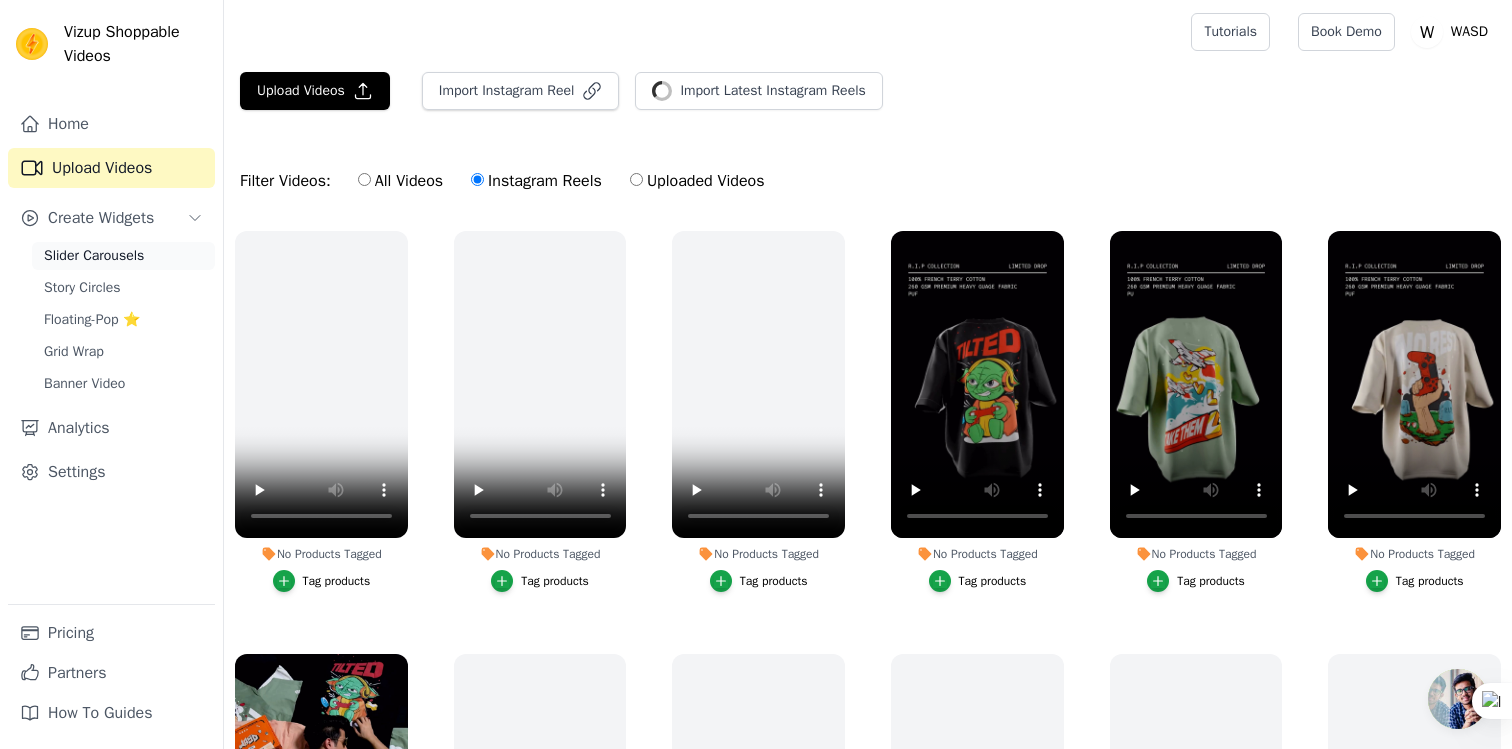 click on "Slider Carousels" at bounding box center [94, 256] 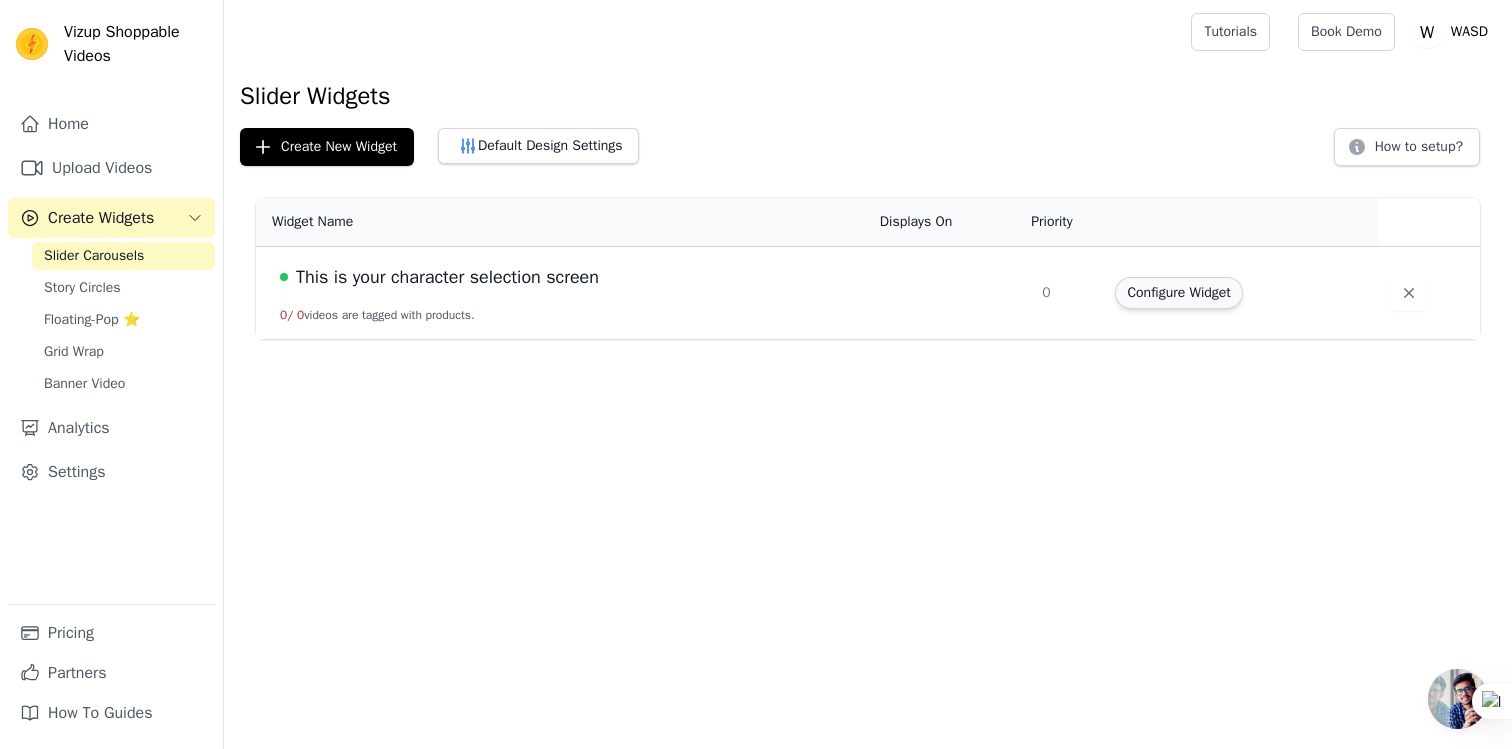 click on "Configure Widget" at bounding box center [1178, 293] 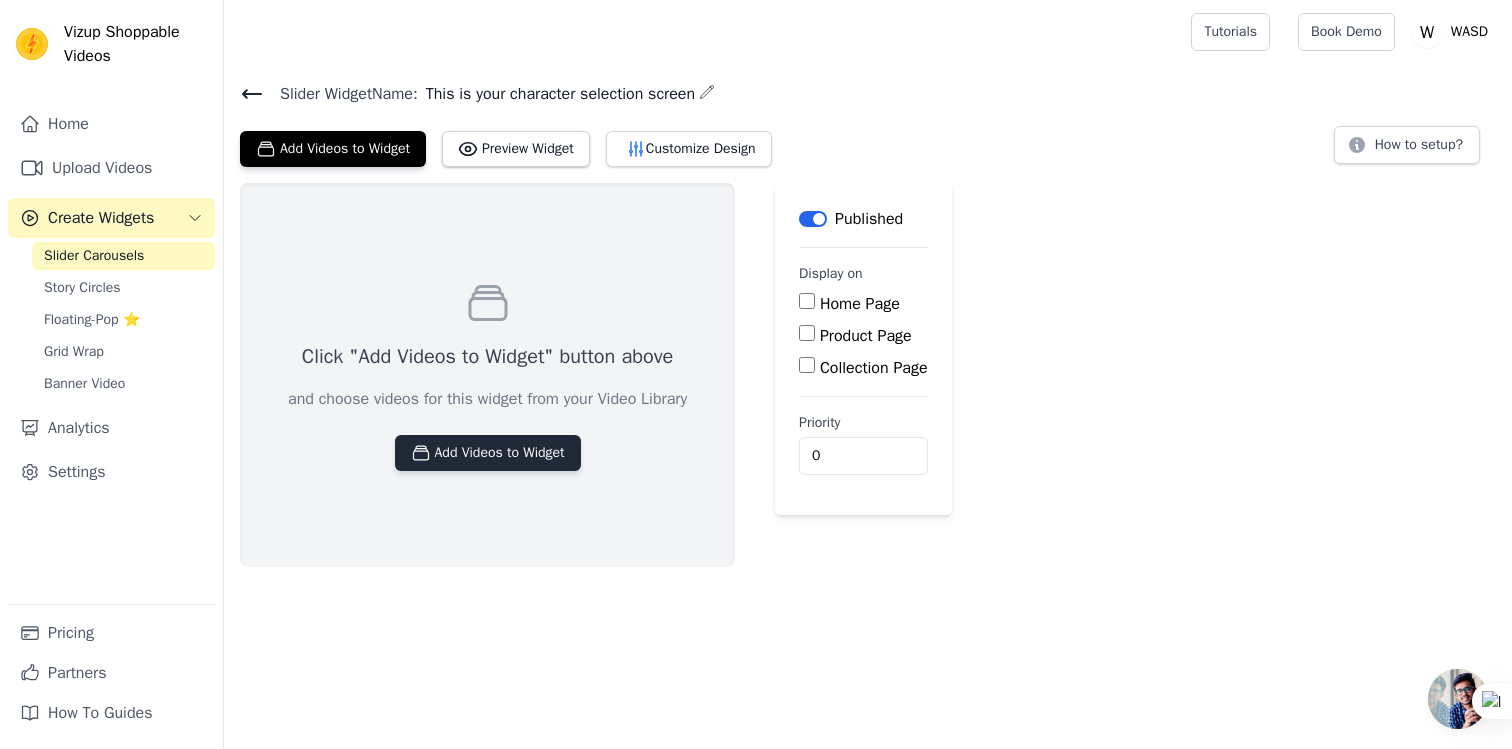 click on "Add Videos to Widget" at bounding box center (488, 453) 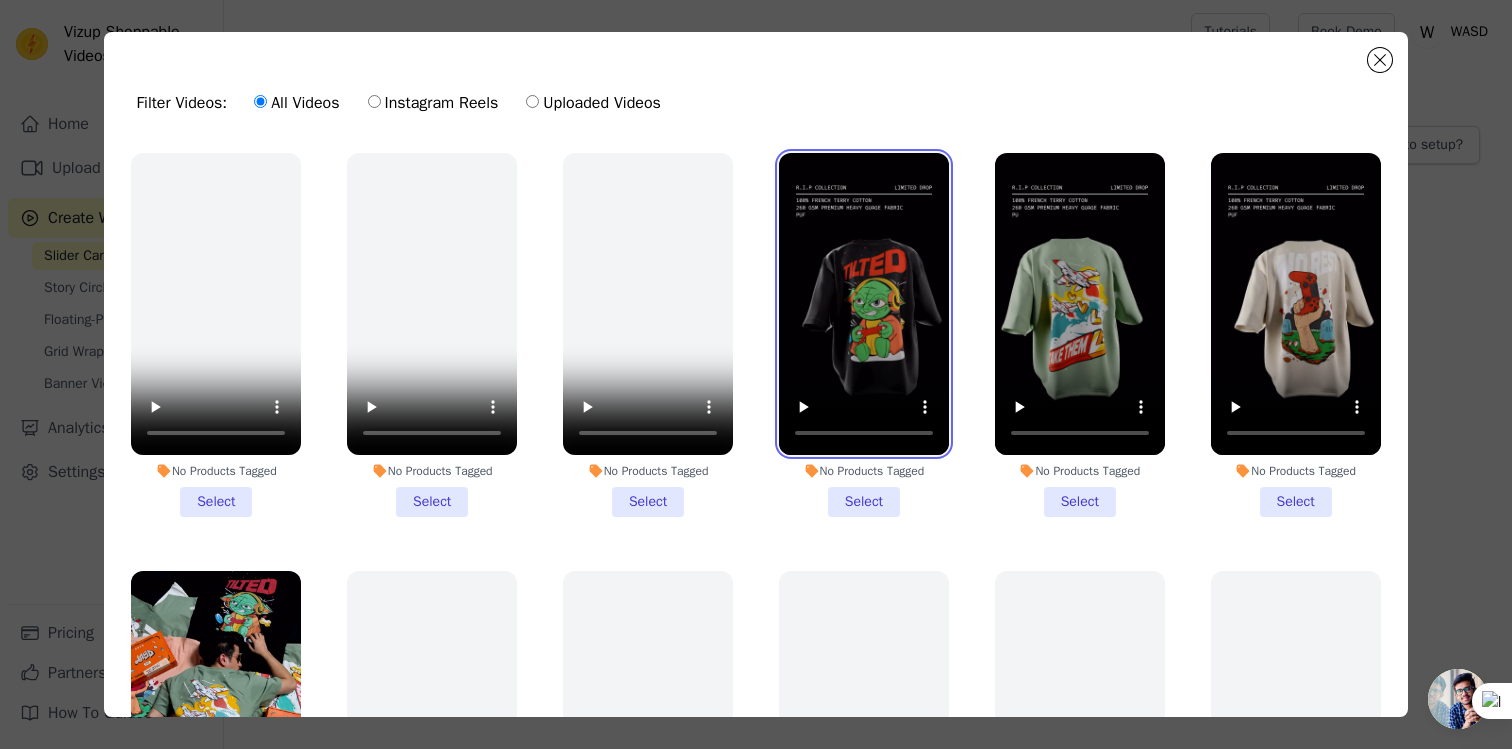 click at bounding box center (864, 304) 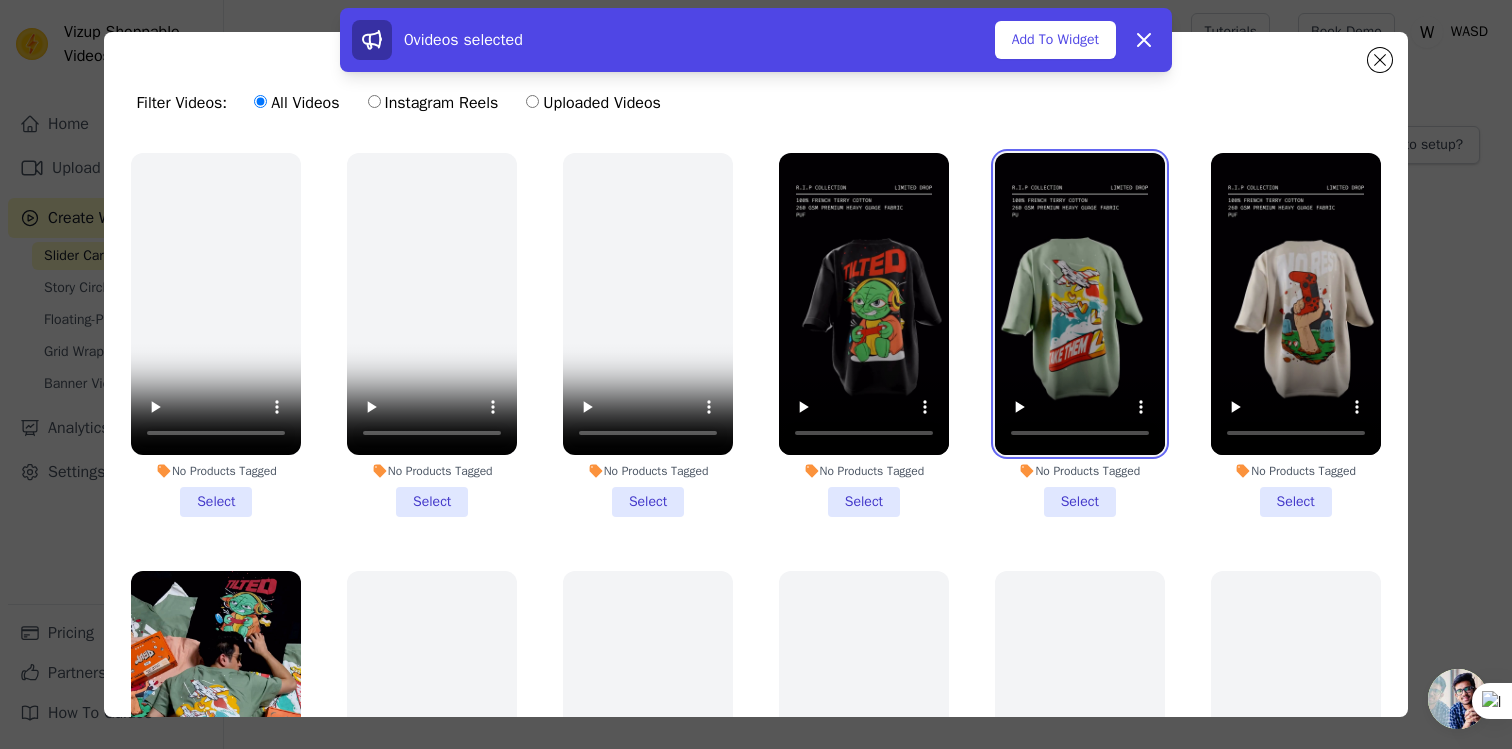 click at bounding box center [1080, 304] 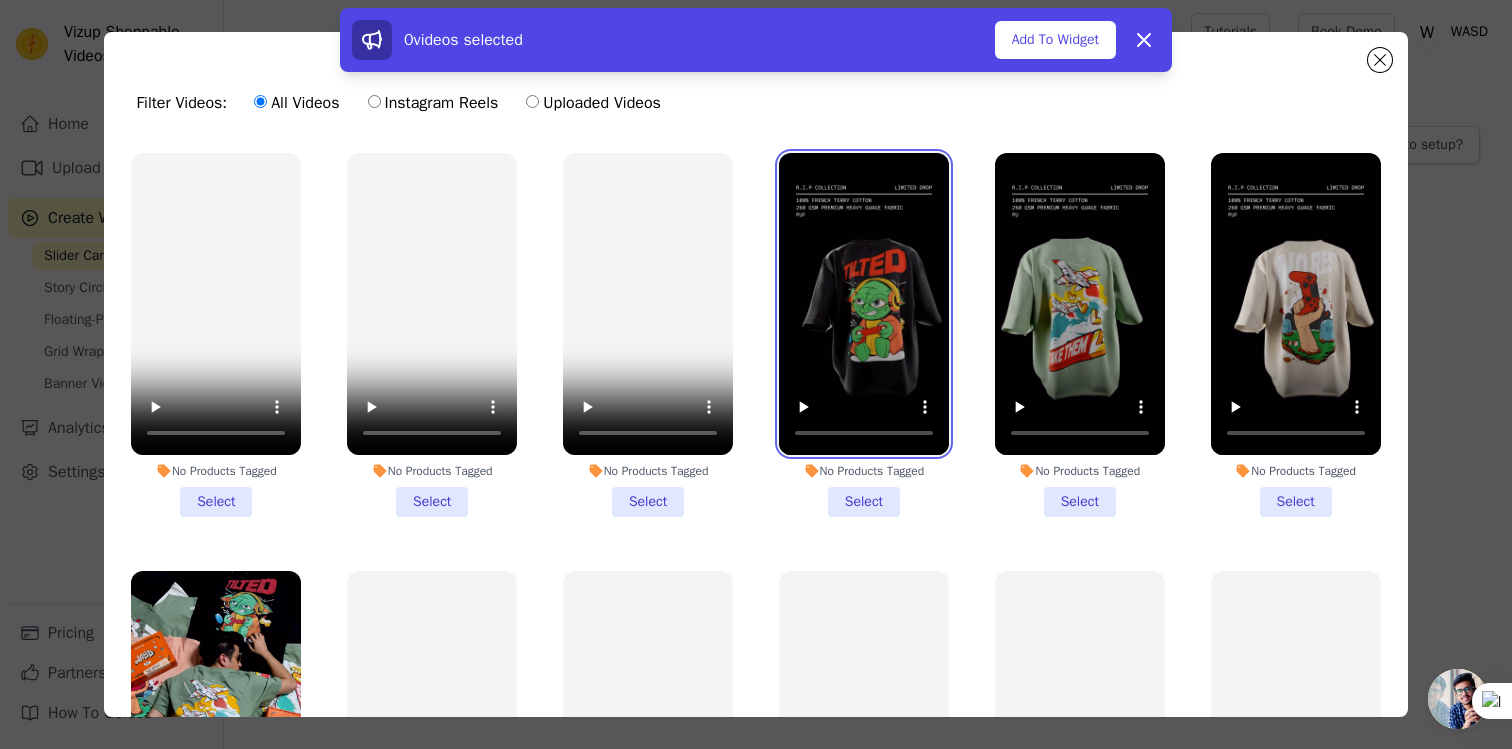 click at bounding box center [864, 304] 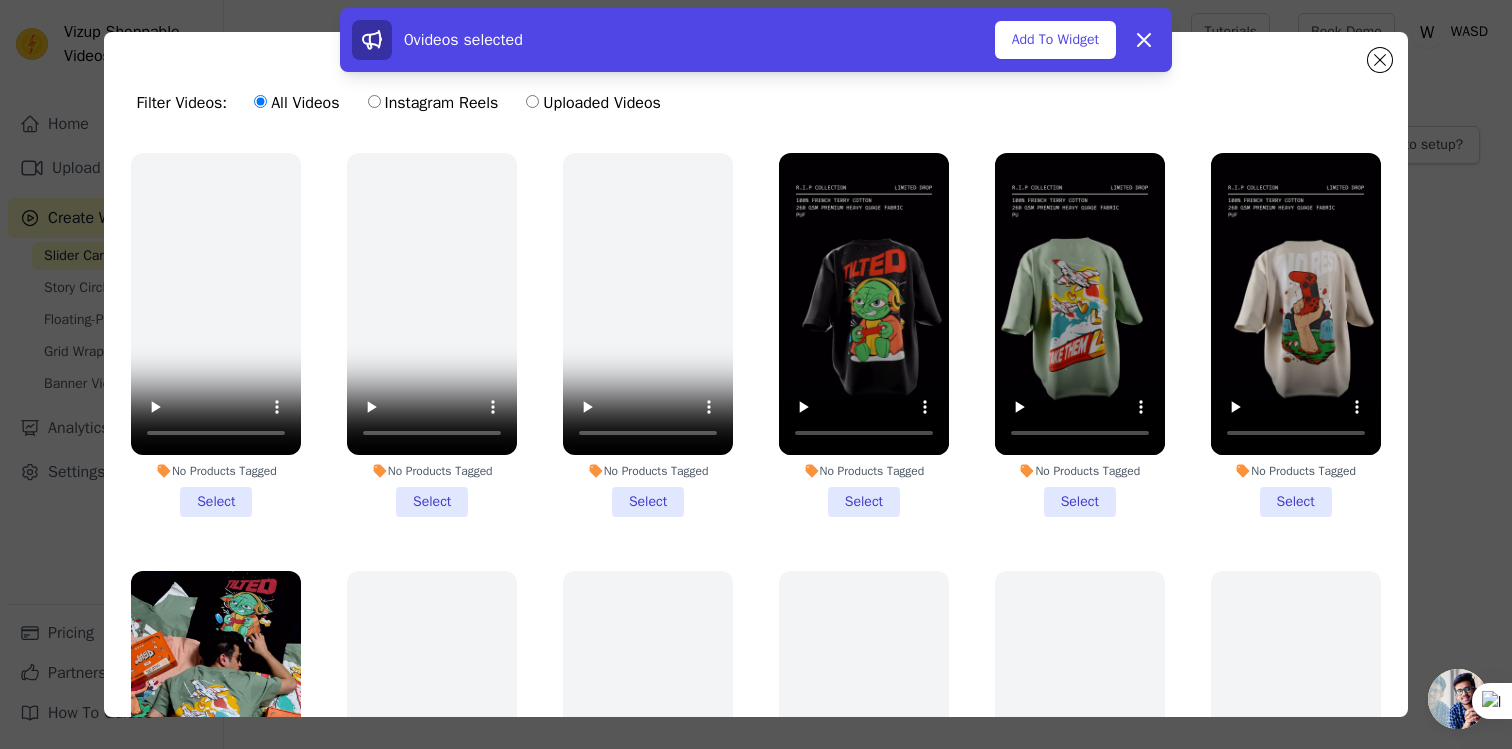 click on "No Products Tagged     Select" at bounding box center [864, 335] 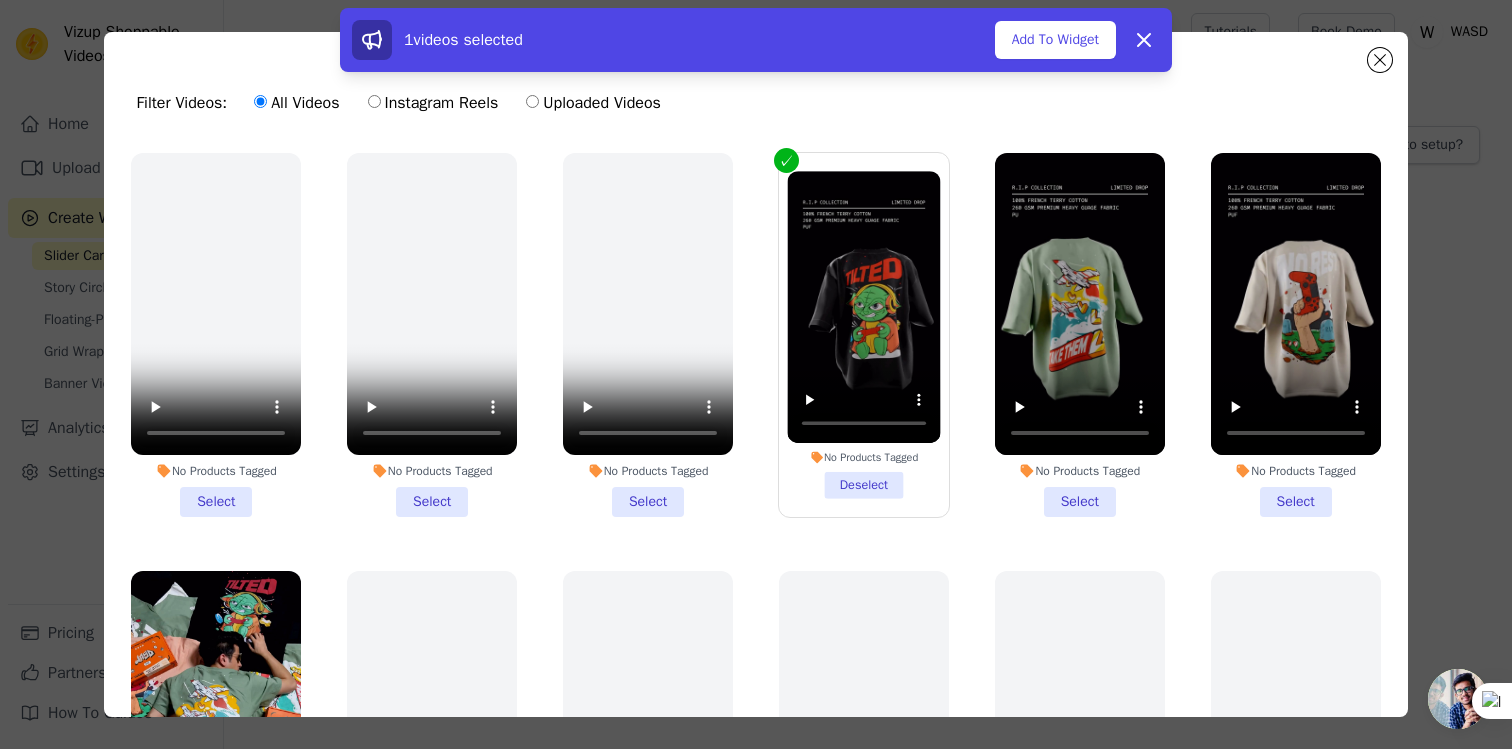 click on "No Products Tagged     Select" at bounding box center [1080, 335] 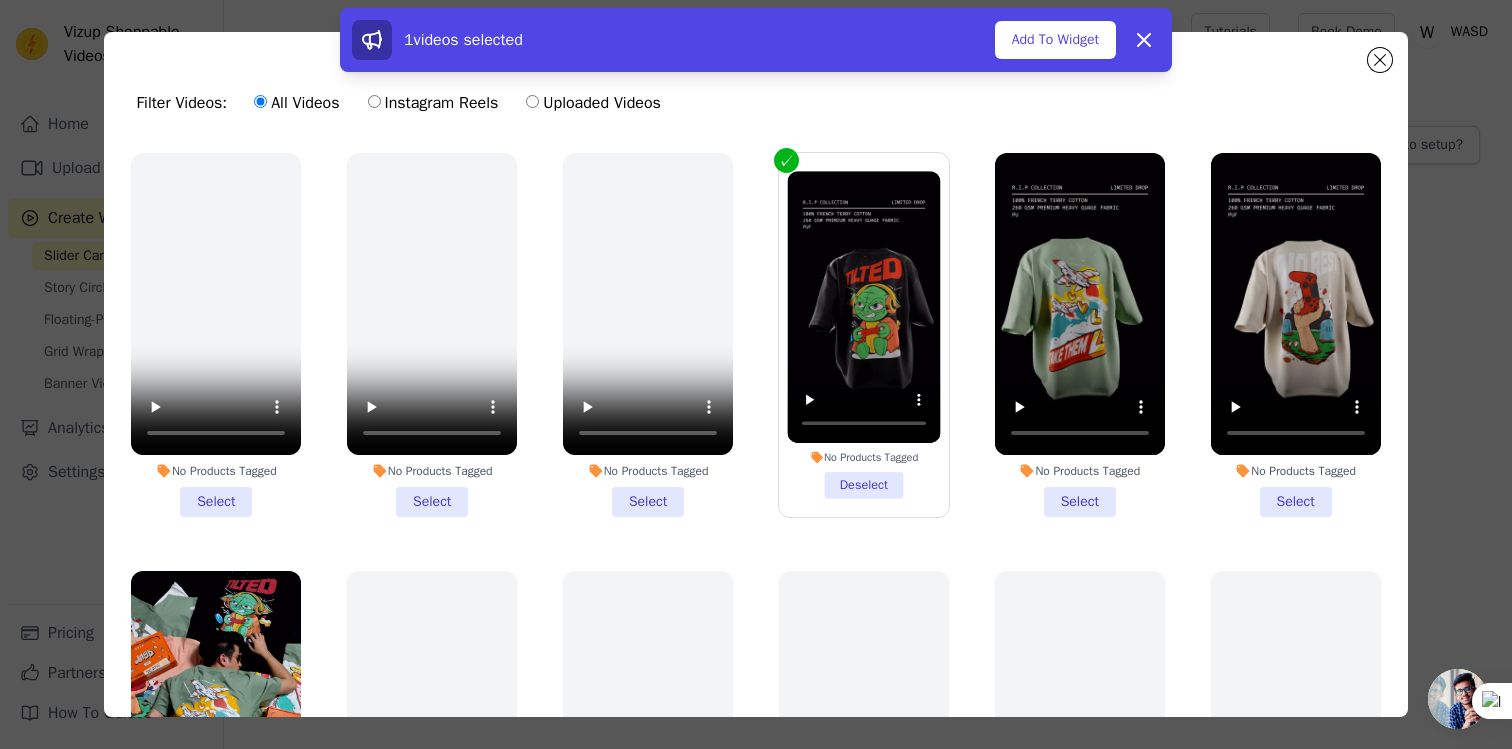 click on "No Products Tagged     Select" at bounding box center (0, 0) 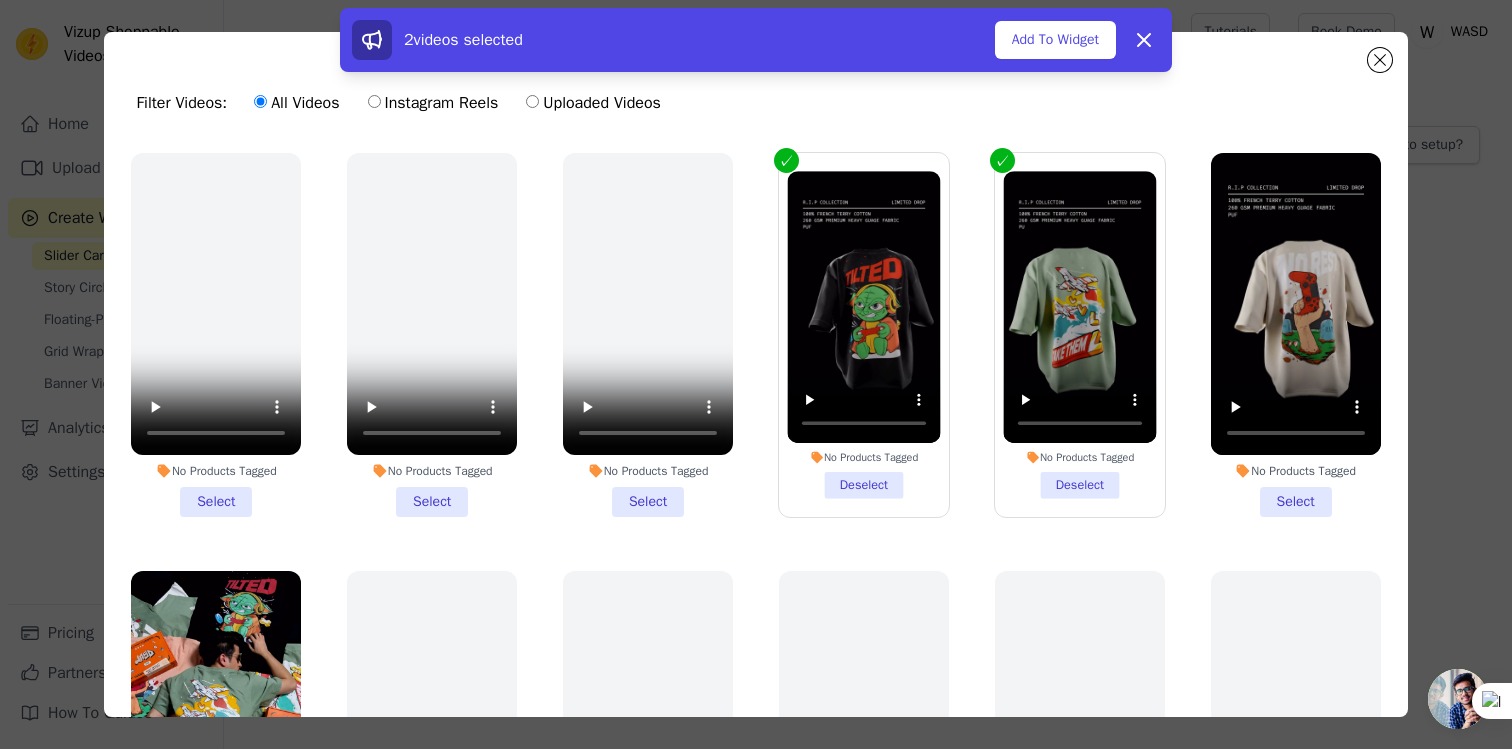 click on "No Products Tagged     Select" at bounding box center (1296, 335) 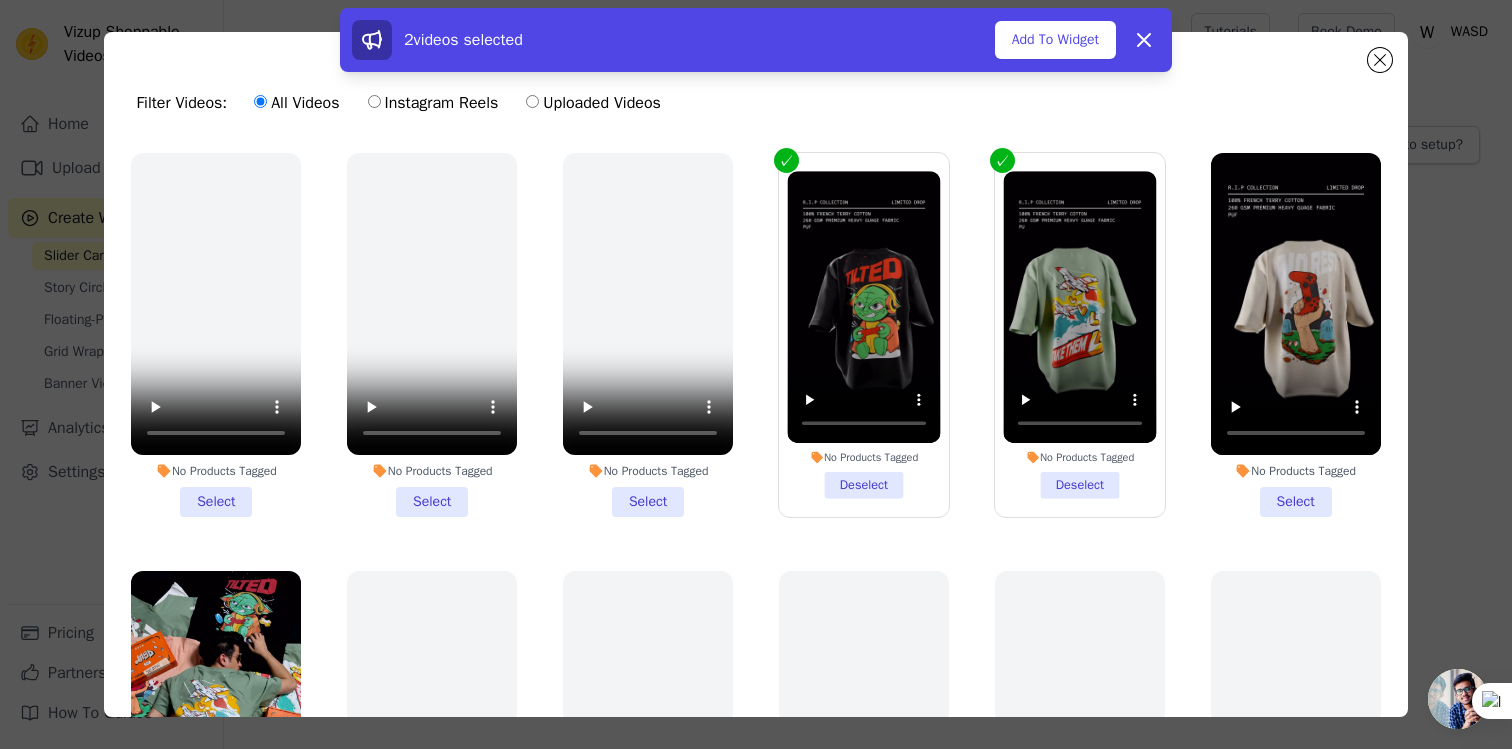 click on "No Products Tagged     Select" at bounding box center (0, 0) 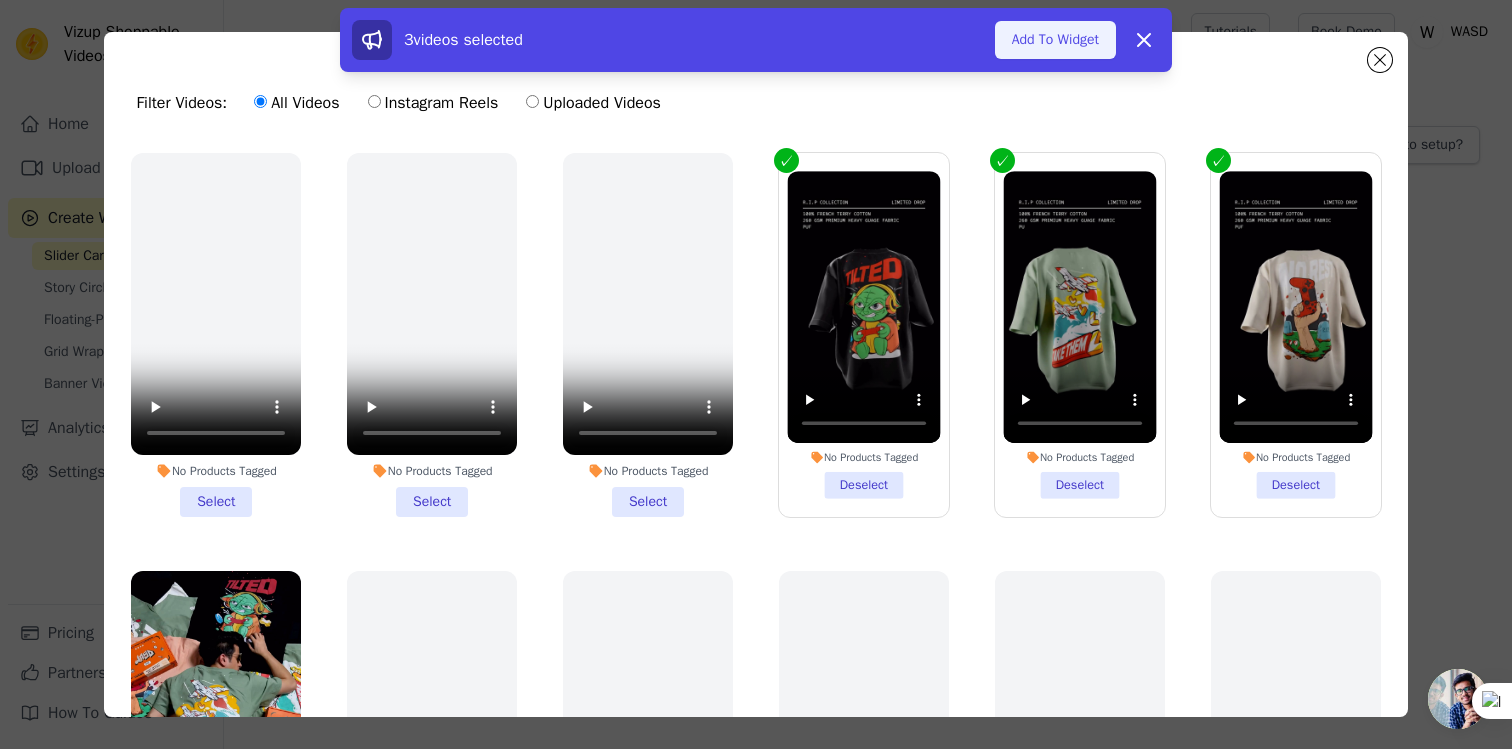 click on "Add To Widget" at bounding box center [1055, 40] 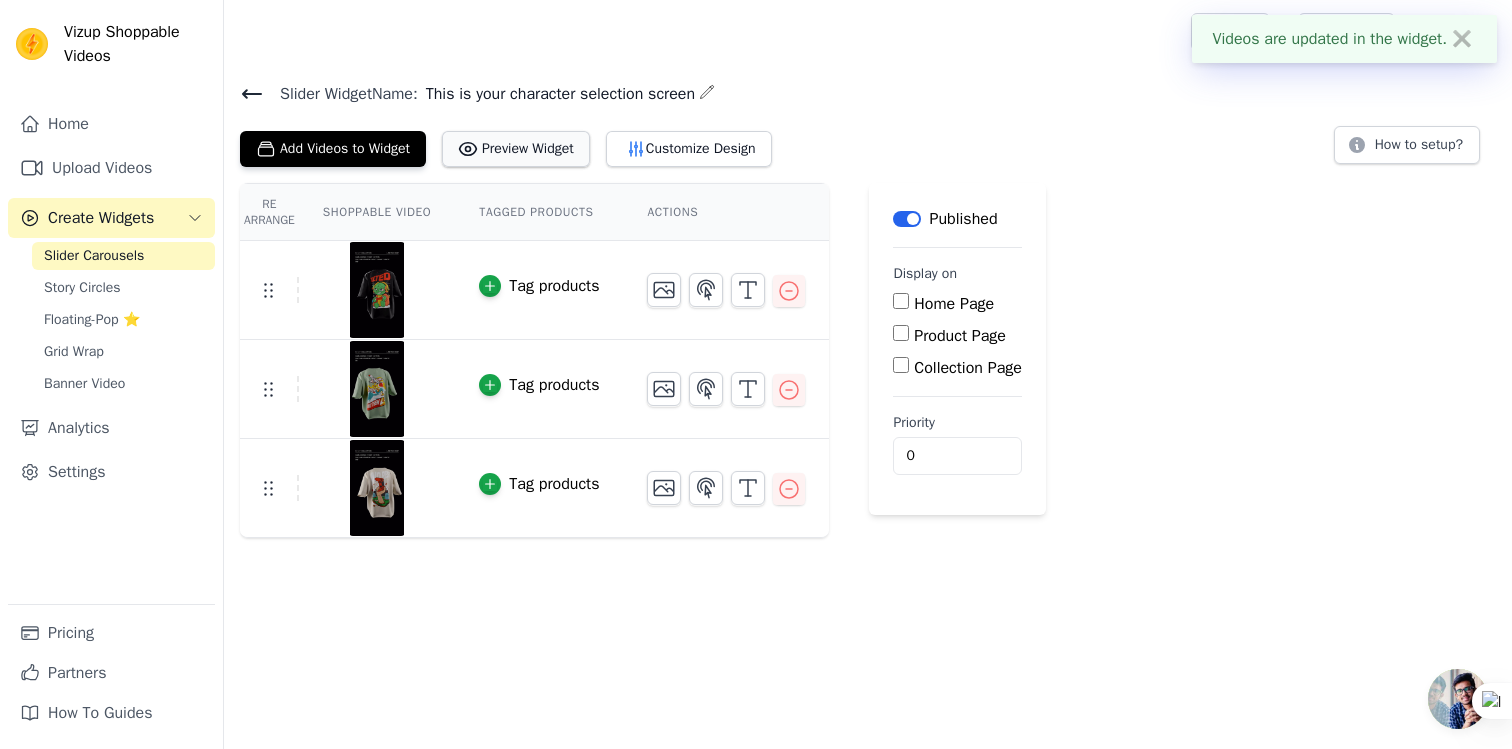 click on "Preview Widget" at bounding box center (516, 149) 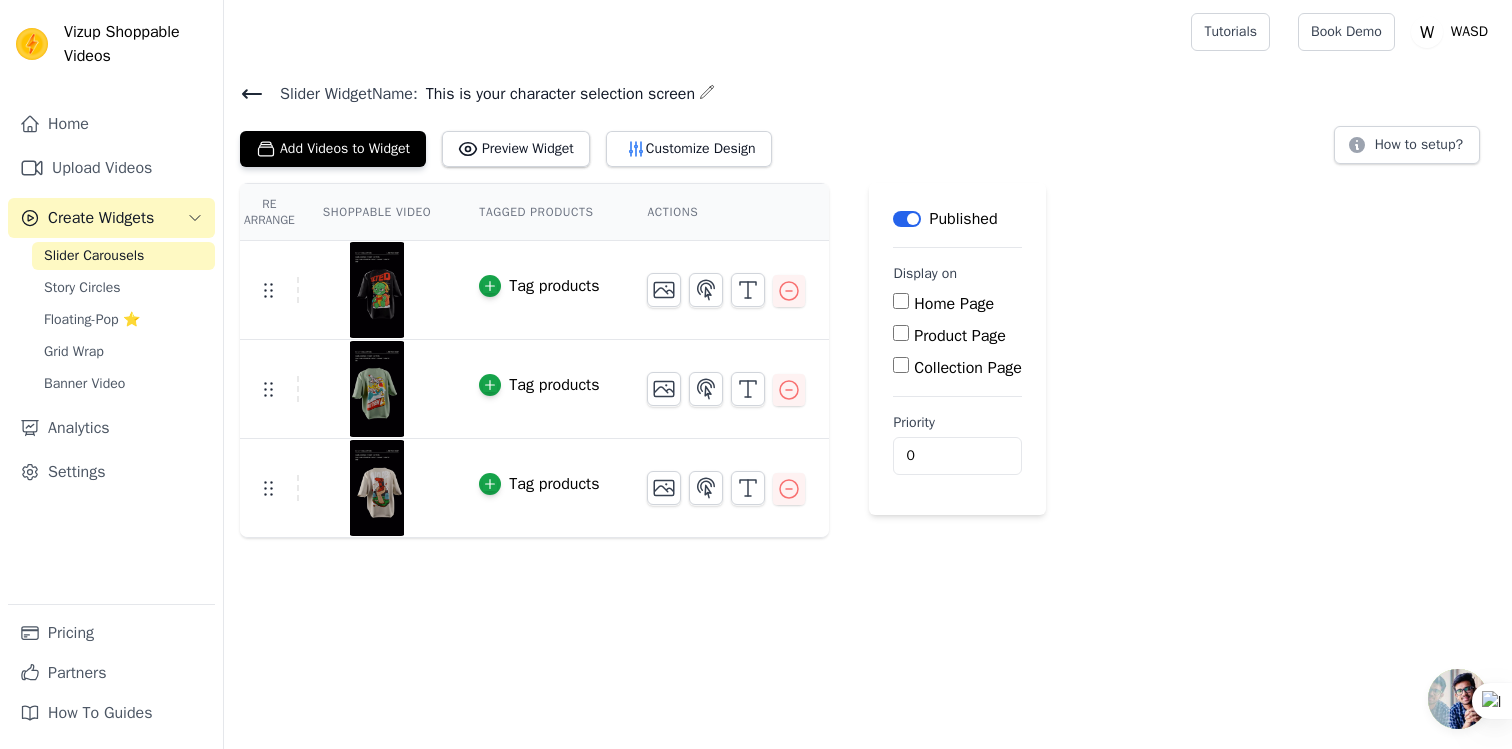 click on "Home Page" at bounding box center [901, 301] 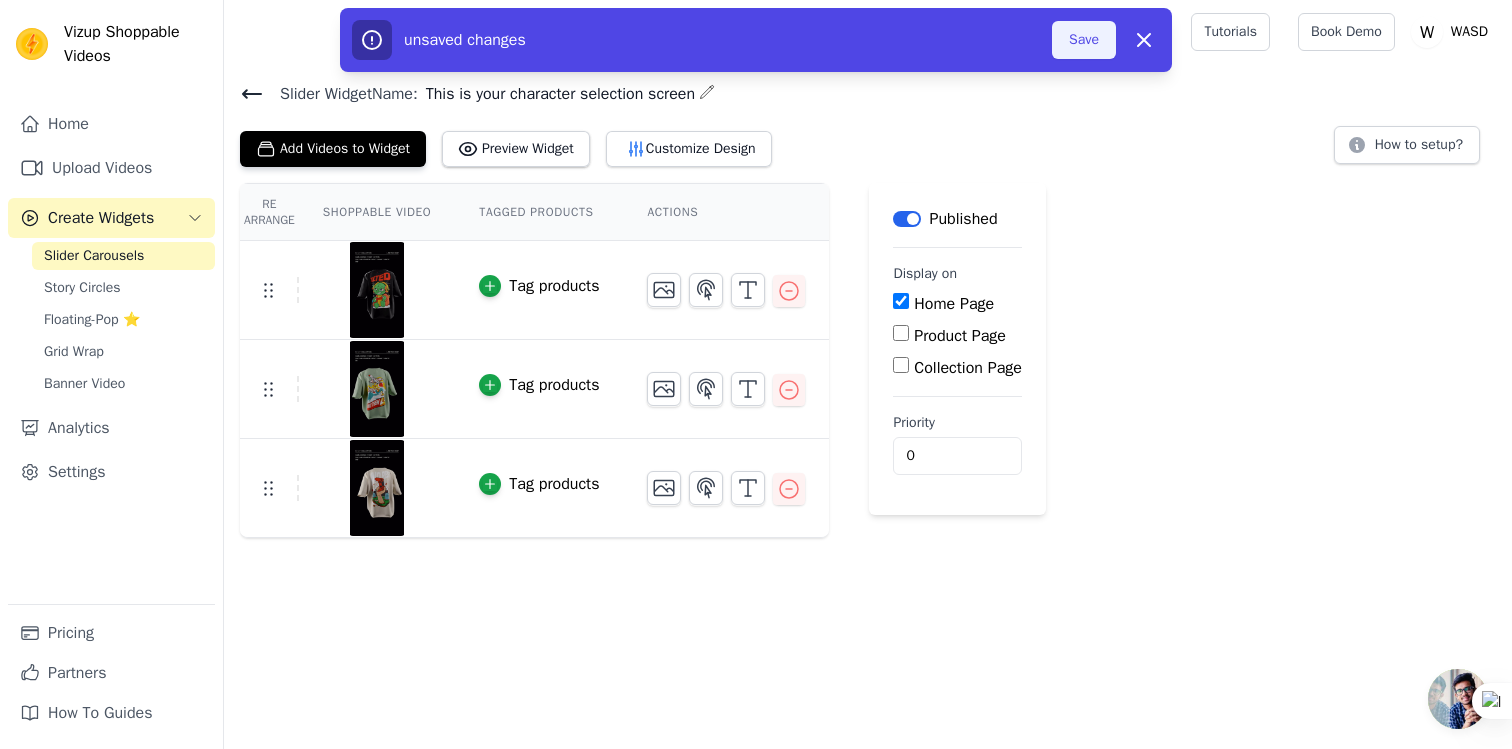 click on "Save" at bounding box center (1084, 40) 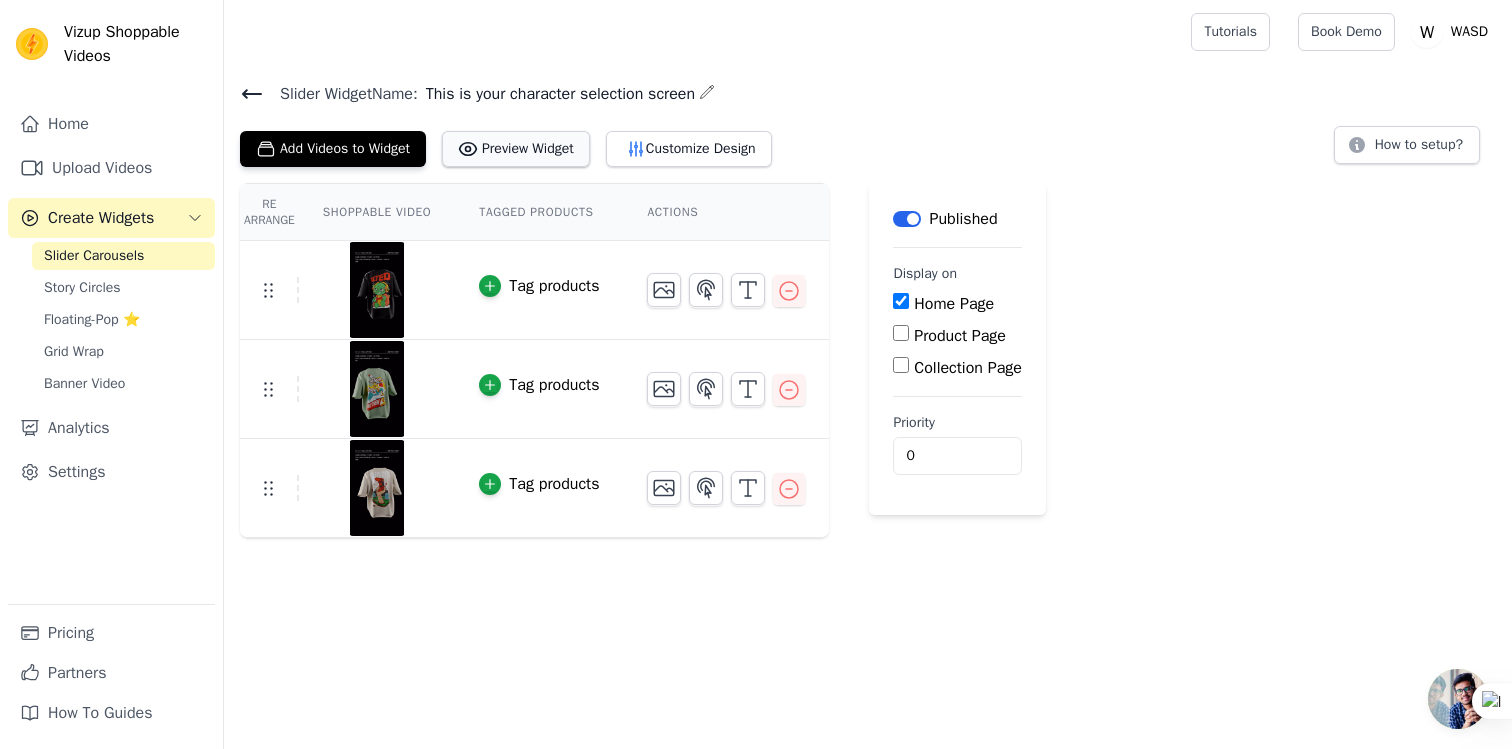 click on "Preview Widget" at bounding box center (516, 149) 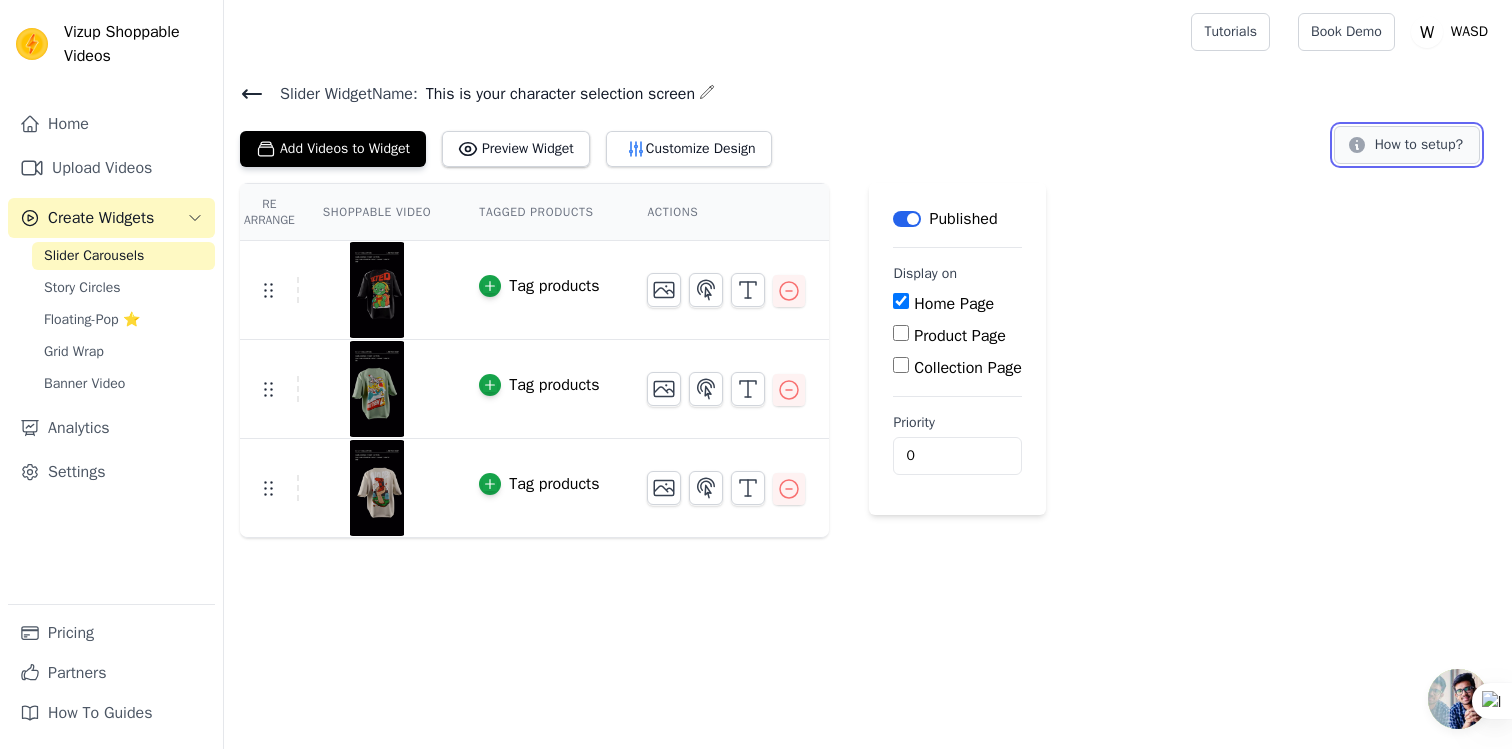 click on "How to setup?" at bounding box center (1407, 145) 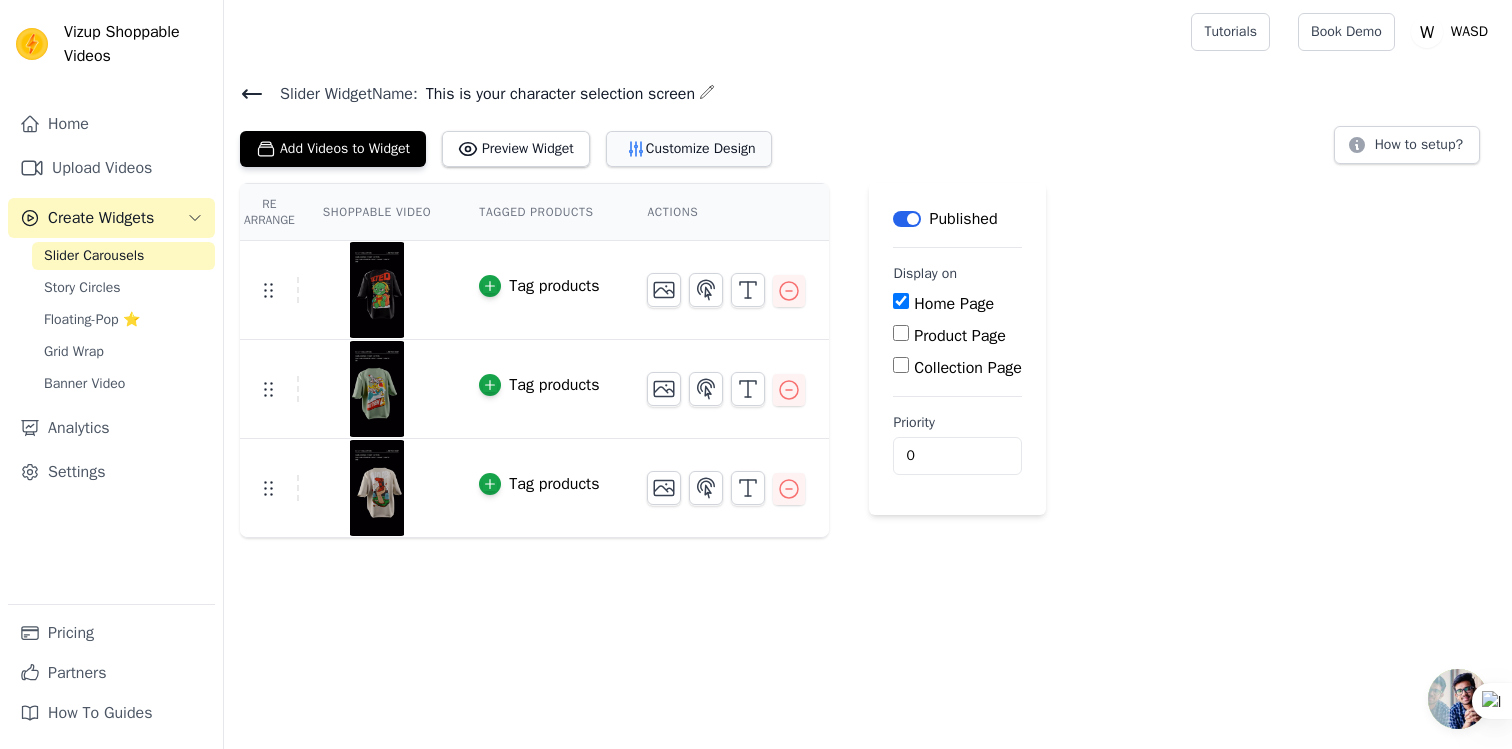 click on "Customize Design" at bounding box center [689, 149] 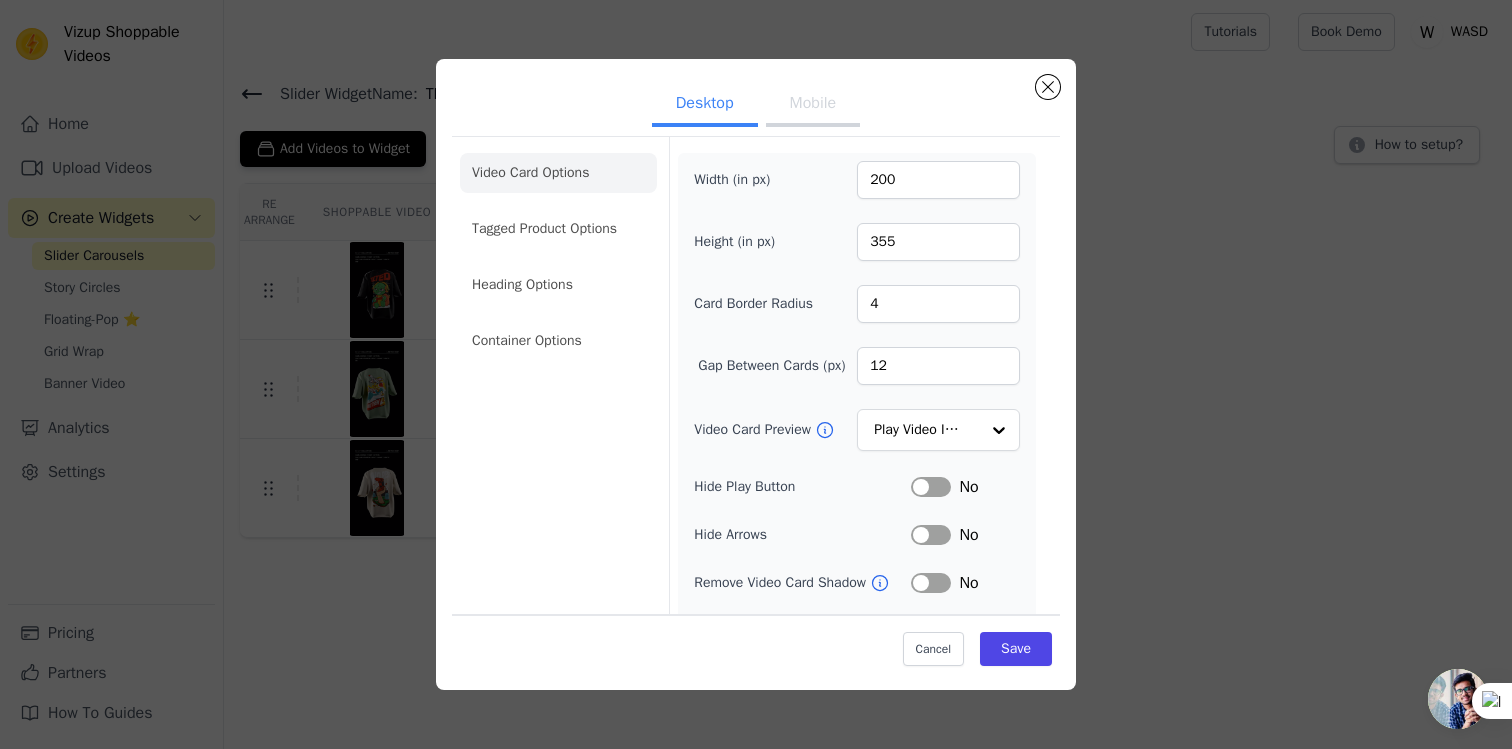 scroll, scrollTop: 0, scrollLeft: 0, axis: both 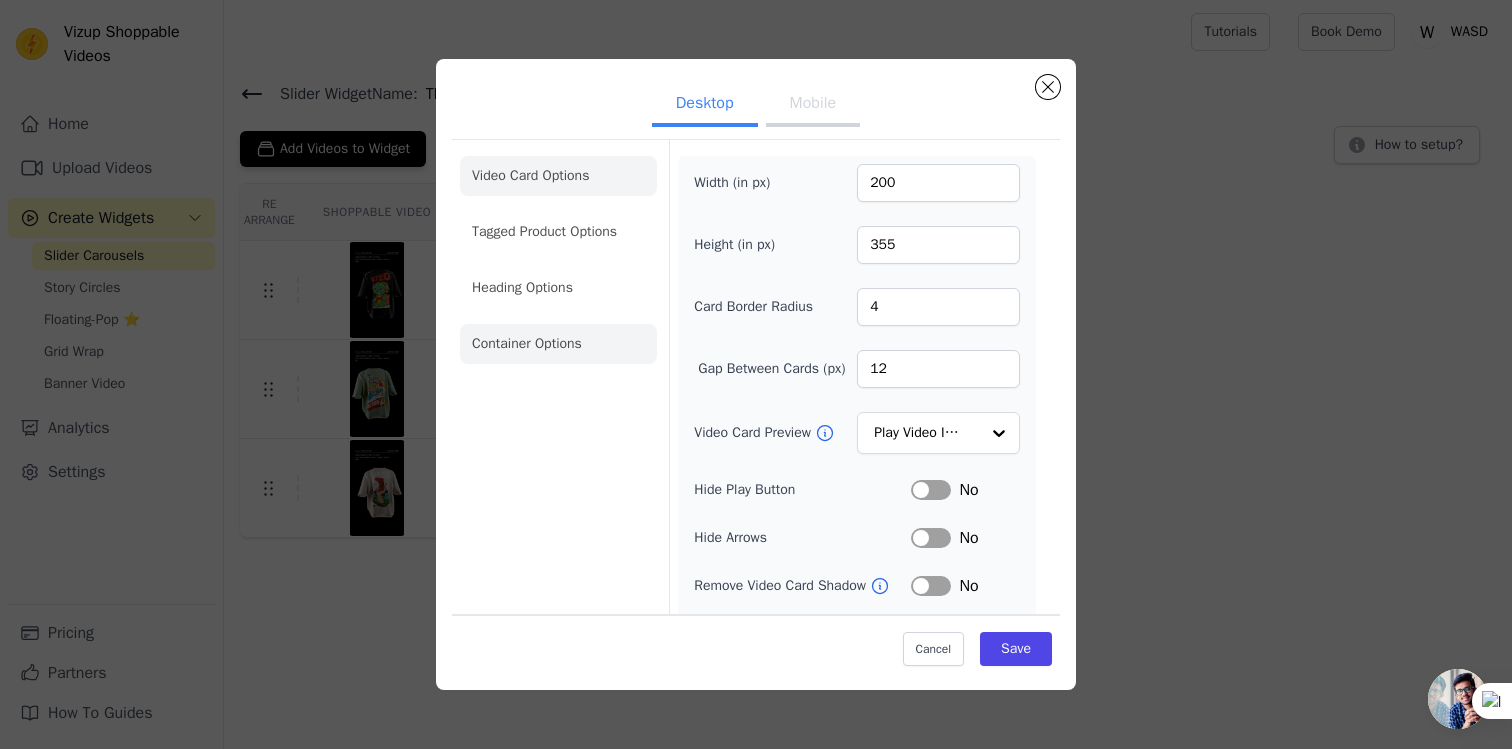 click on "Container Options" 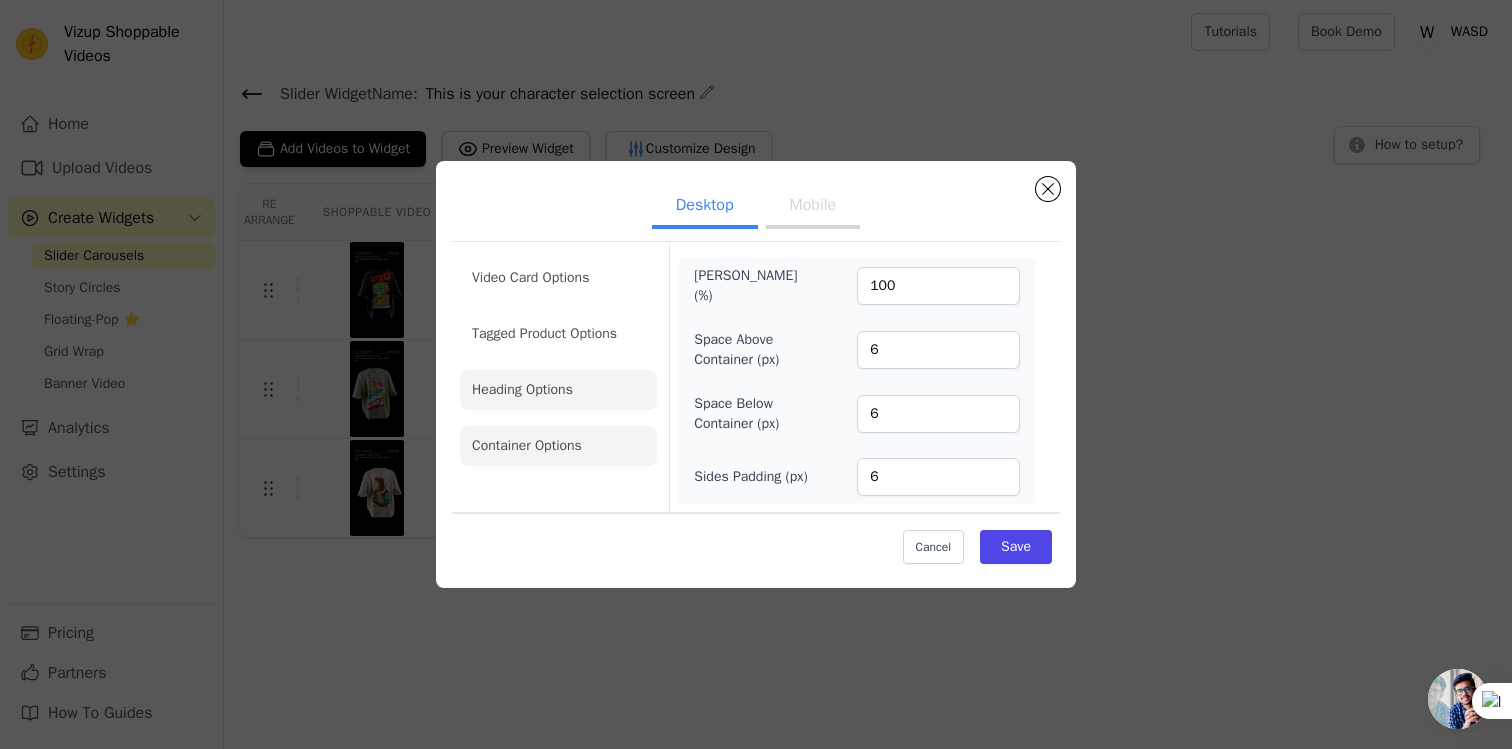 click on "Heading Options" 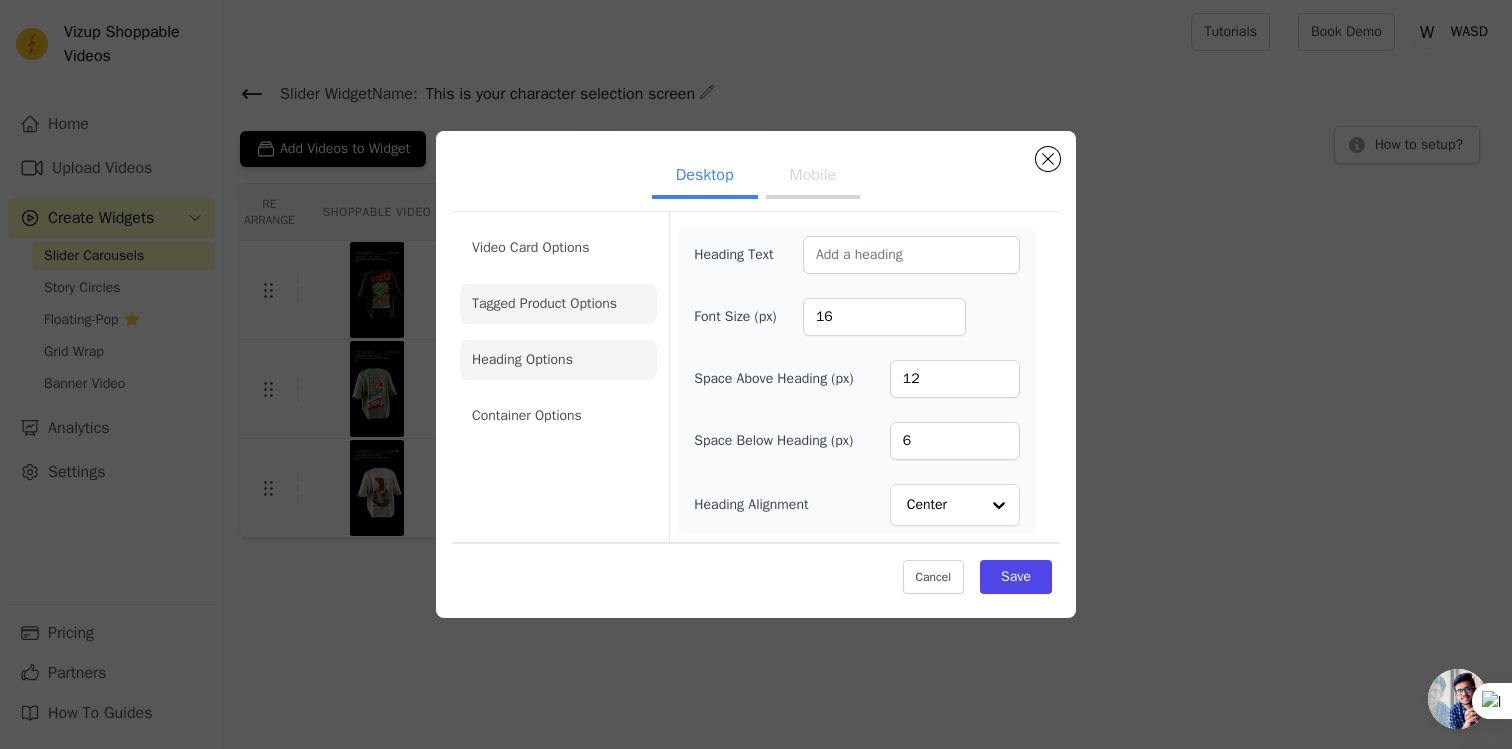 click on "Tagged Product Options" 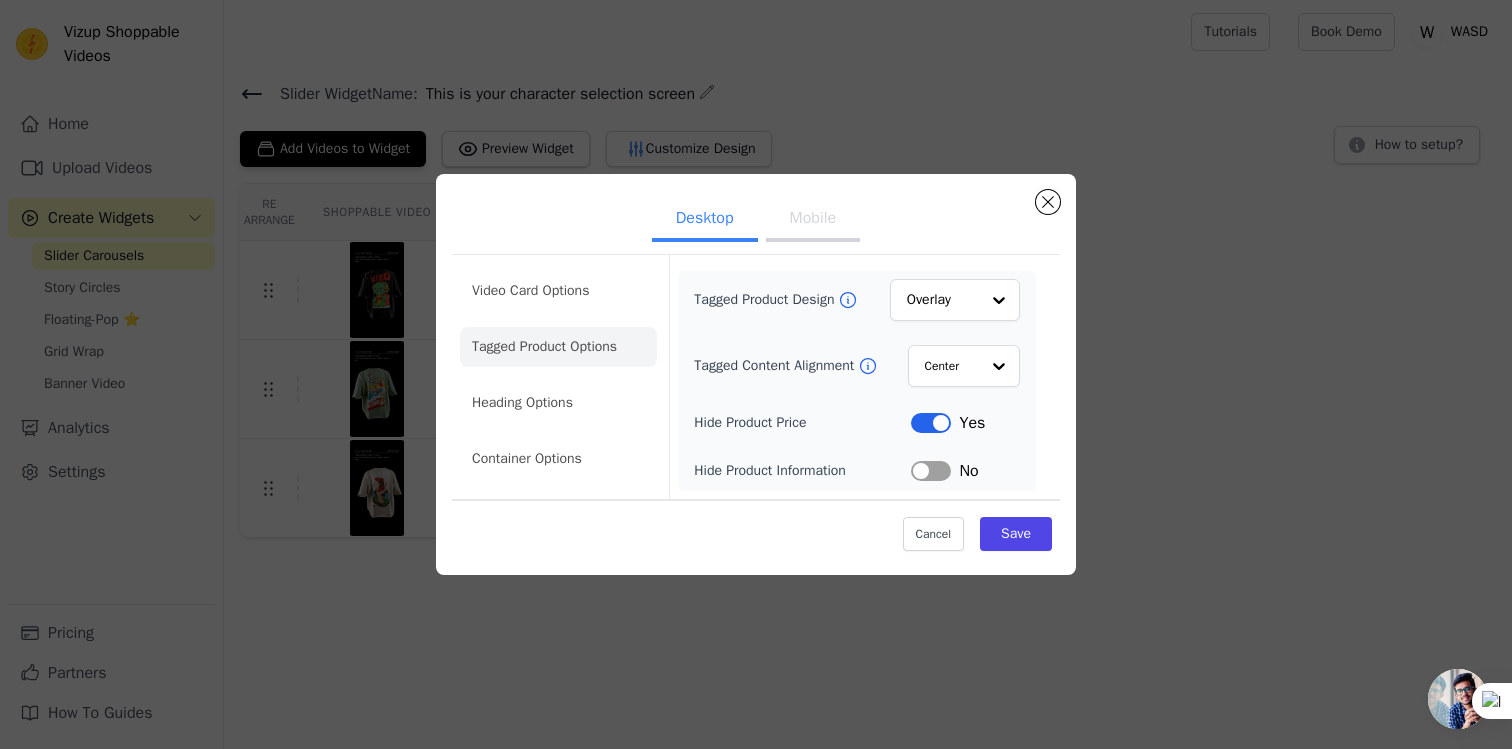 click on "Desktop Mobile" at bounding box center (756, 220) 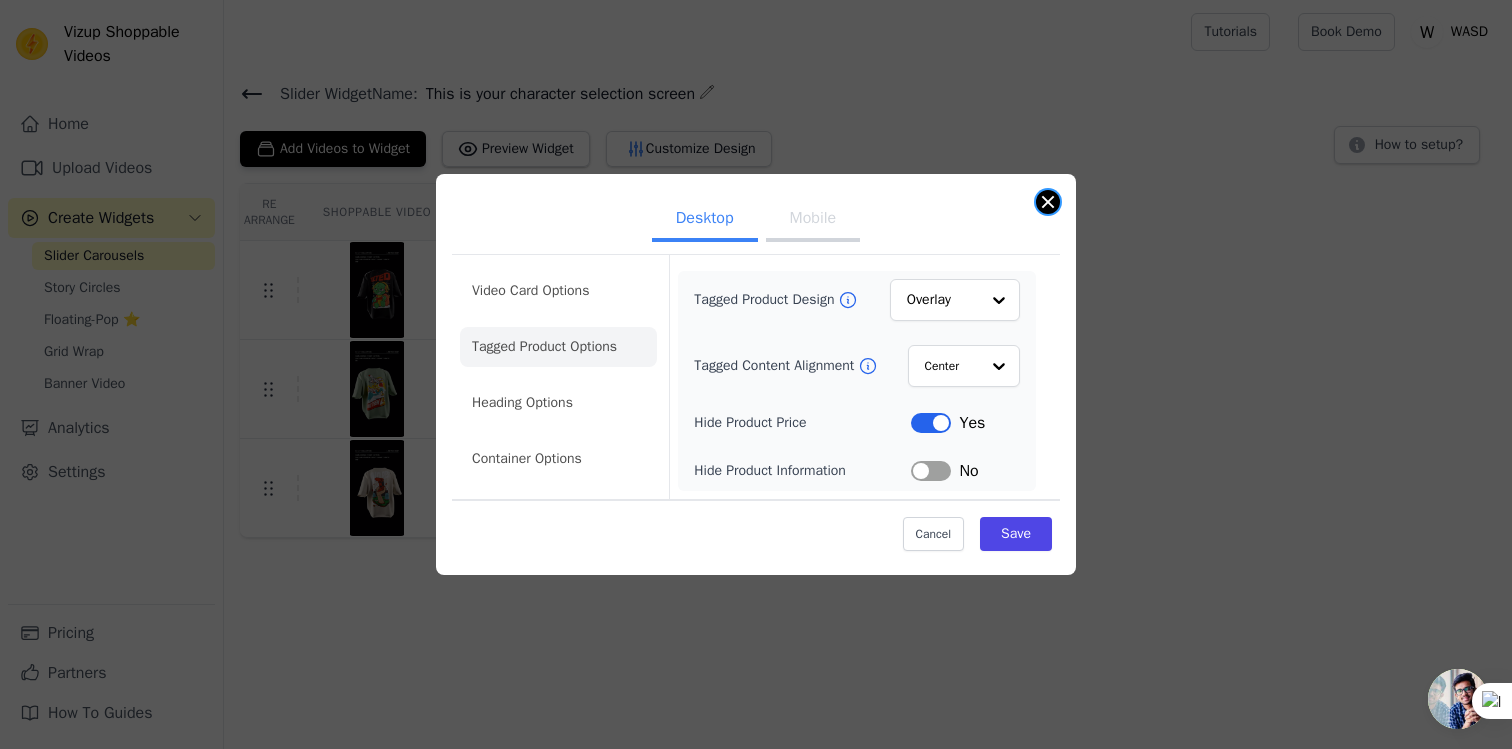 click at bounding box center [1048, 202] 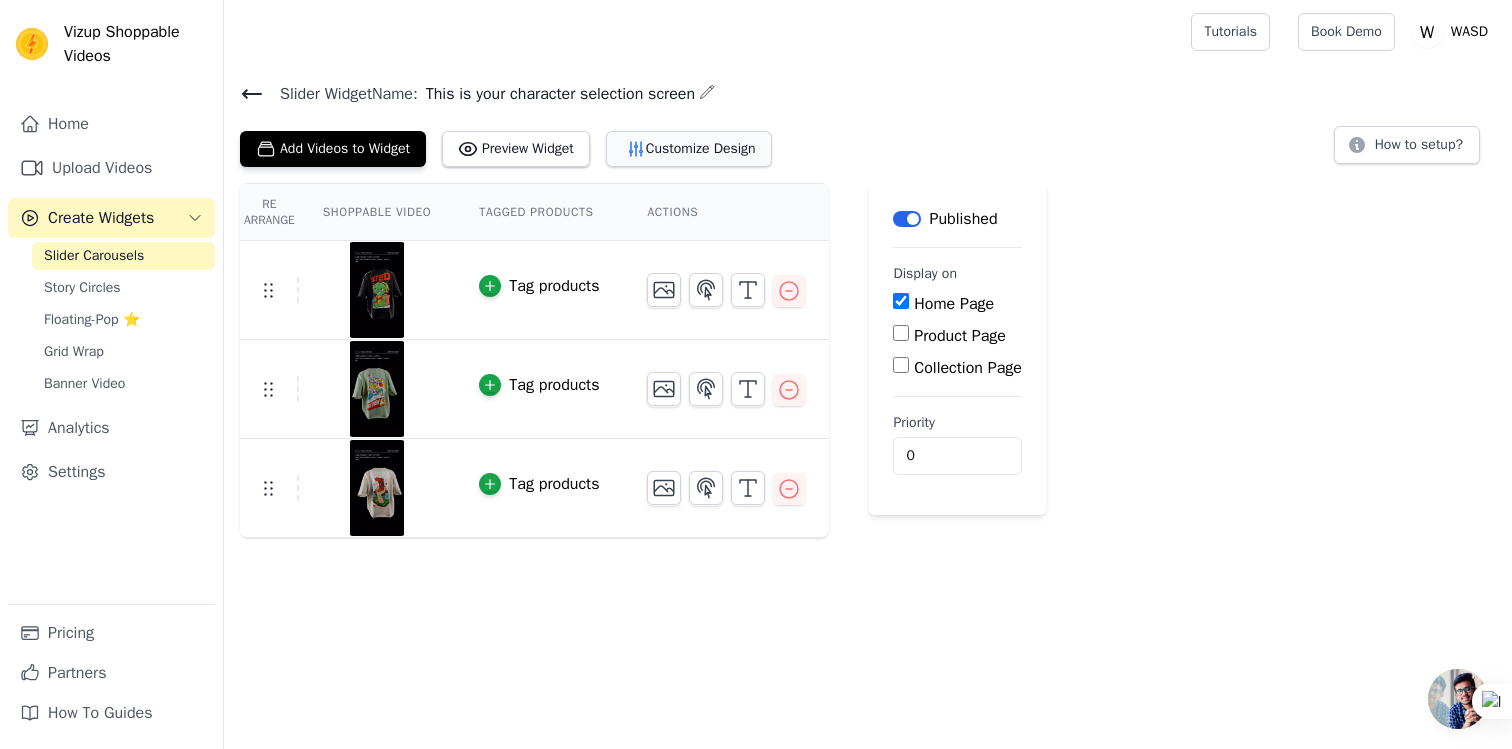 click on "Customize Design" at bounding box center [689, 149] 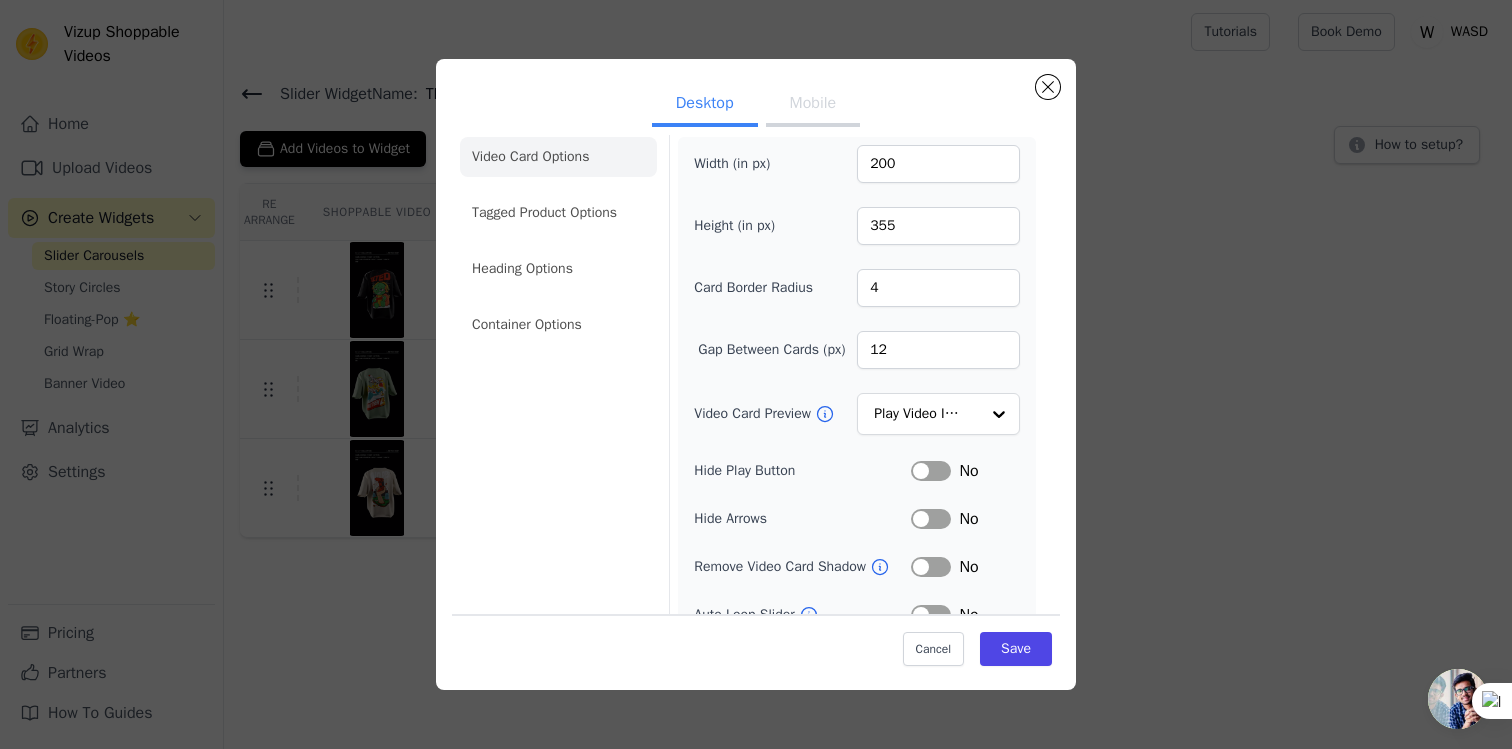 scroll, scrollTop: 0, scrollLeft: 0, axis: both 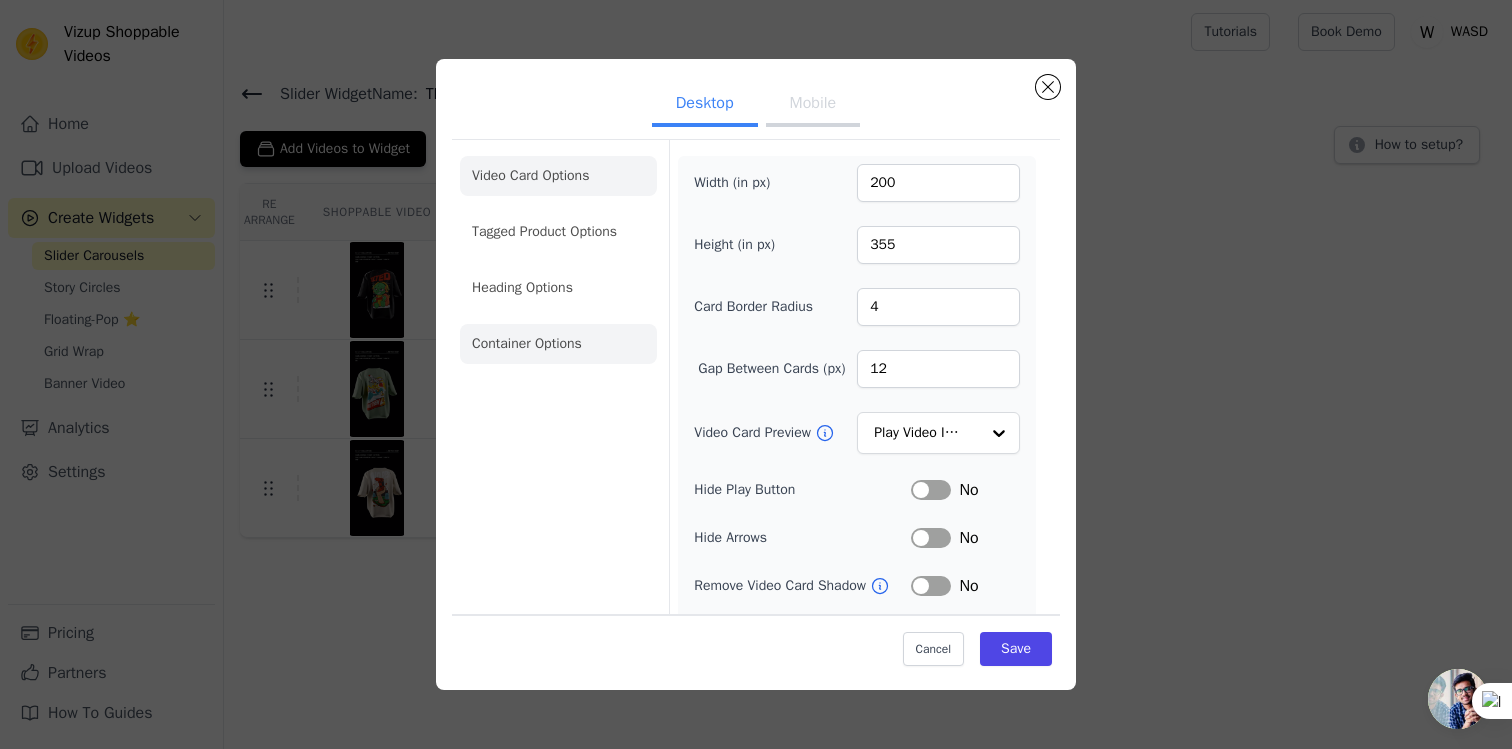 click on "Container Options" 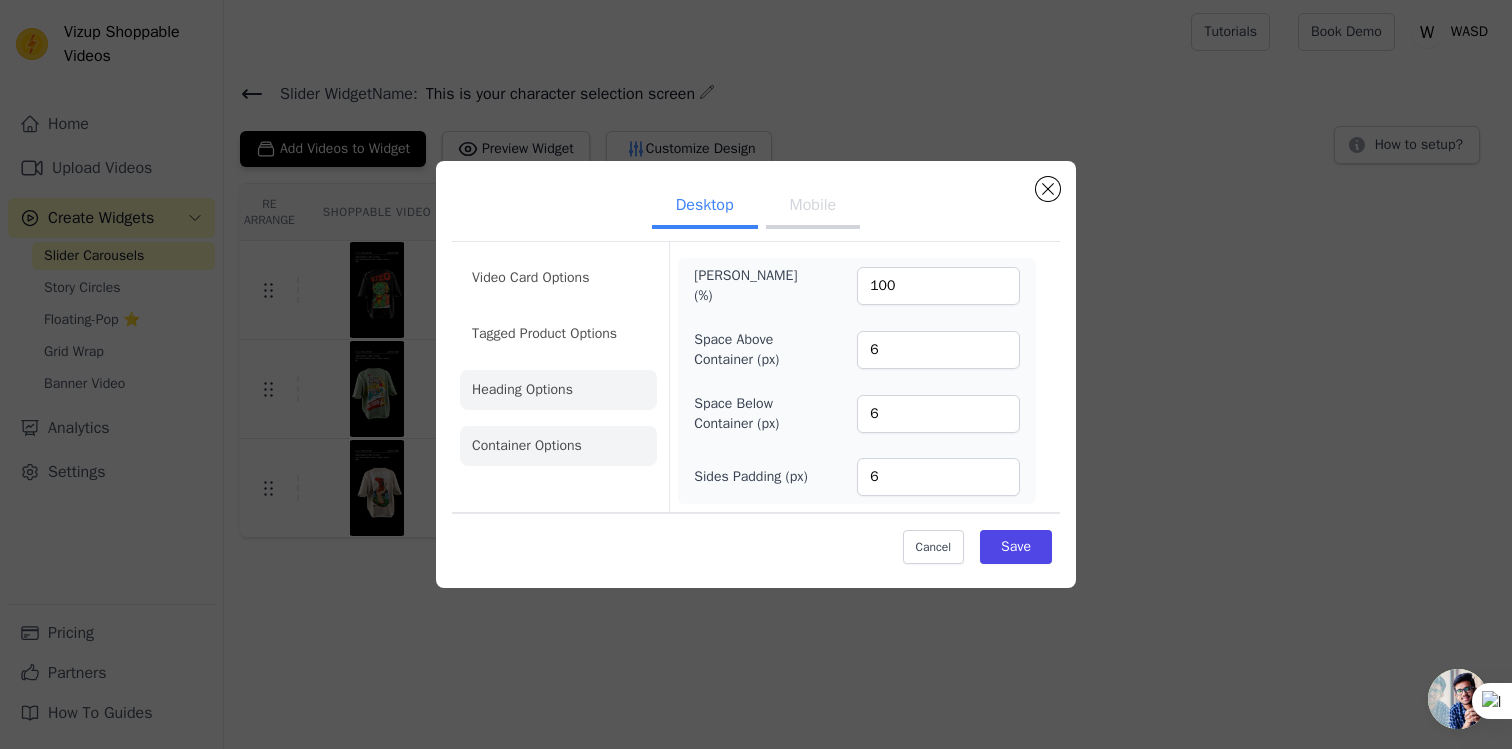 click on "Heading Options" 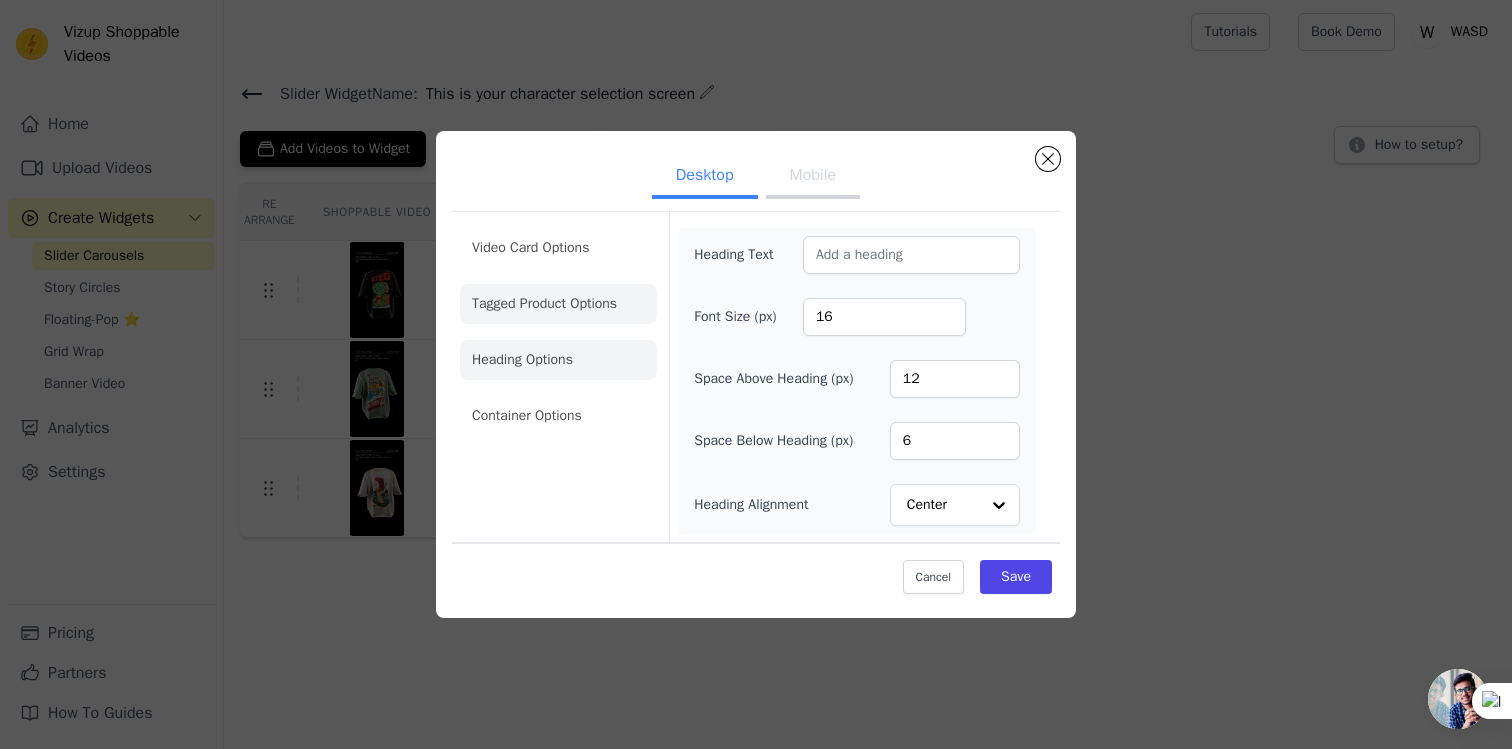 click on "Tagged Product Options" 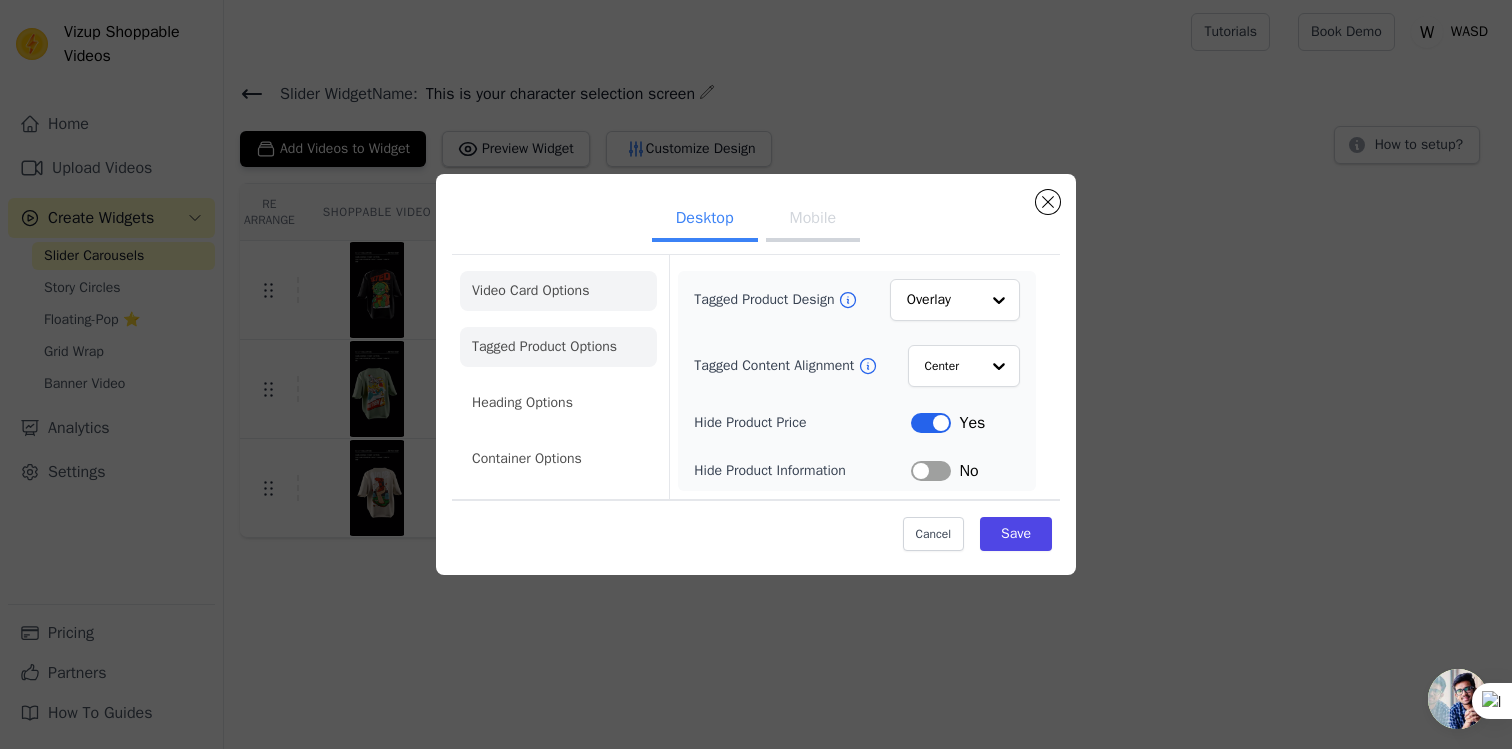 click on "Video Card Options" 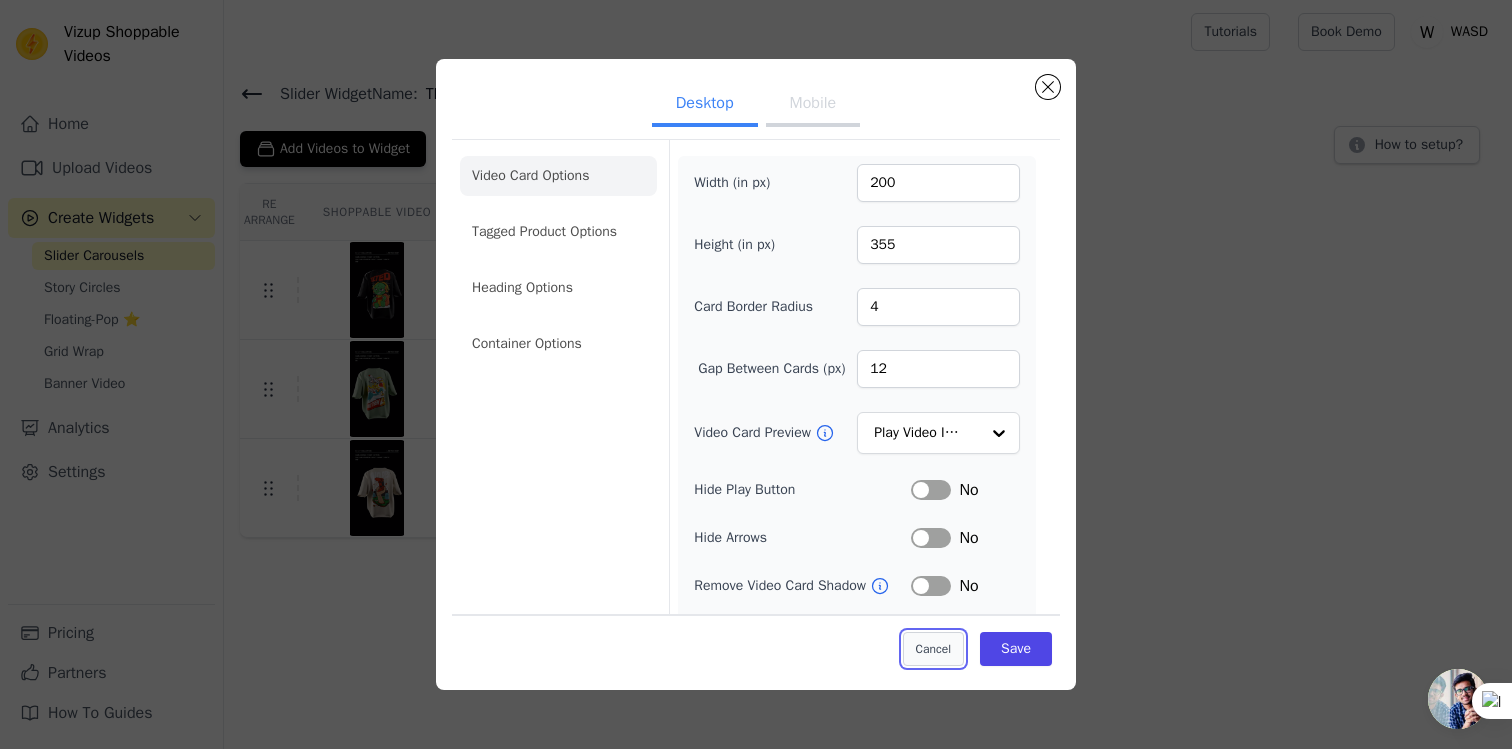 click on "Cancel" at bounding box center [933, 649] 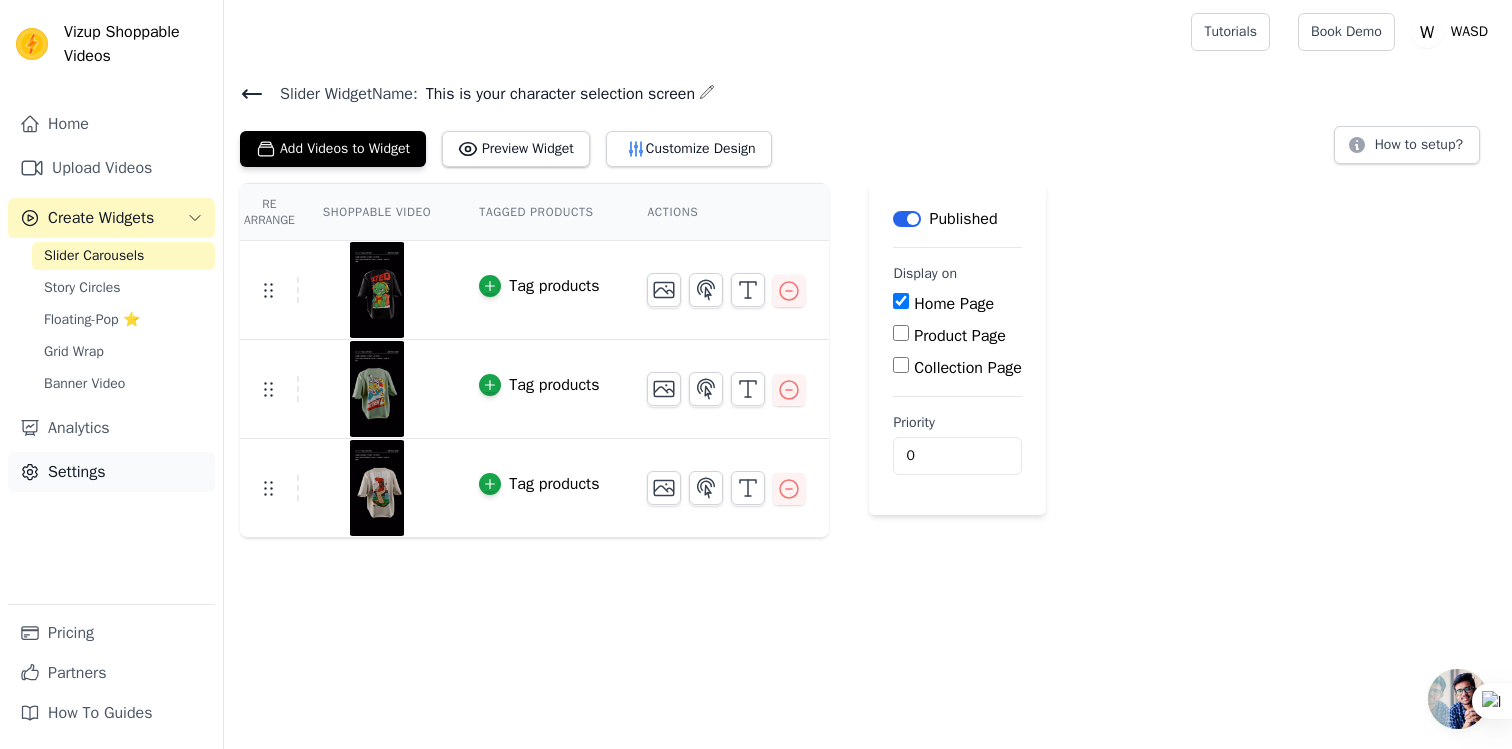 click on "Settings" at bounding box center [111, 472] 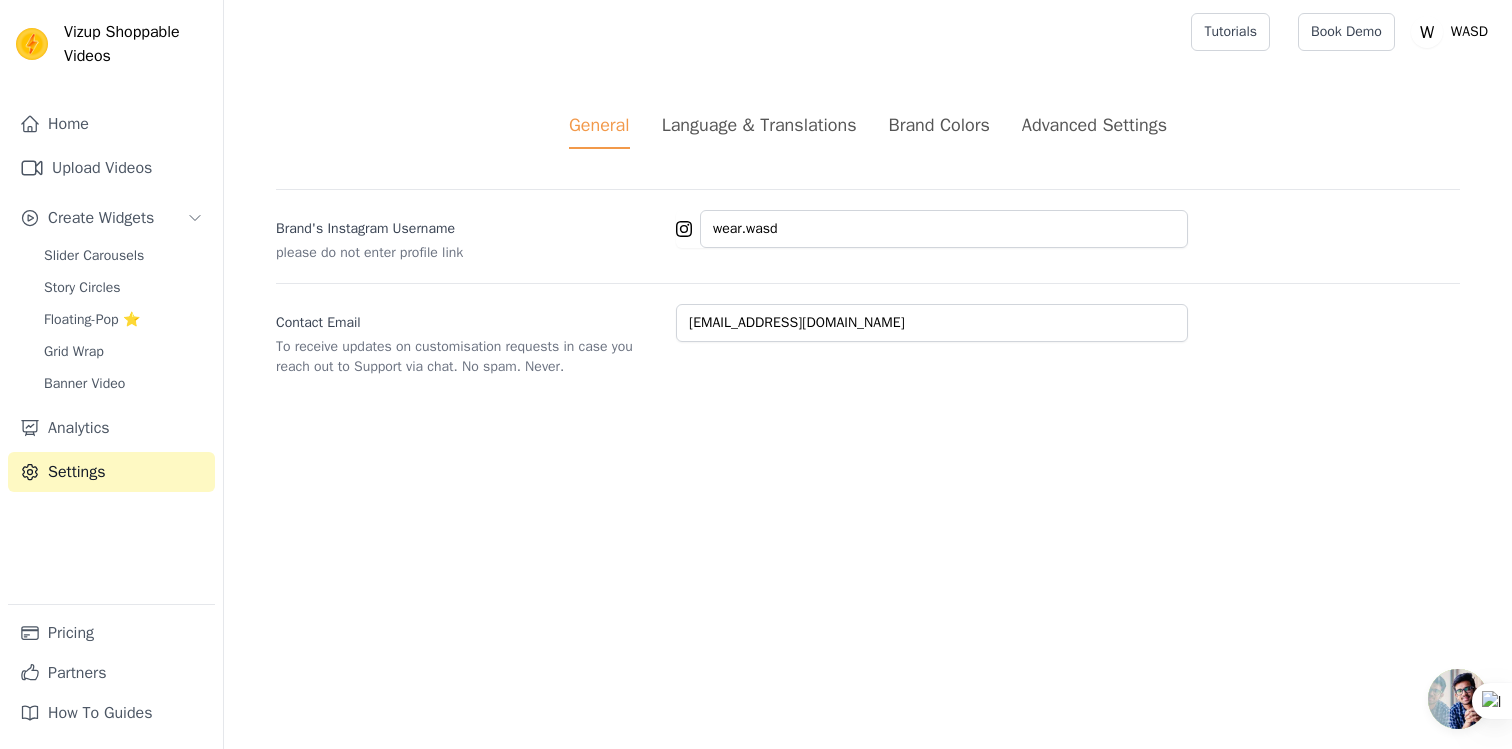click on "Brand Colors" at bounding box center (939, 125) 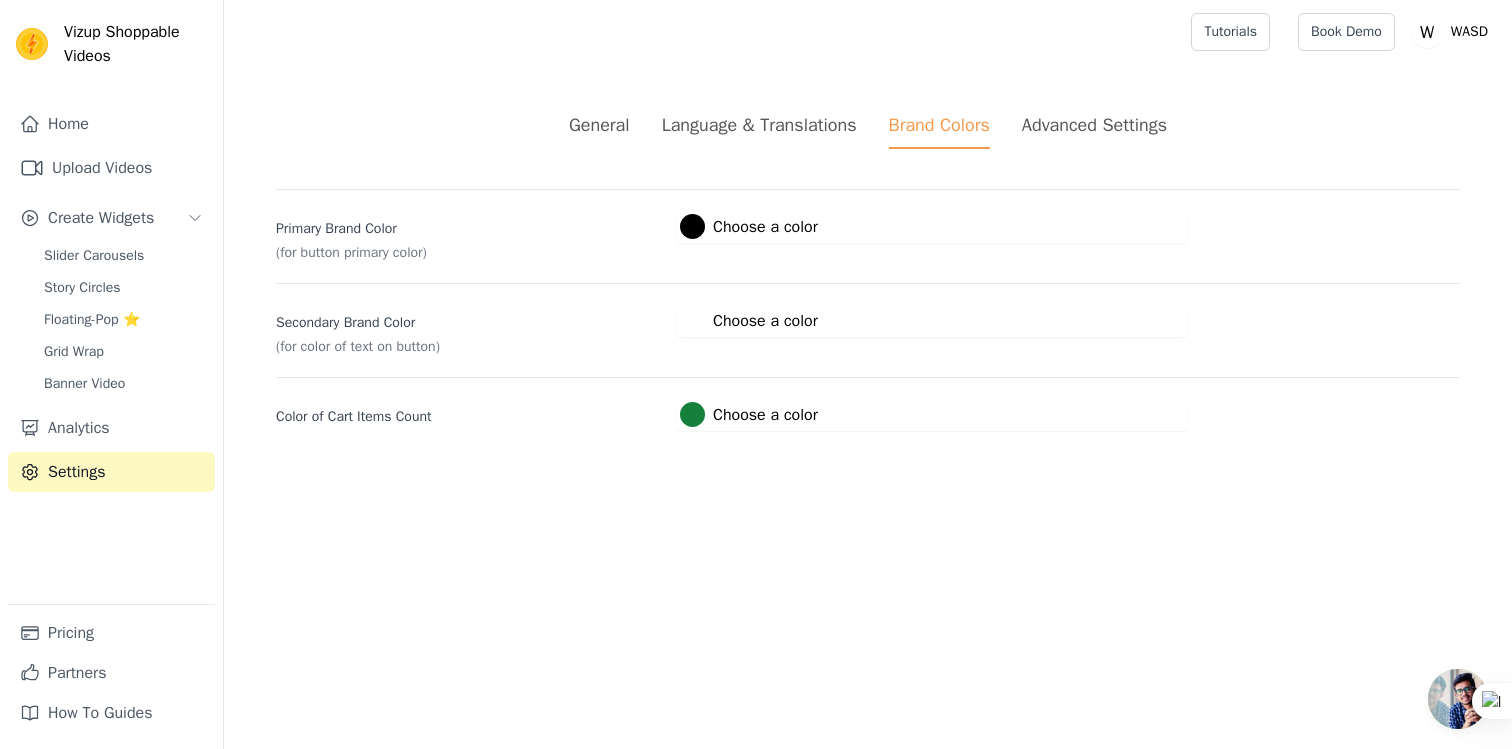 click on "#ffffff       Choose a color" at bounding box center [749, 320] 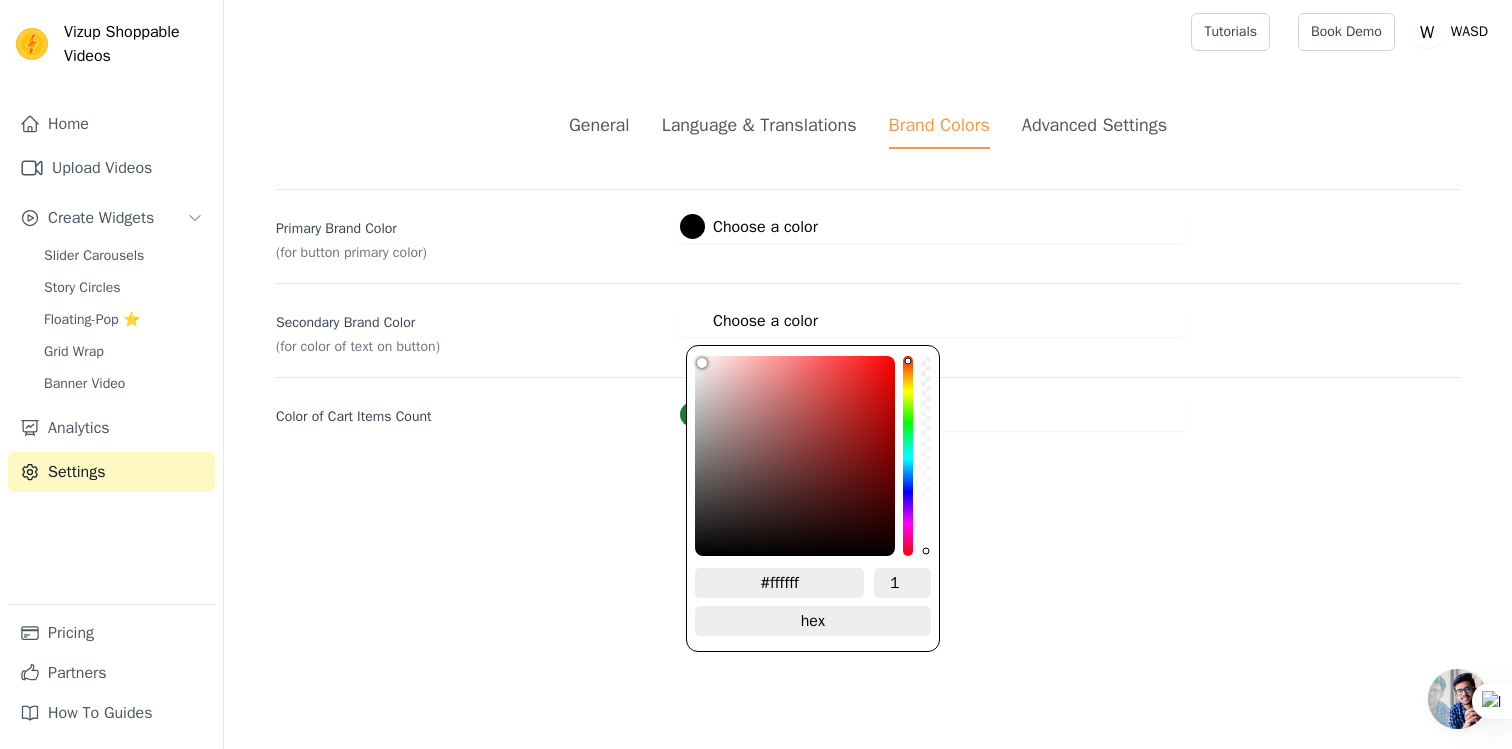 type on "#9e9797" 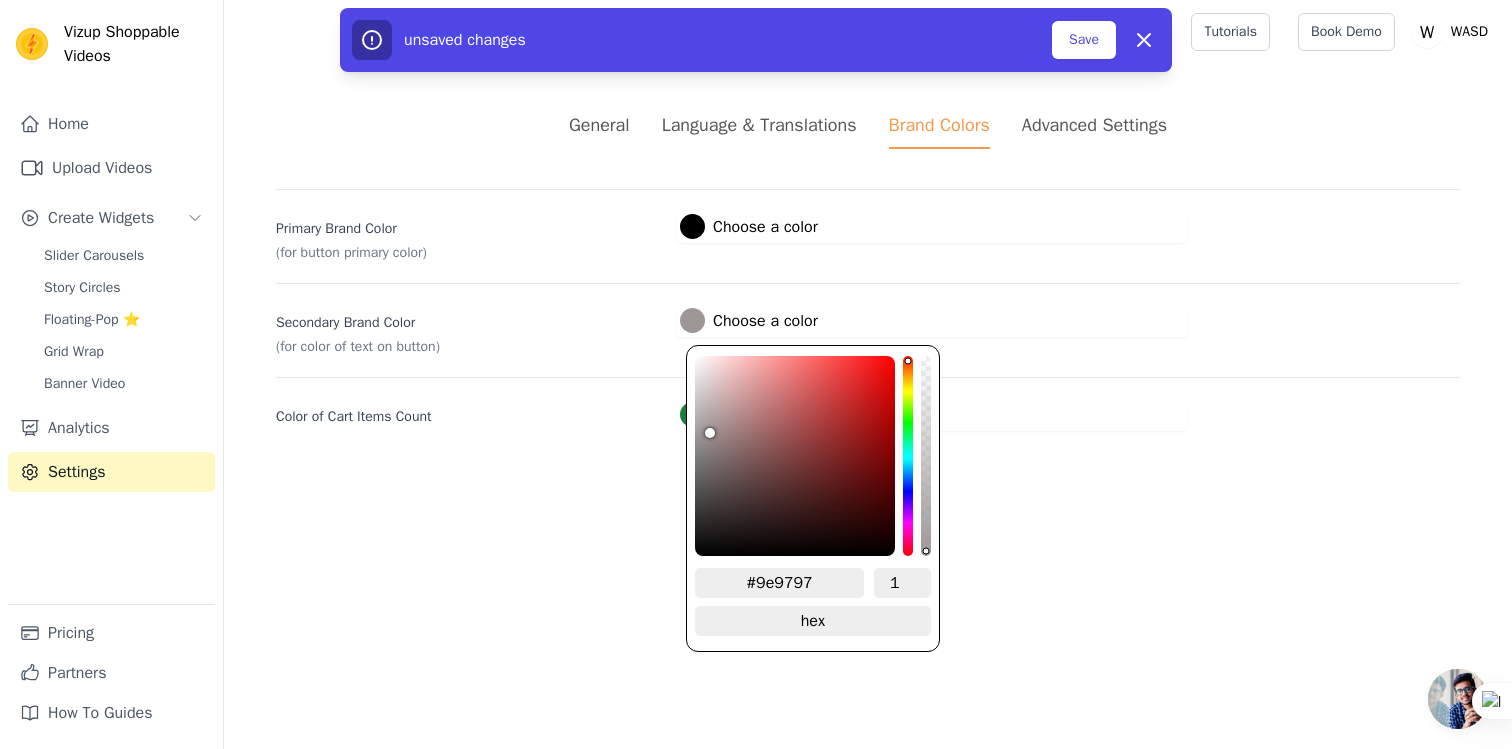 type on "#9c9595" 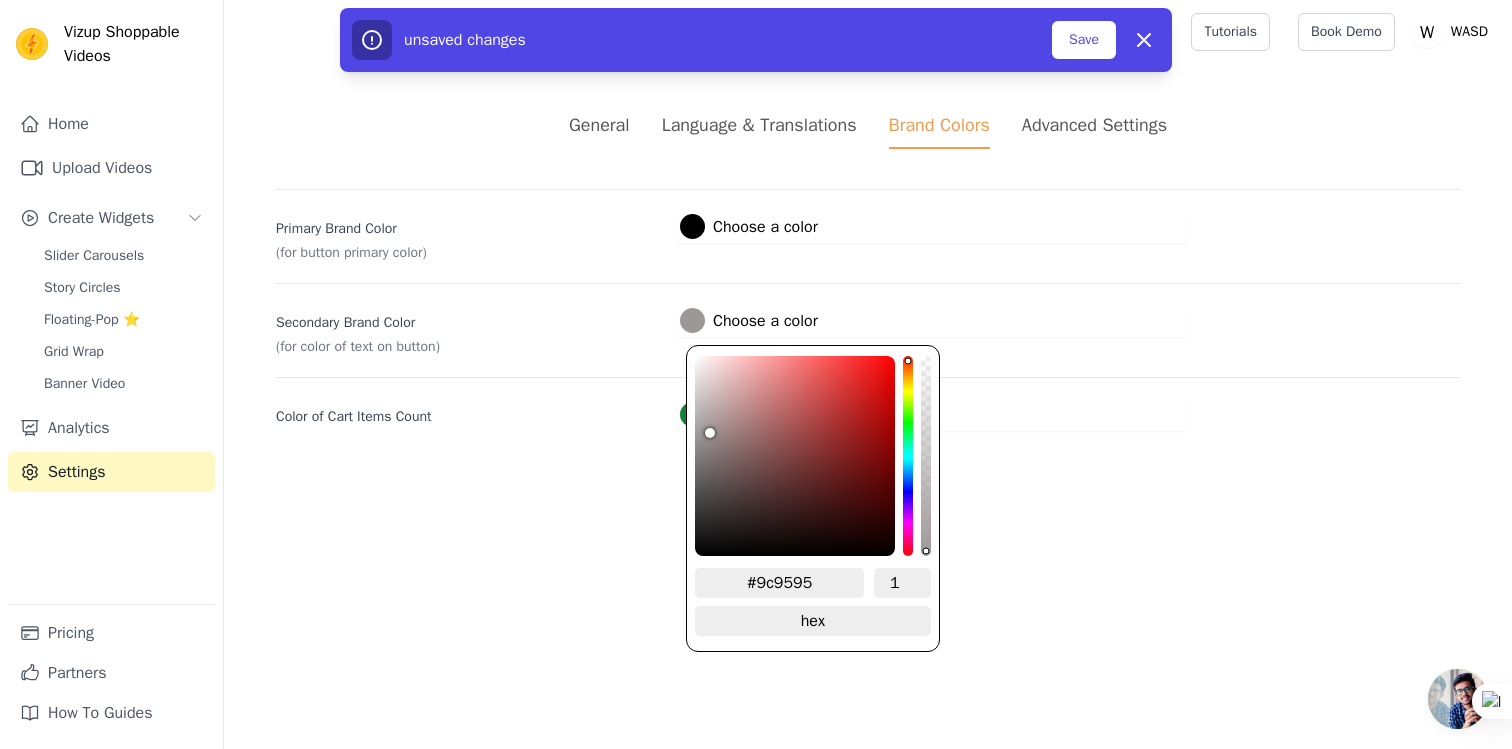 type on "#999292" 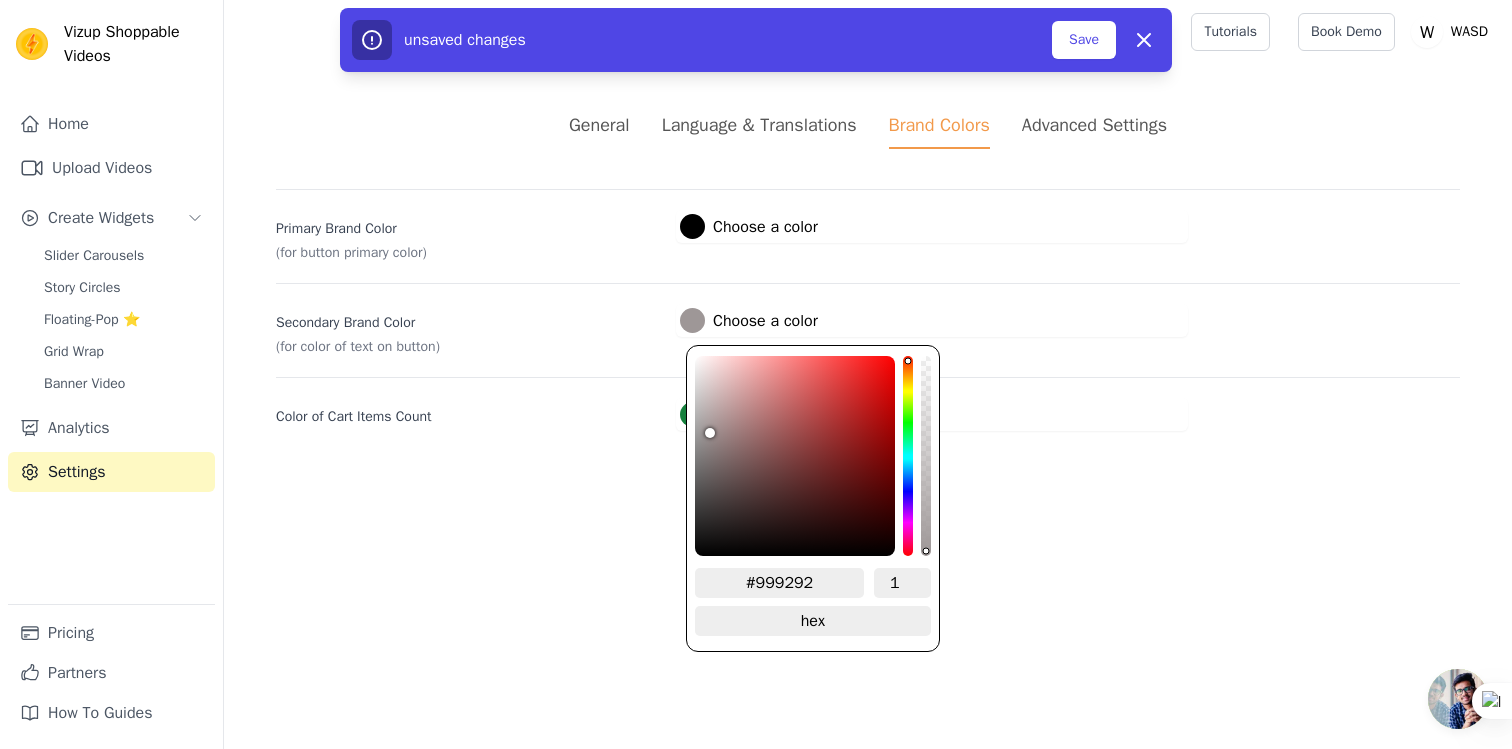type on "#938c8c" 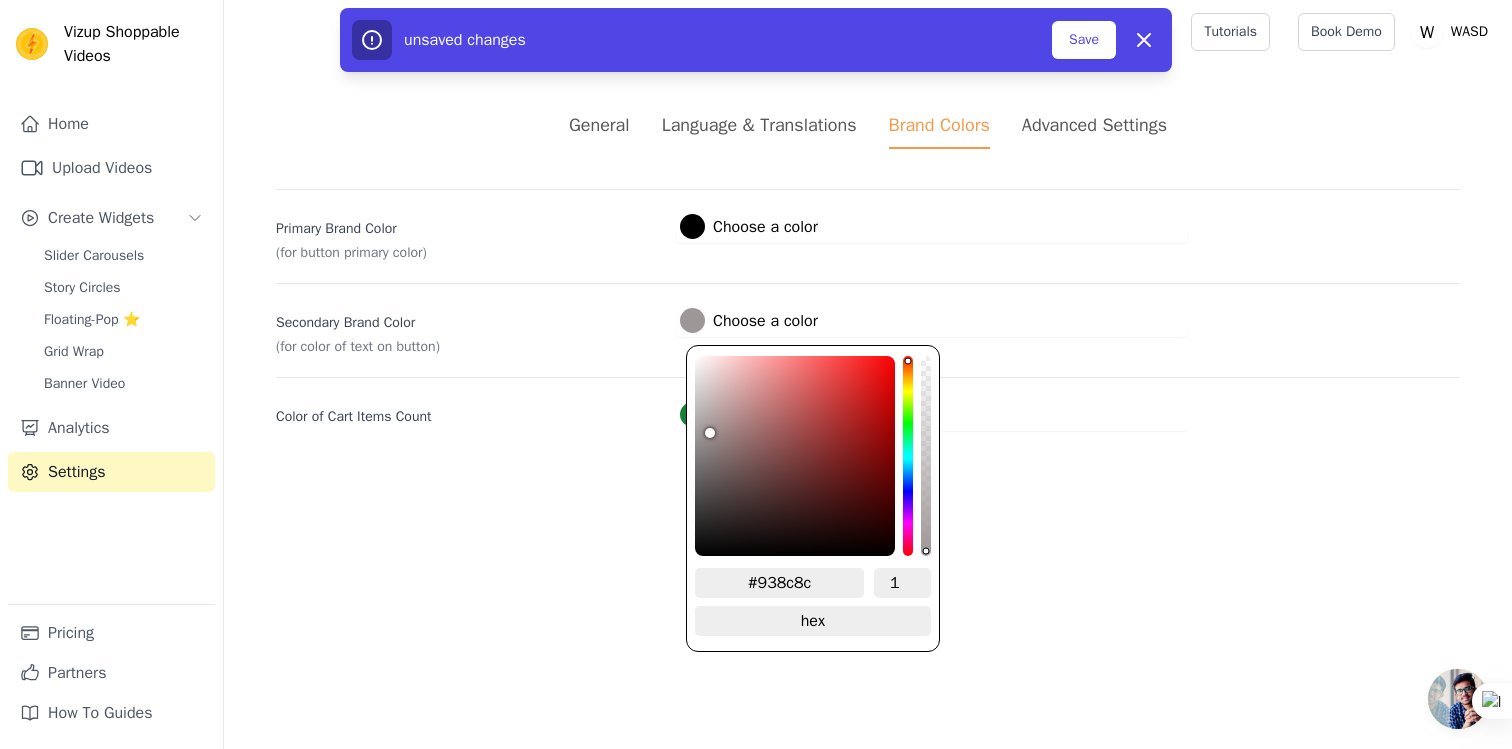 type on "#888282" 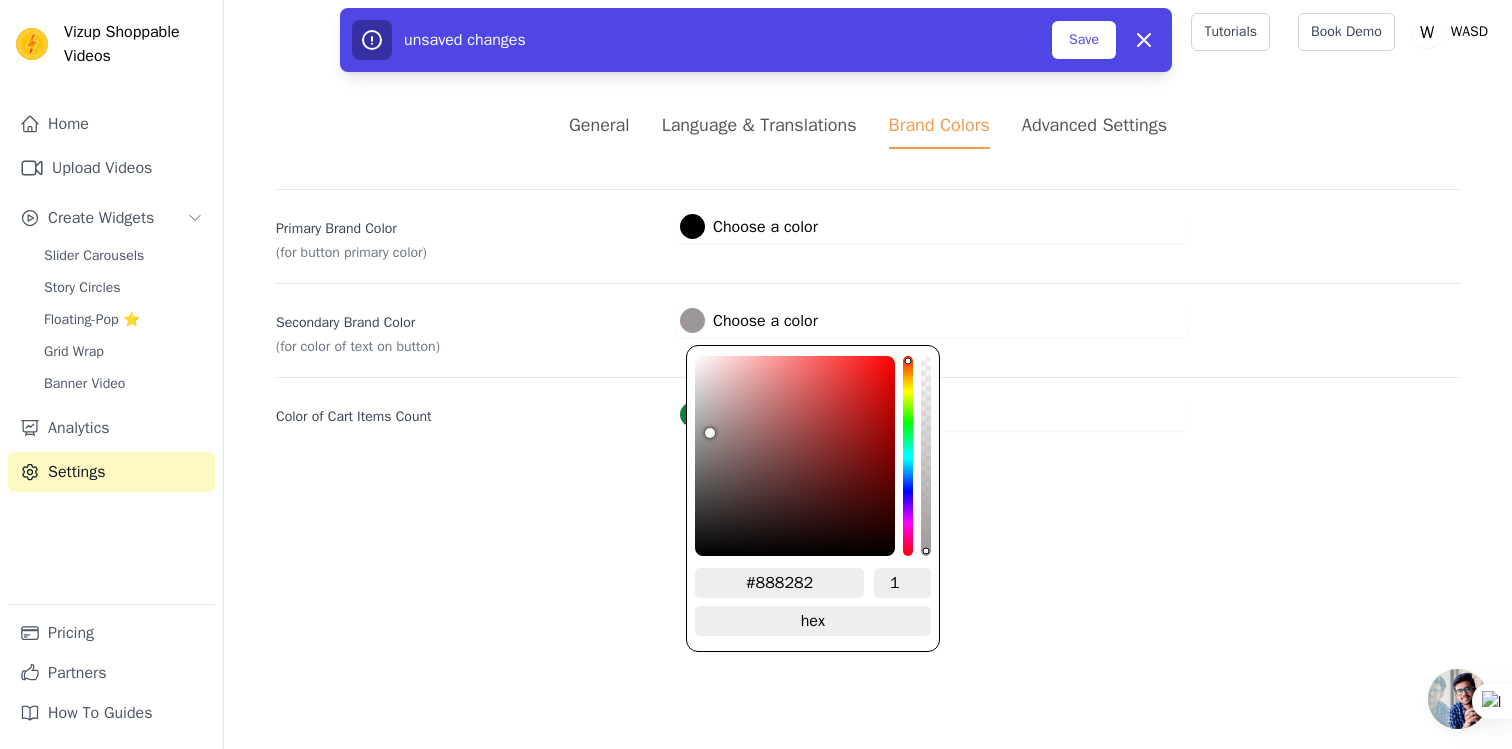 type on "#787272" 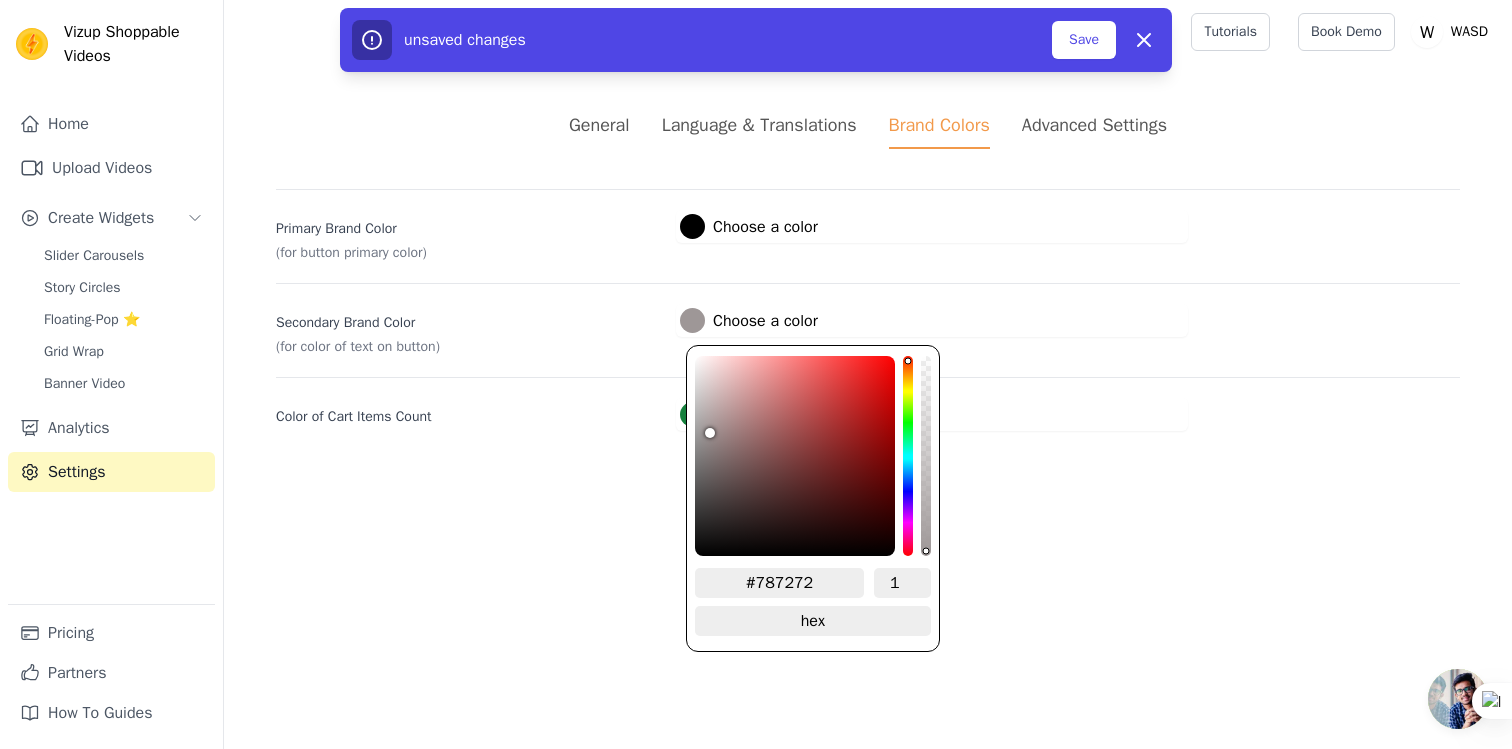 type on "#635f5f" 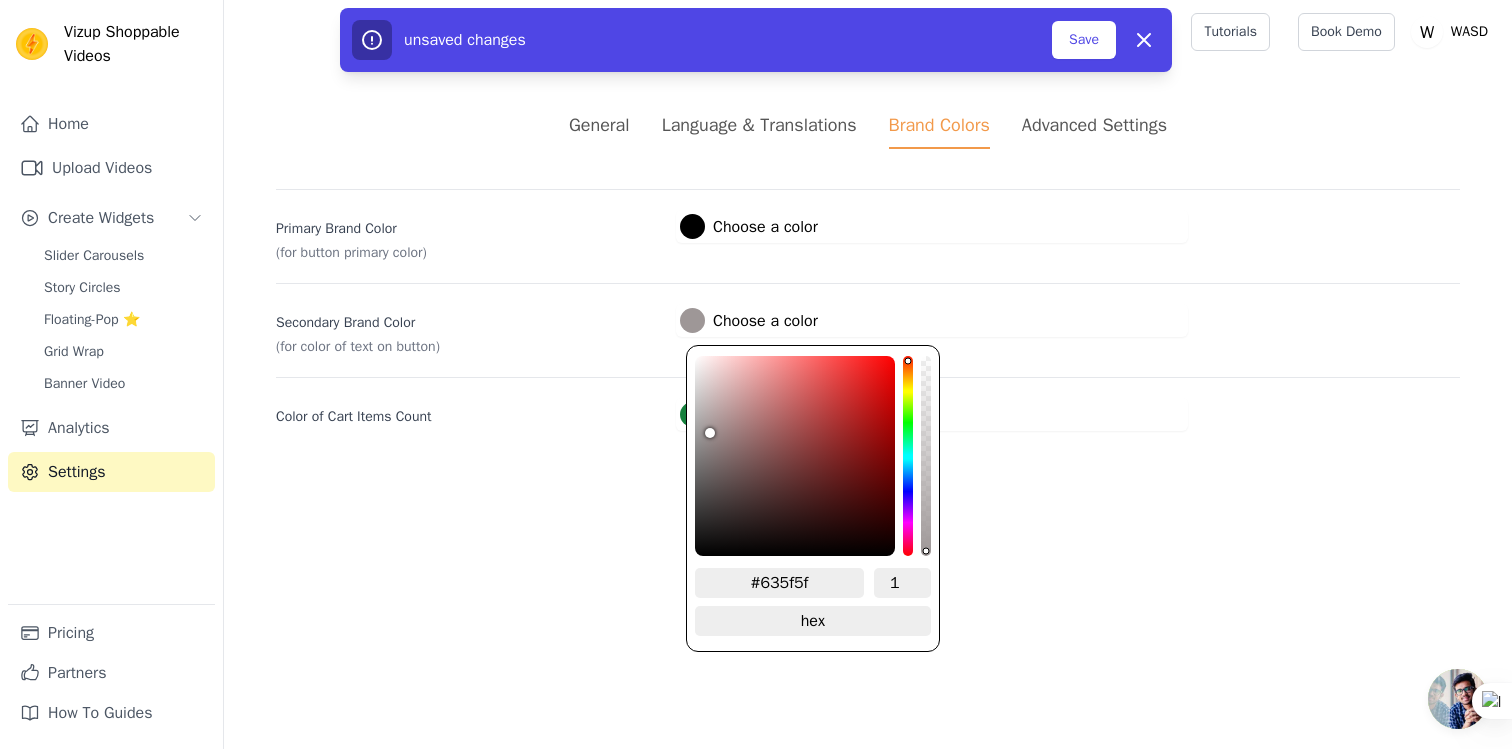 type on "#545151" 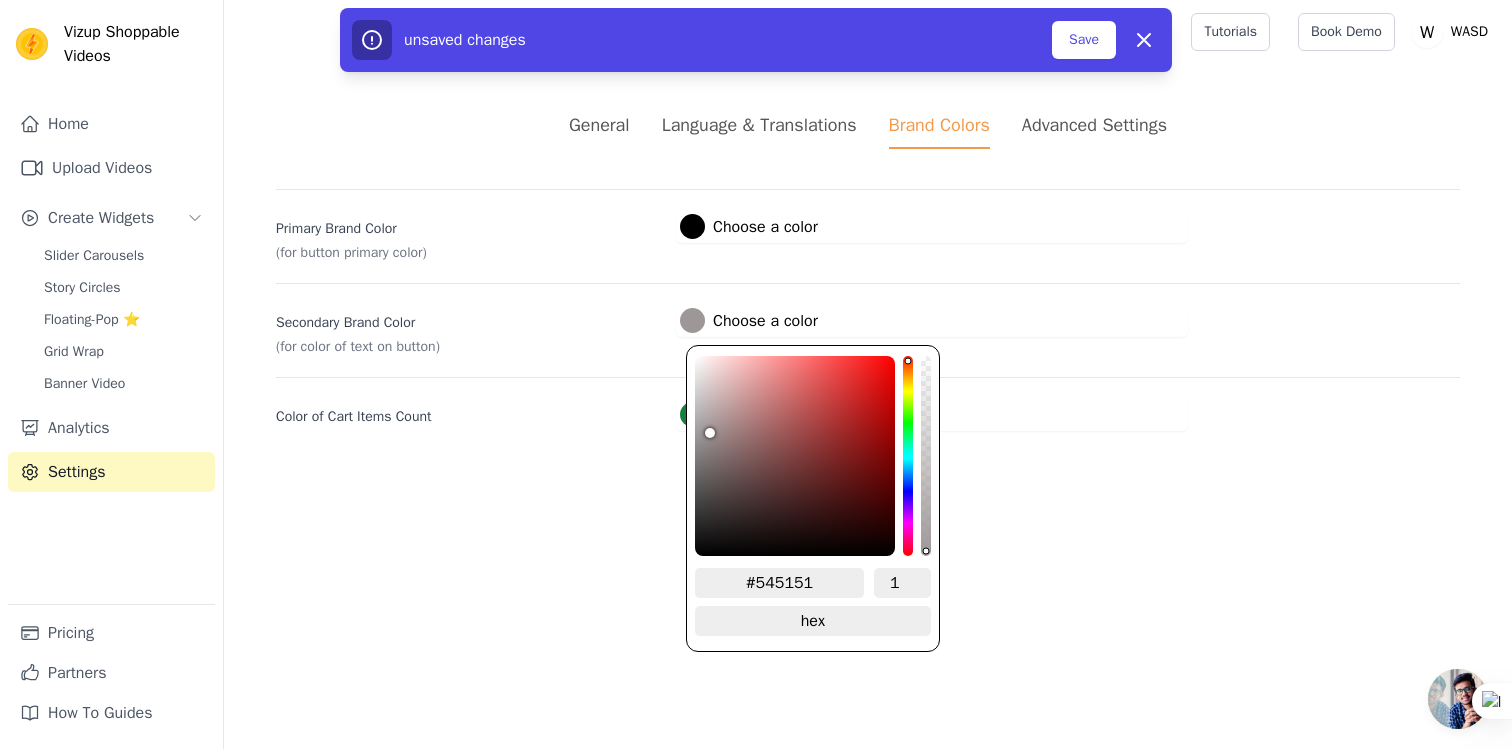 type on "#494646" 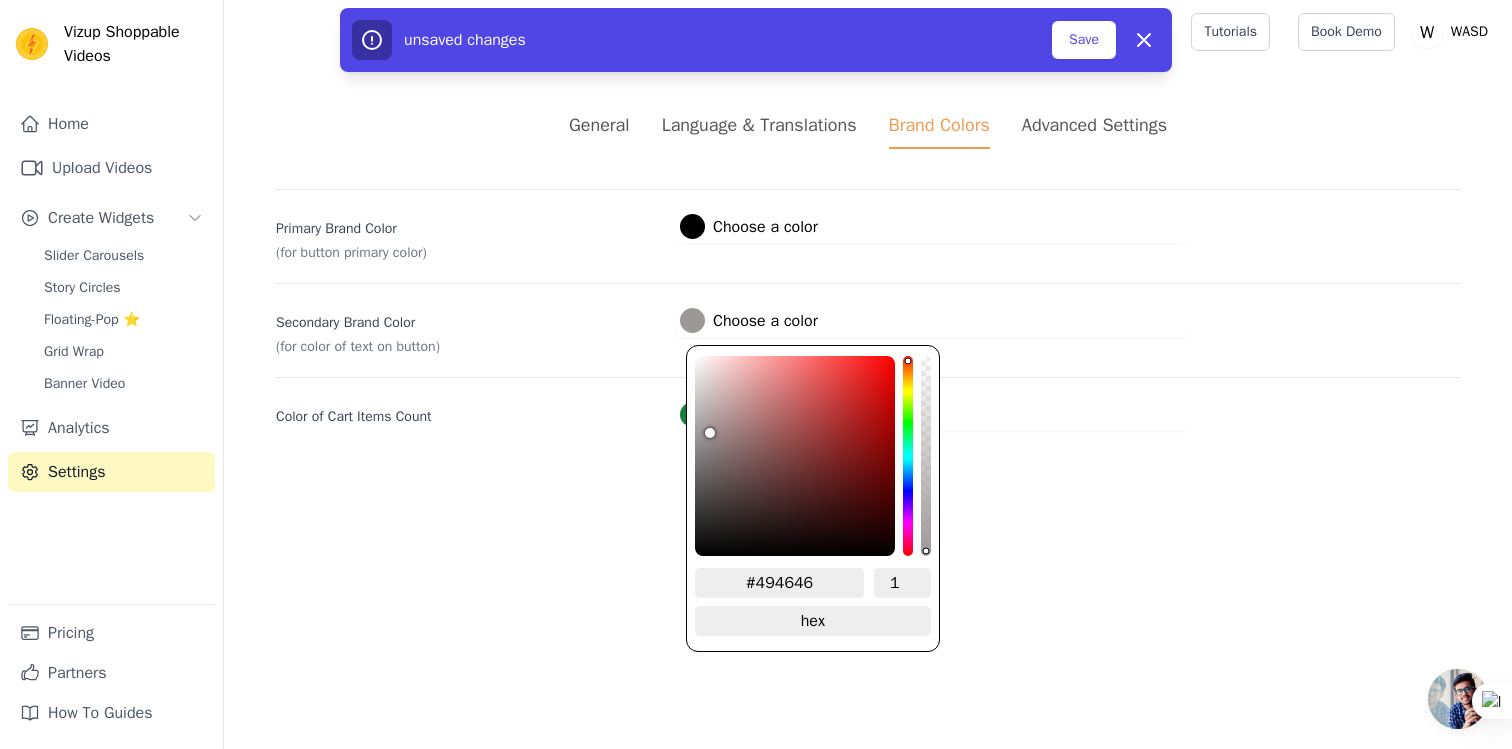 type on "#3b3939" 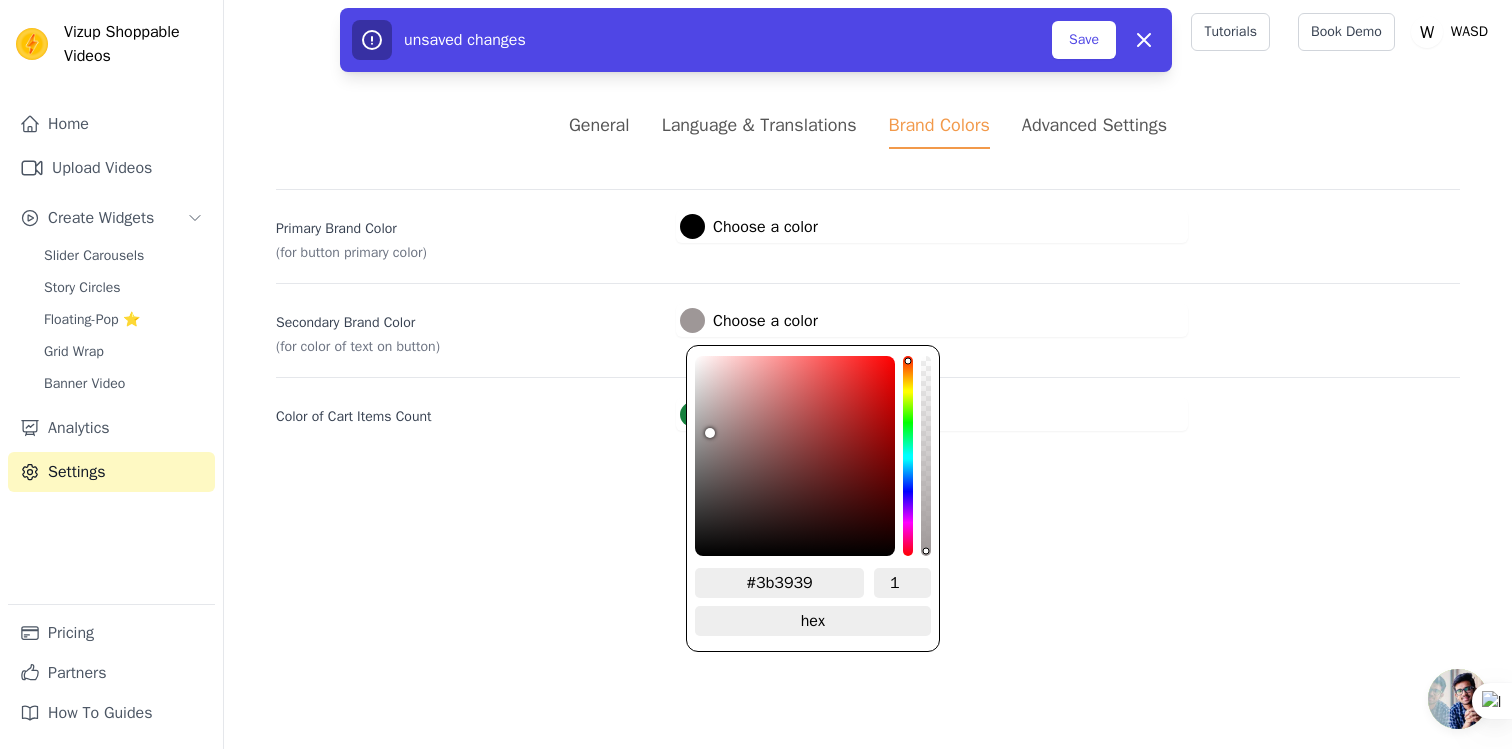 type on "#2e2d2d" 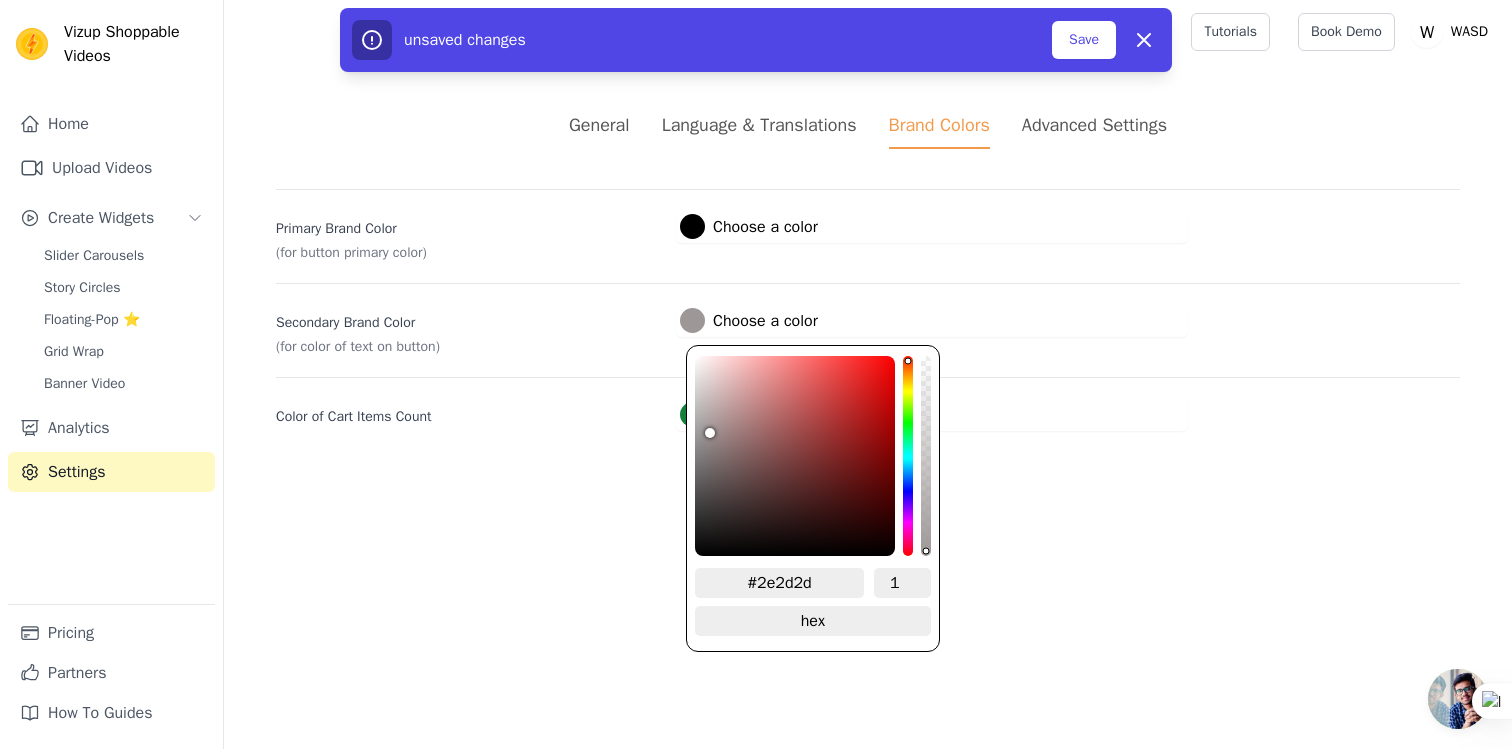 type on "#212020" 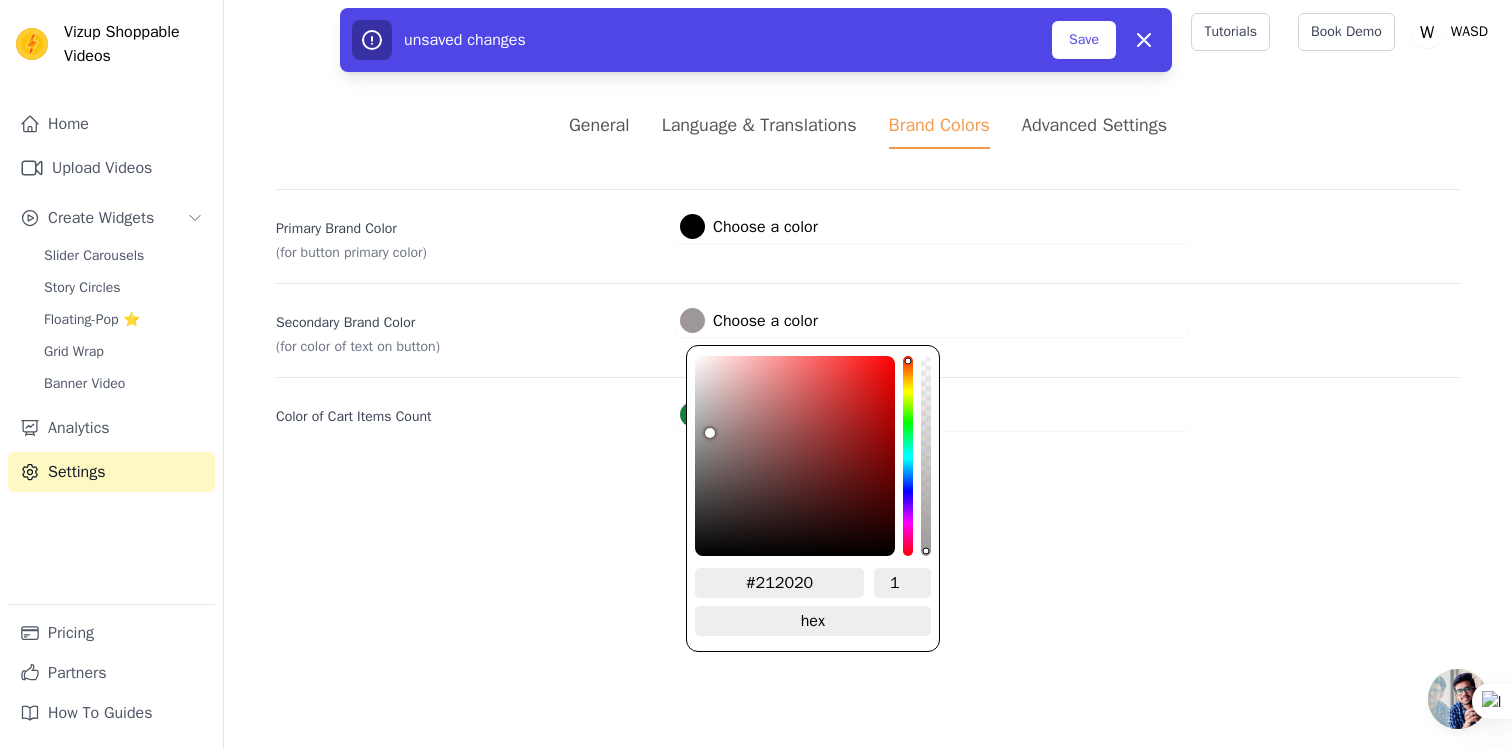 type on "#131313" 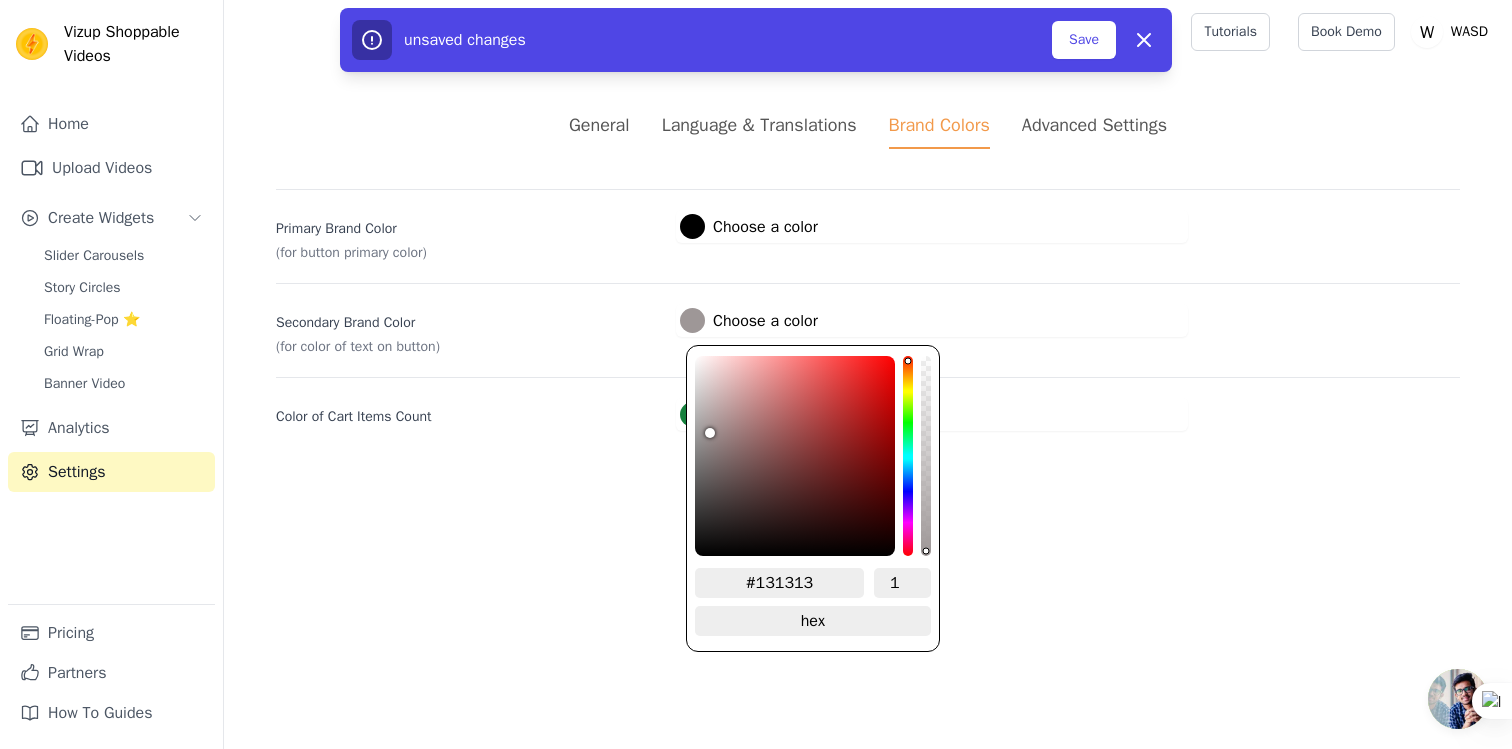 type on "#080707" 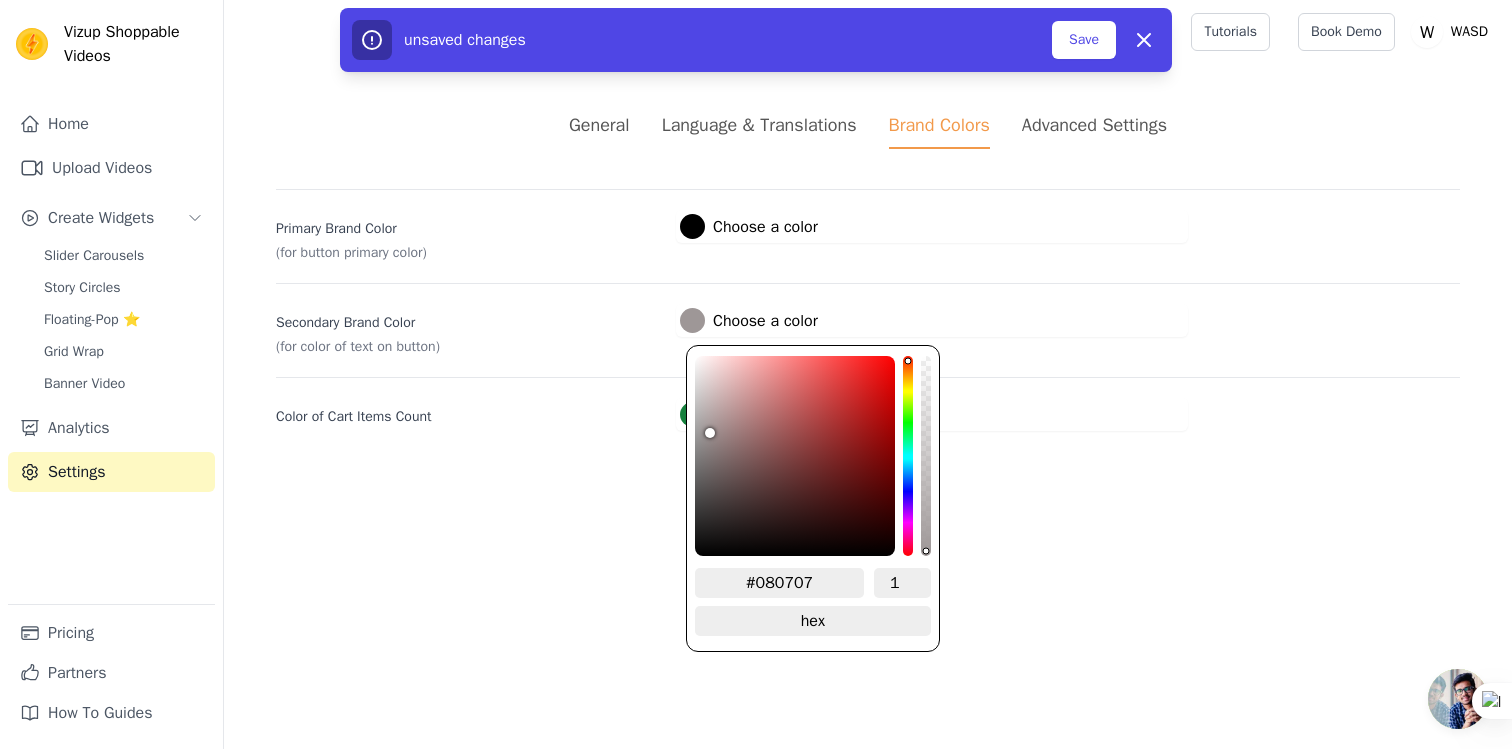 type on "#000000" 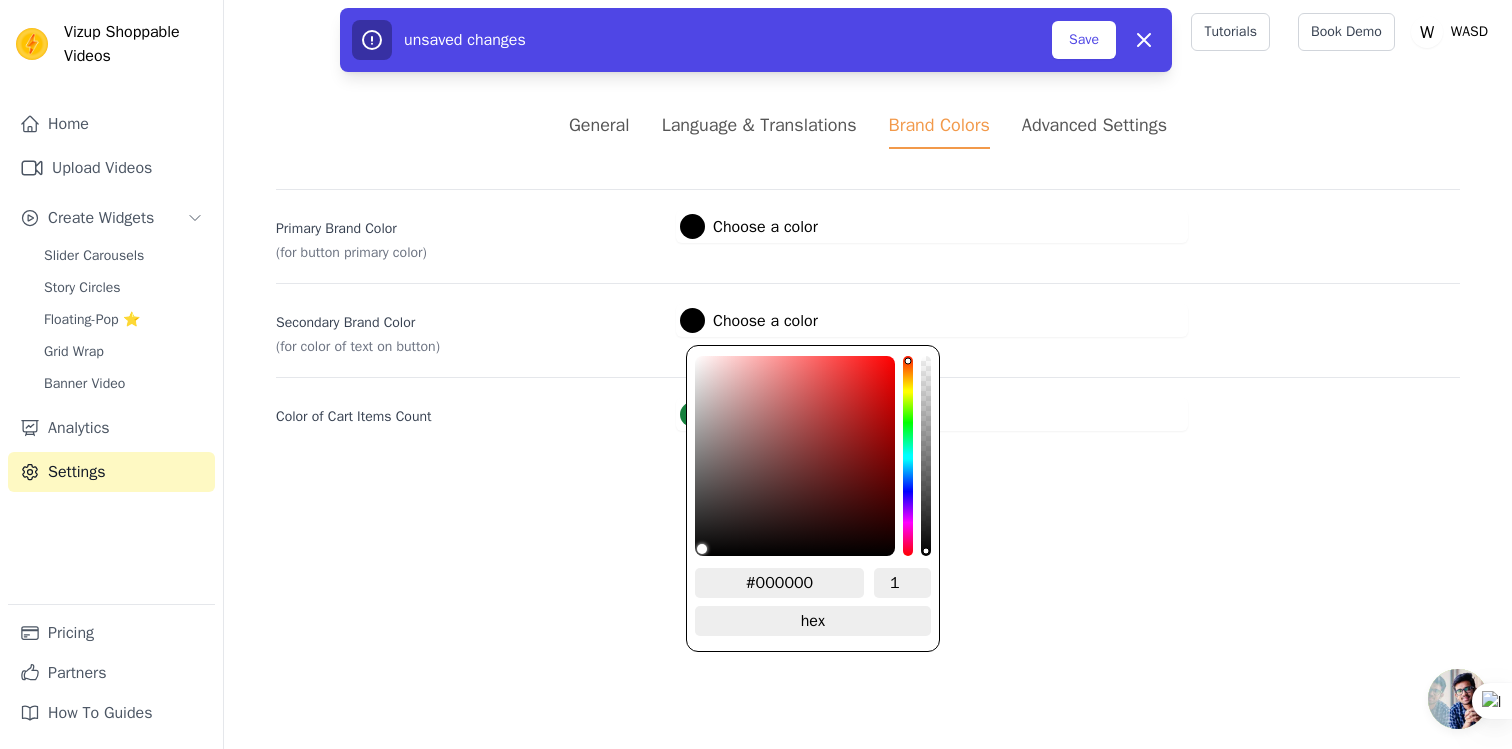 drag, startPoint x: 704, startPoint y: 431, endPoint x: 667, endPoint y: 592, distance: 165.19685 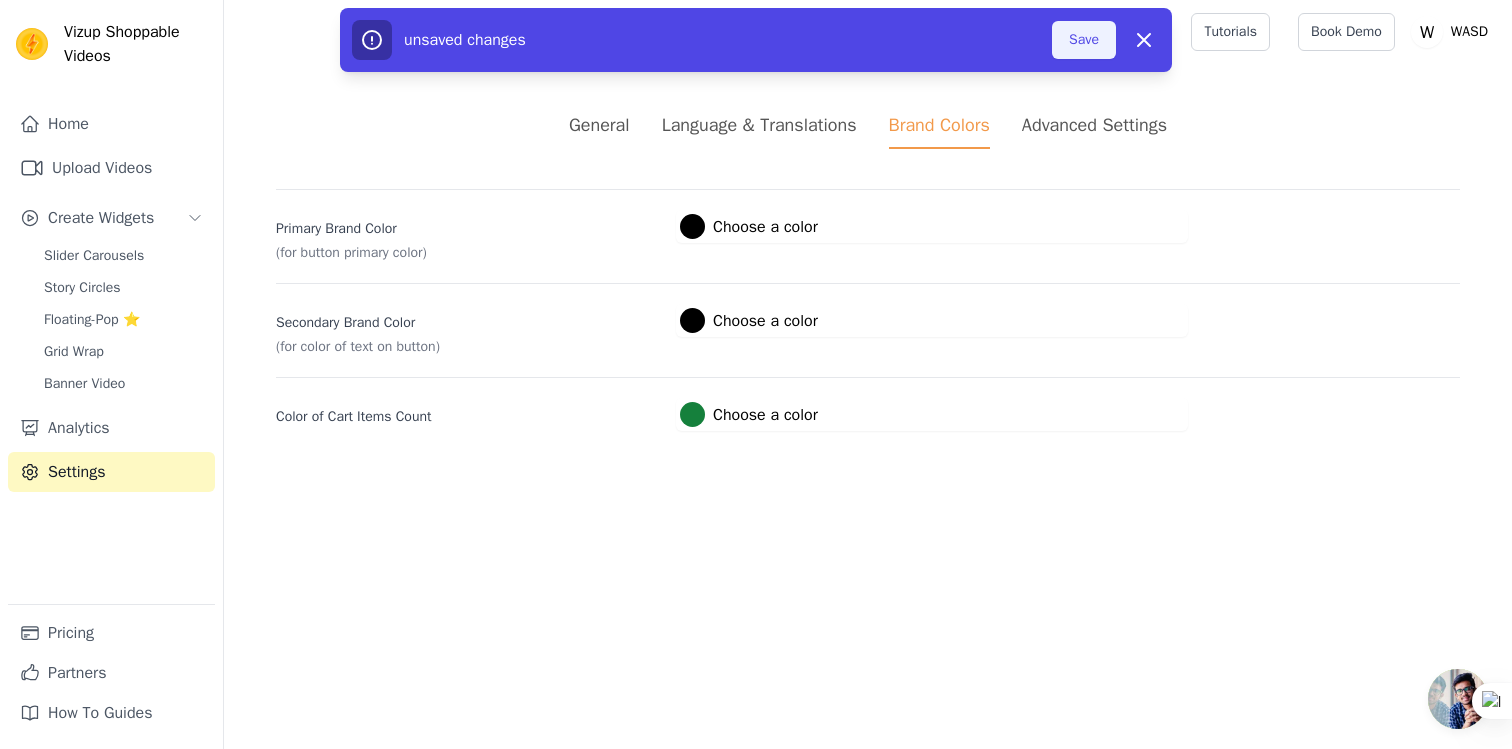 click on "Save" at bounding box center [1084, 40] 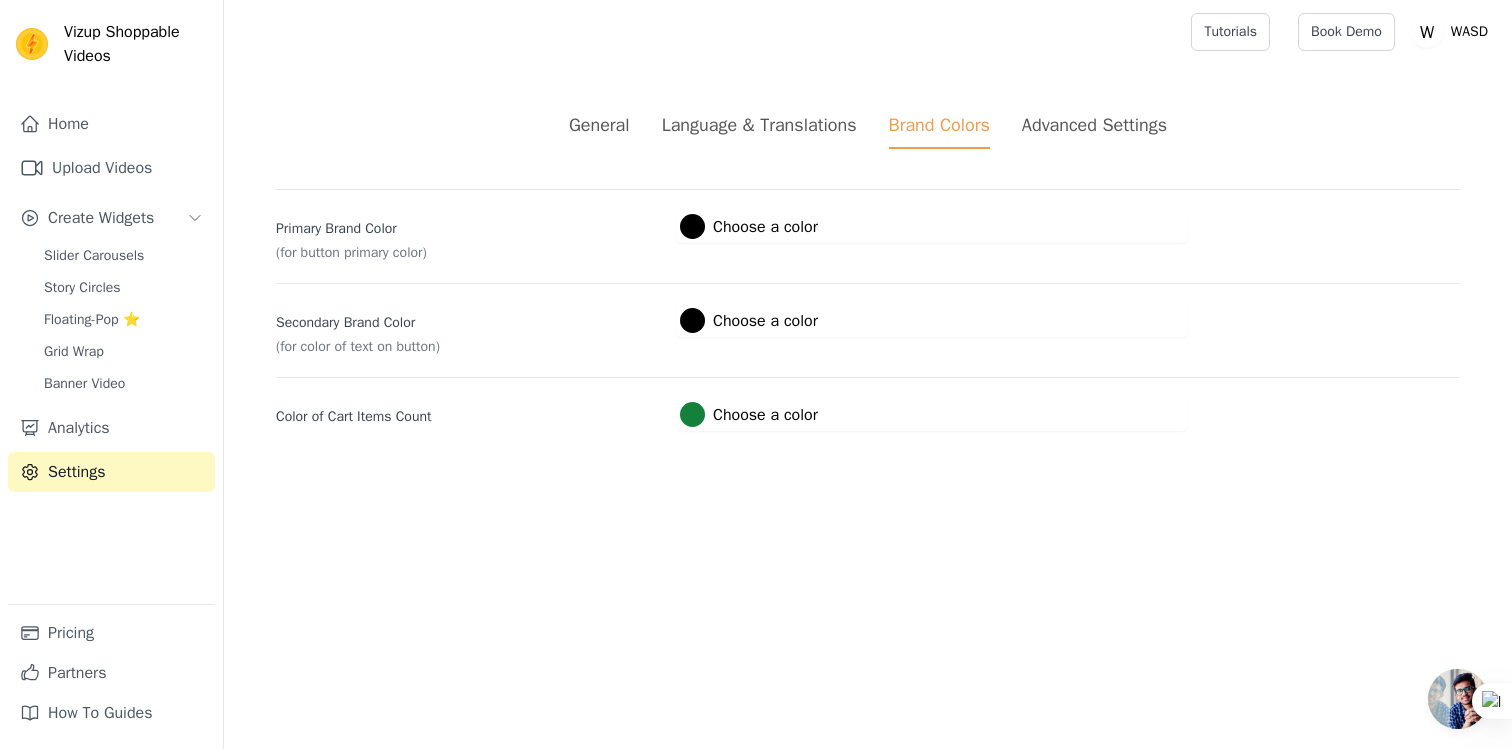 click at bounding box center (692, 320) 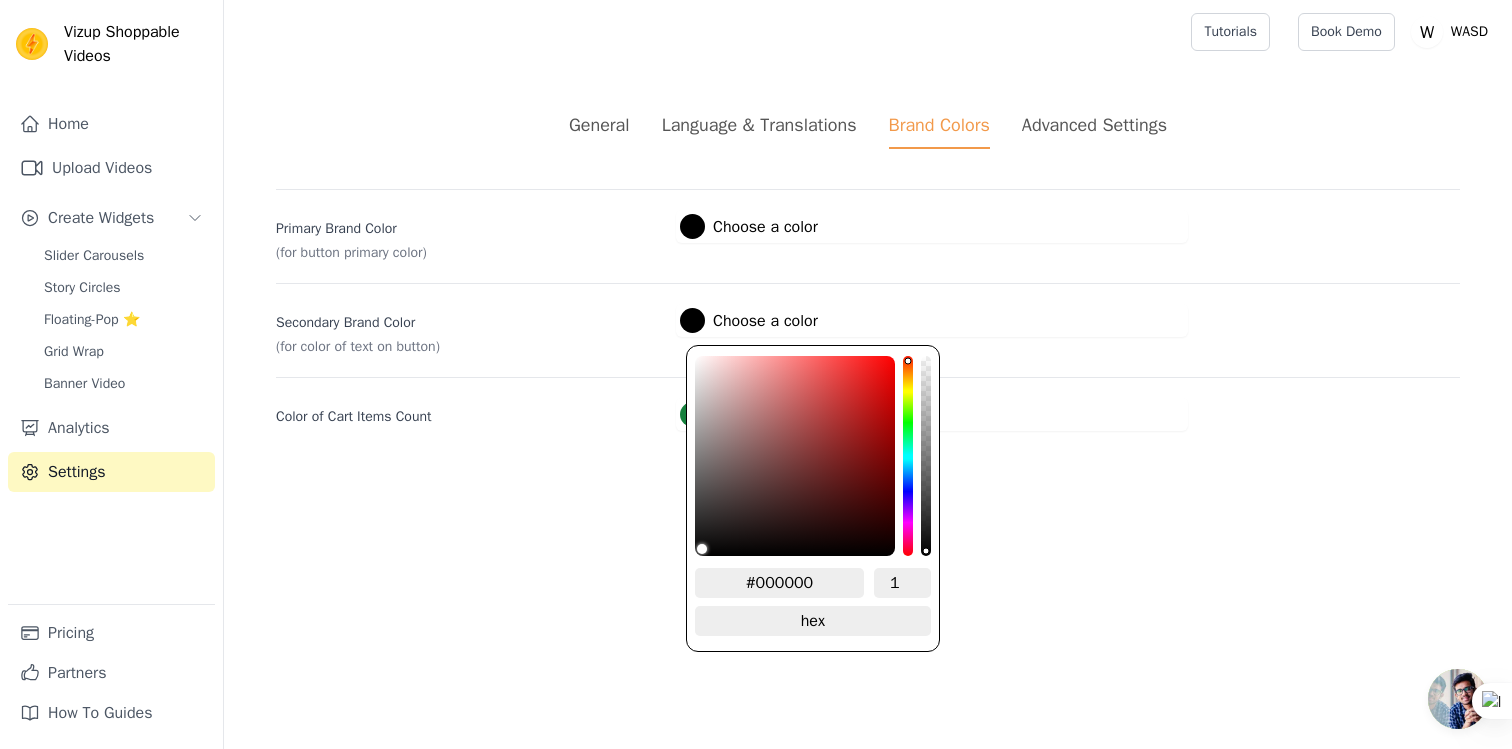 type on "#e2d2d2" 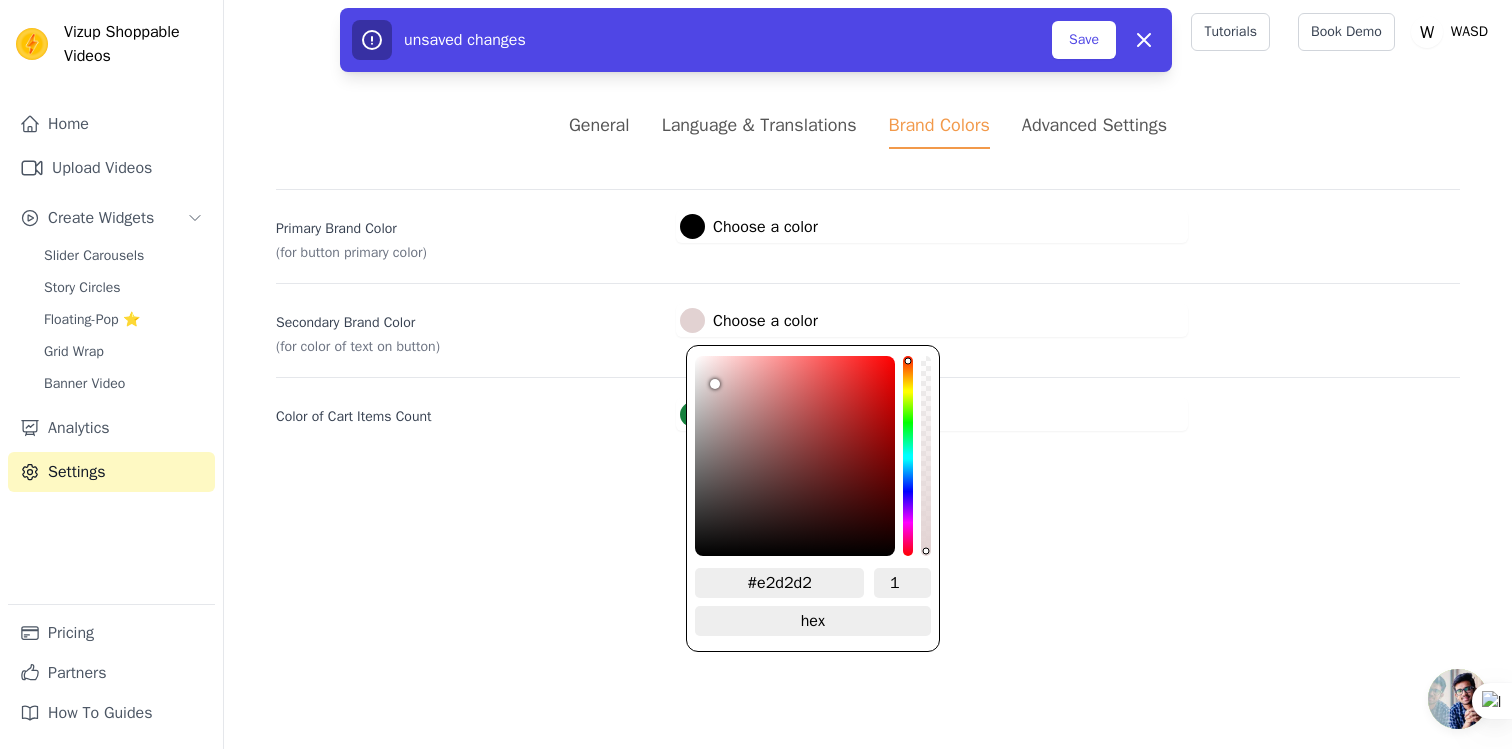 type on "#e3d3d3" 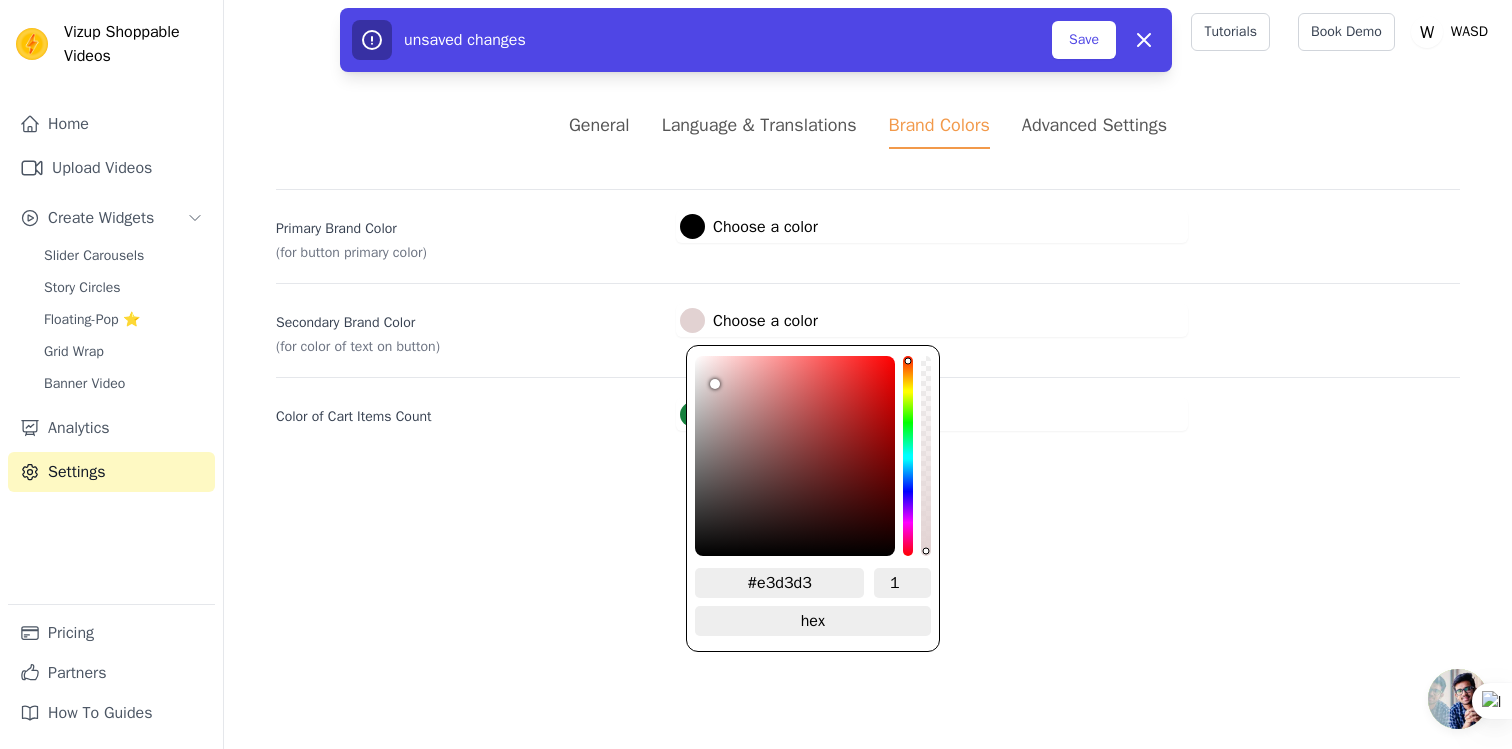 type on "#e3d4d4" 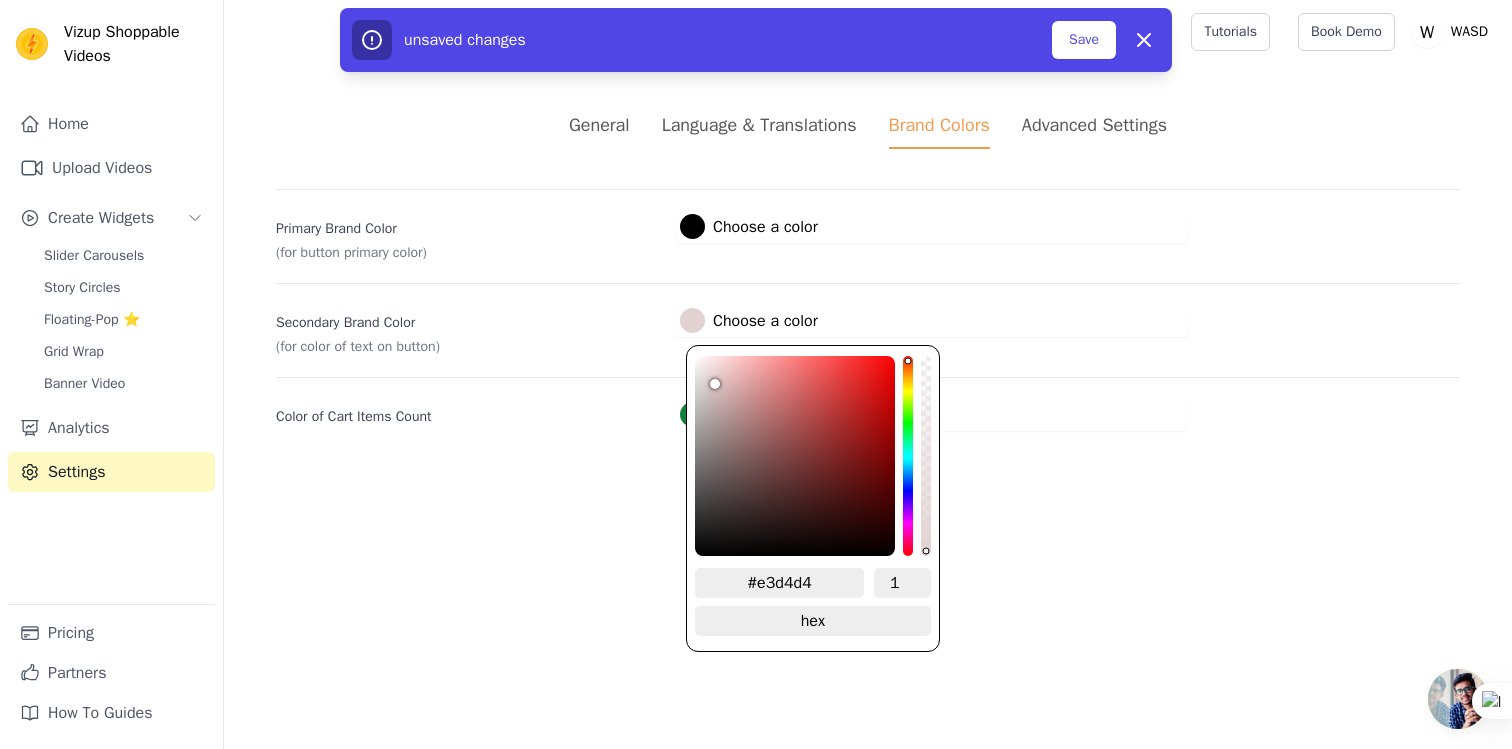 type on "#e6d8d8" 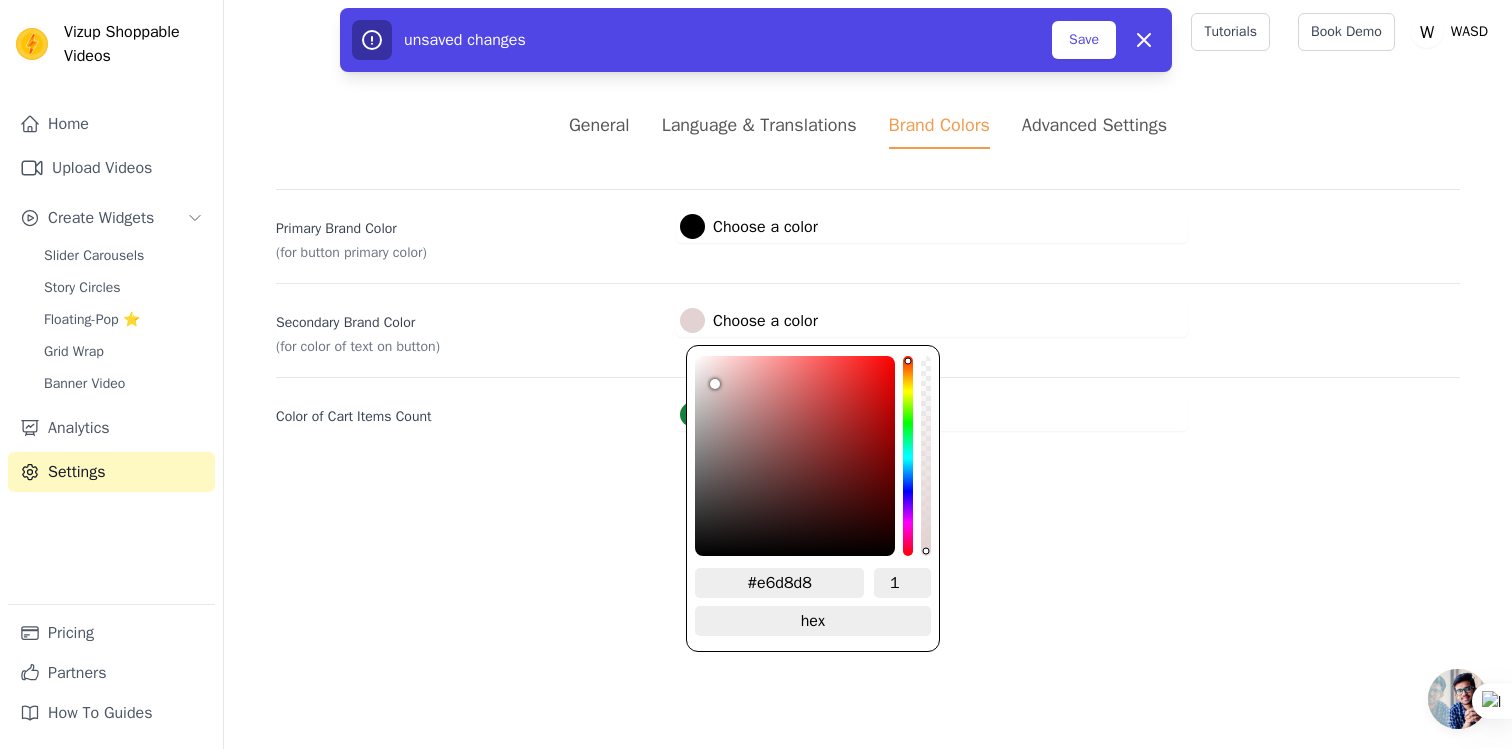 type on "#ebe0e0" 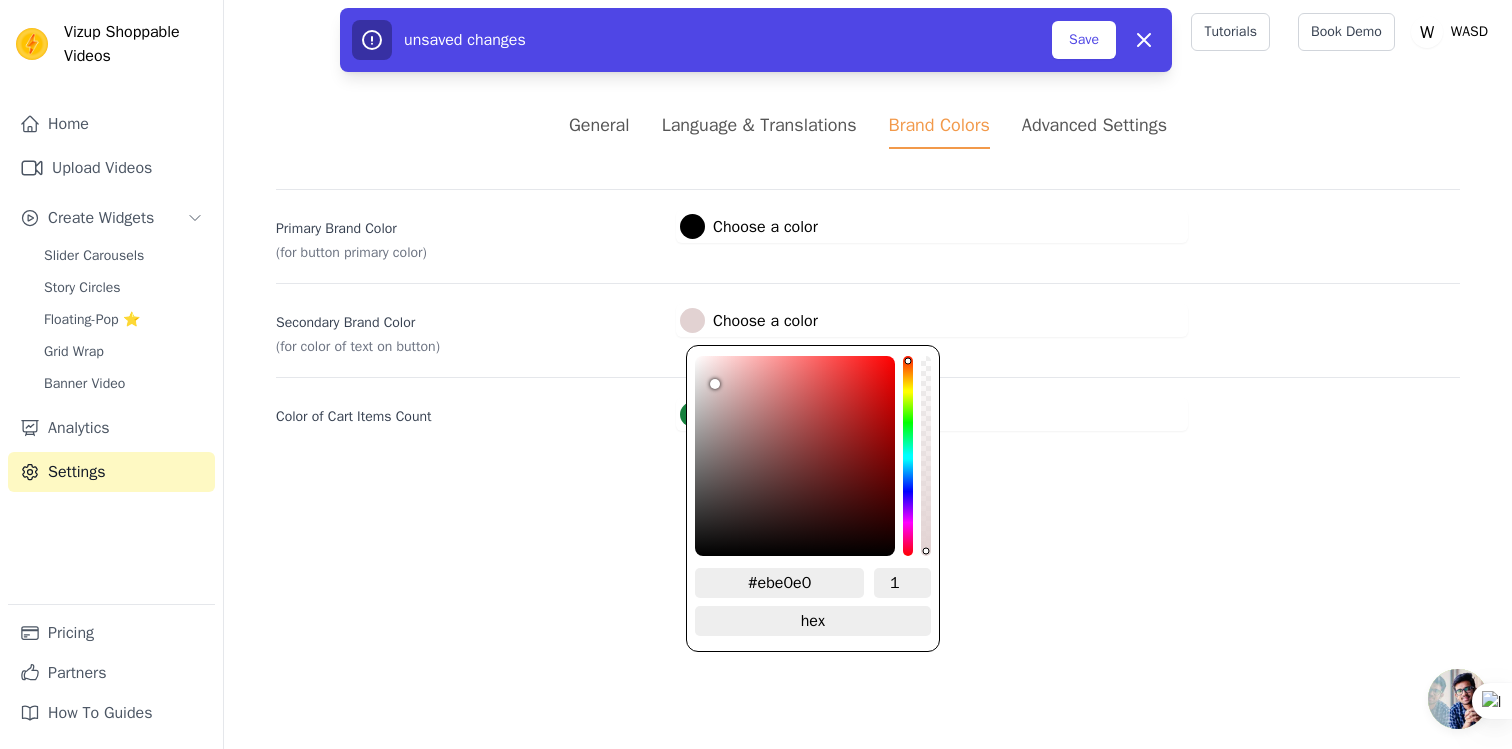 type on "#f0e7e7" 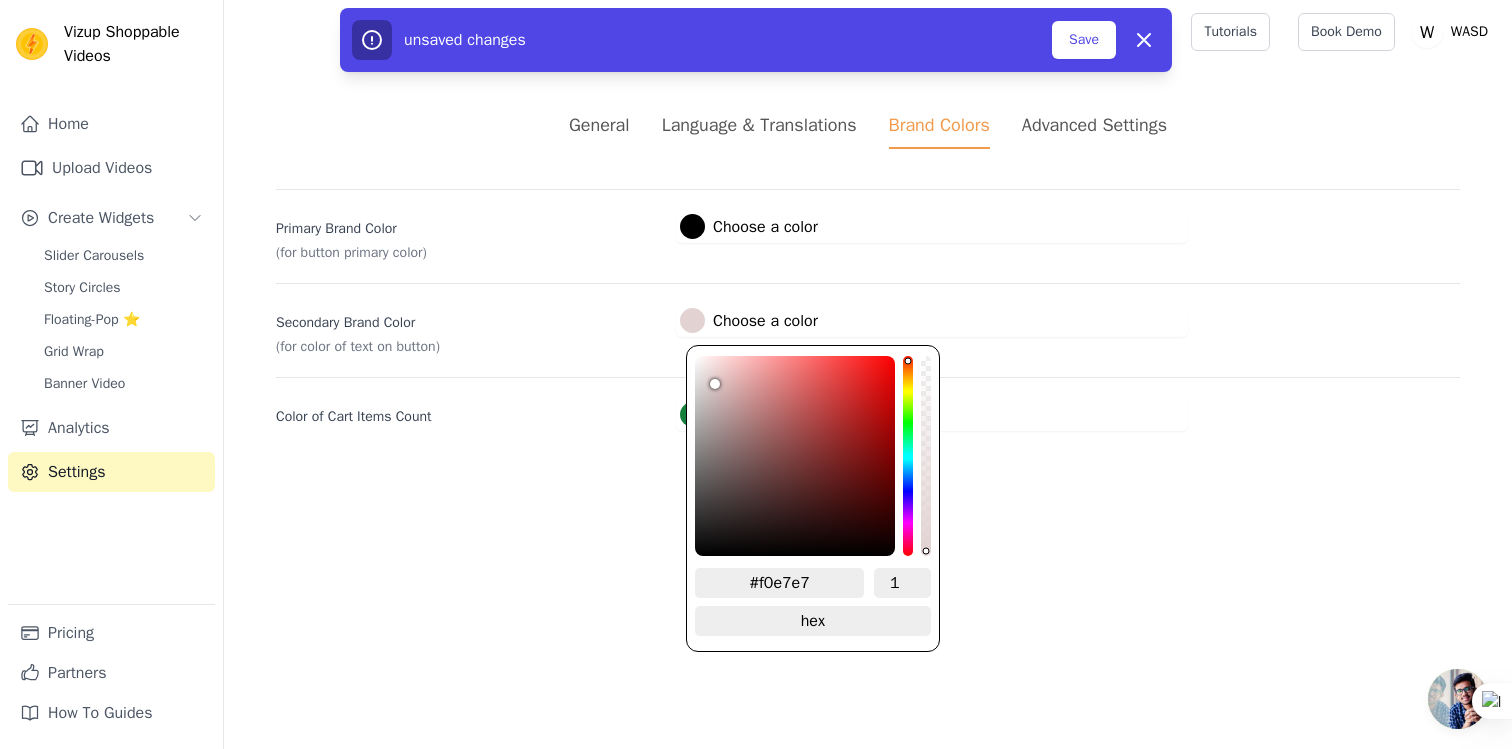 type on "#f5efef" 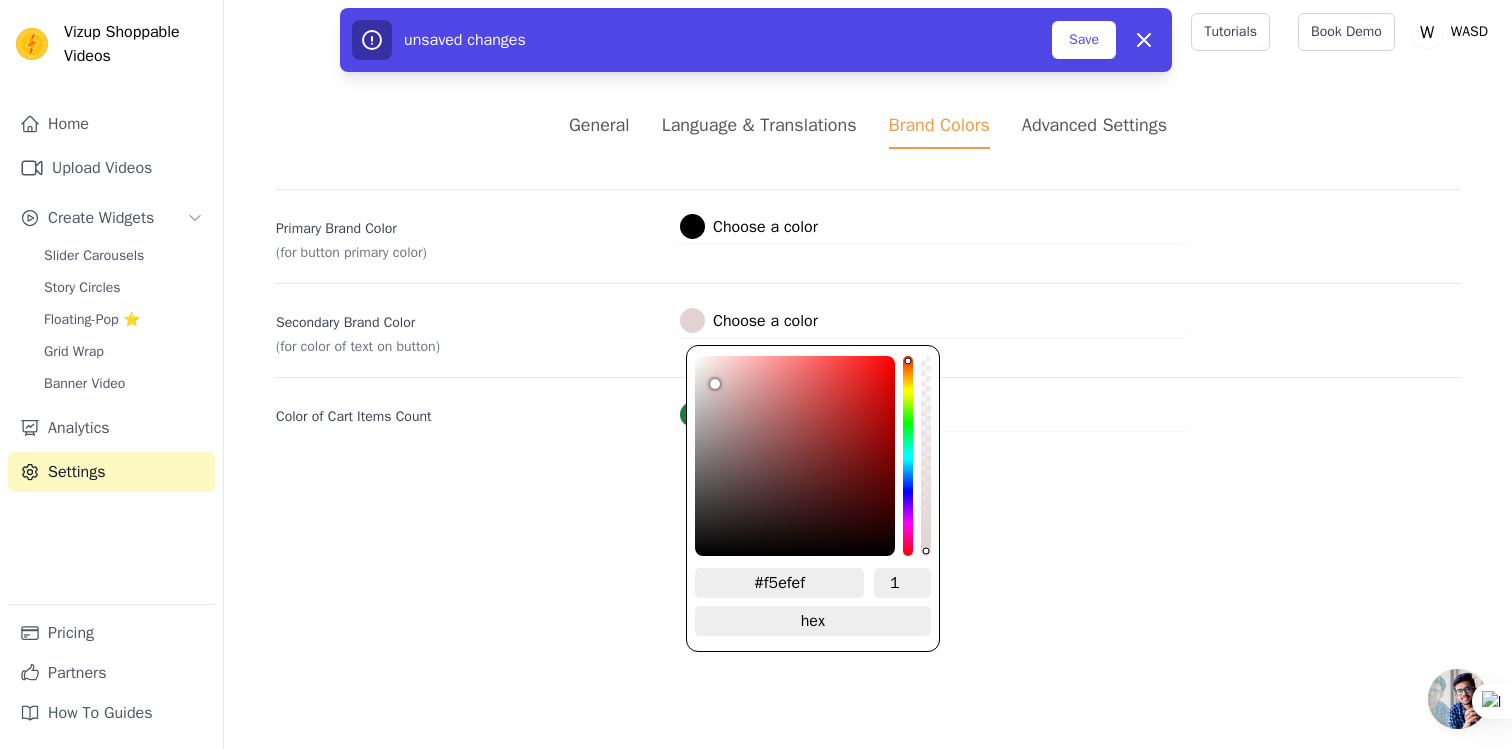 type on "#f9f6f6" 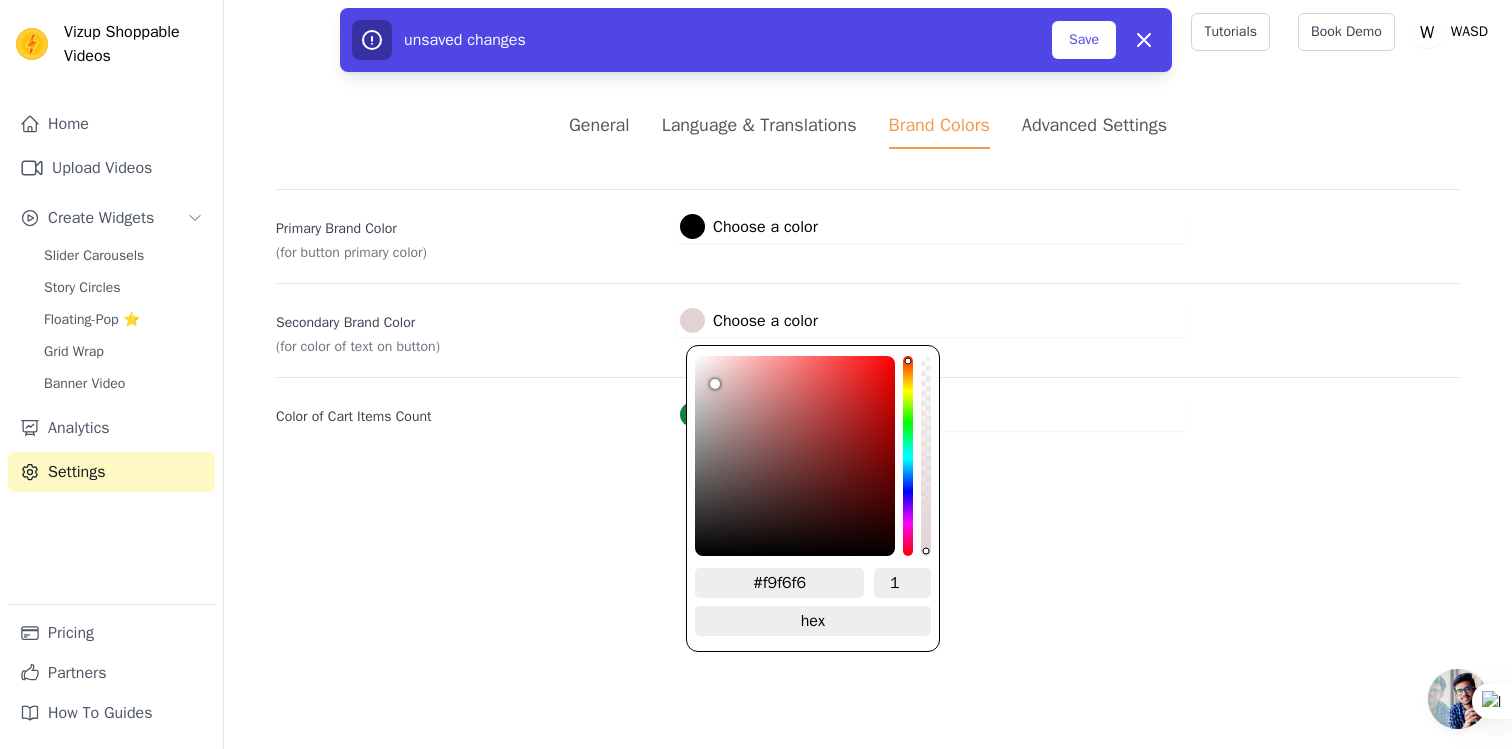type on "#fbfafa" 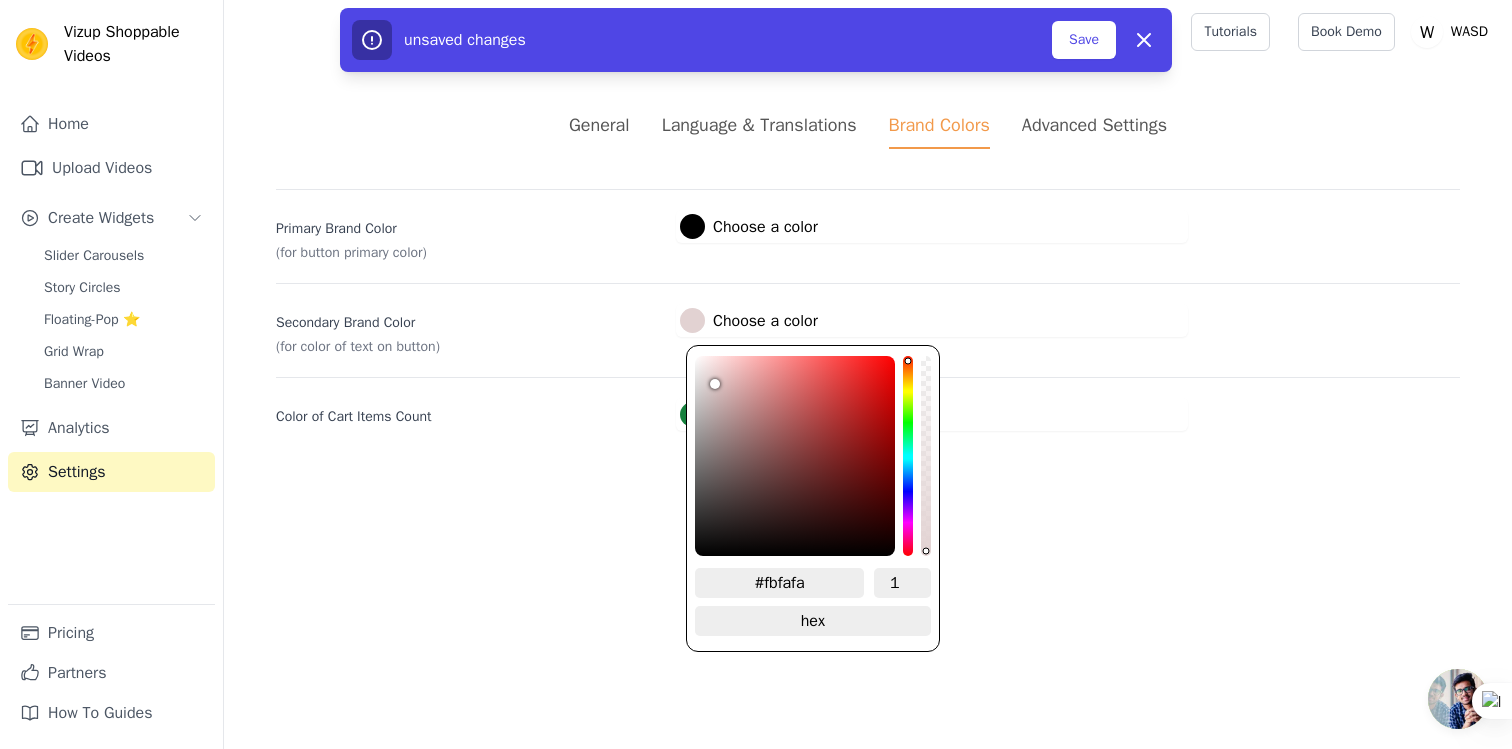 type on "#ffffff" 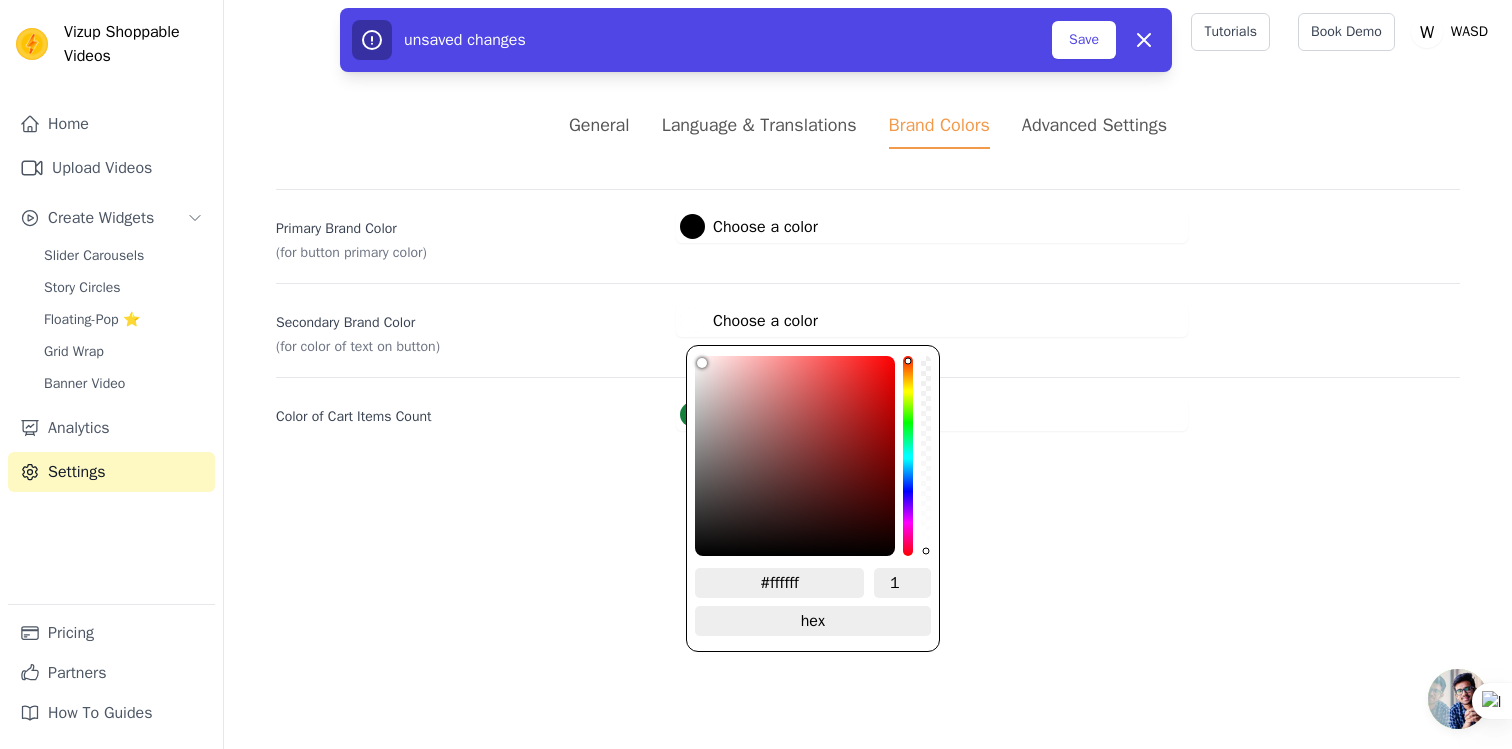 drag, startPoint x: 709, startPoint y: 378, endPoint x: 675, endPoint y: 328, distance: 60.464867 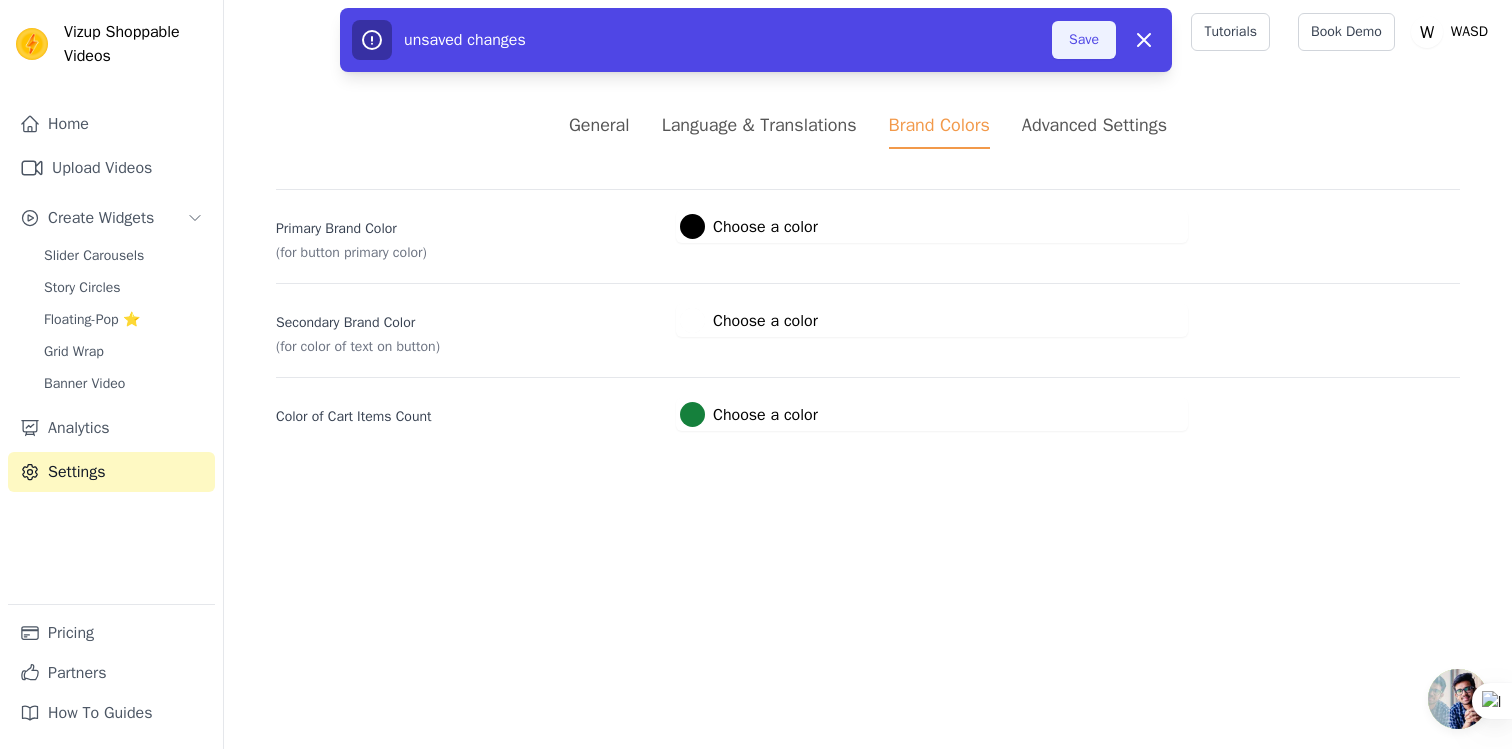 click on "Save" at bounding box center (1084, 40) 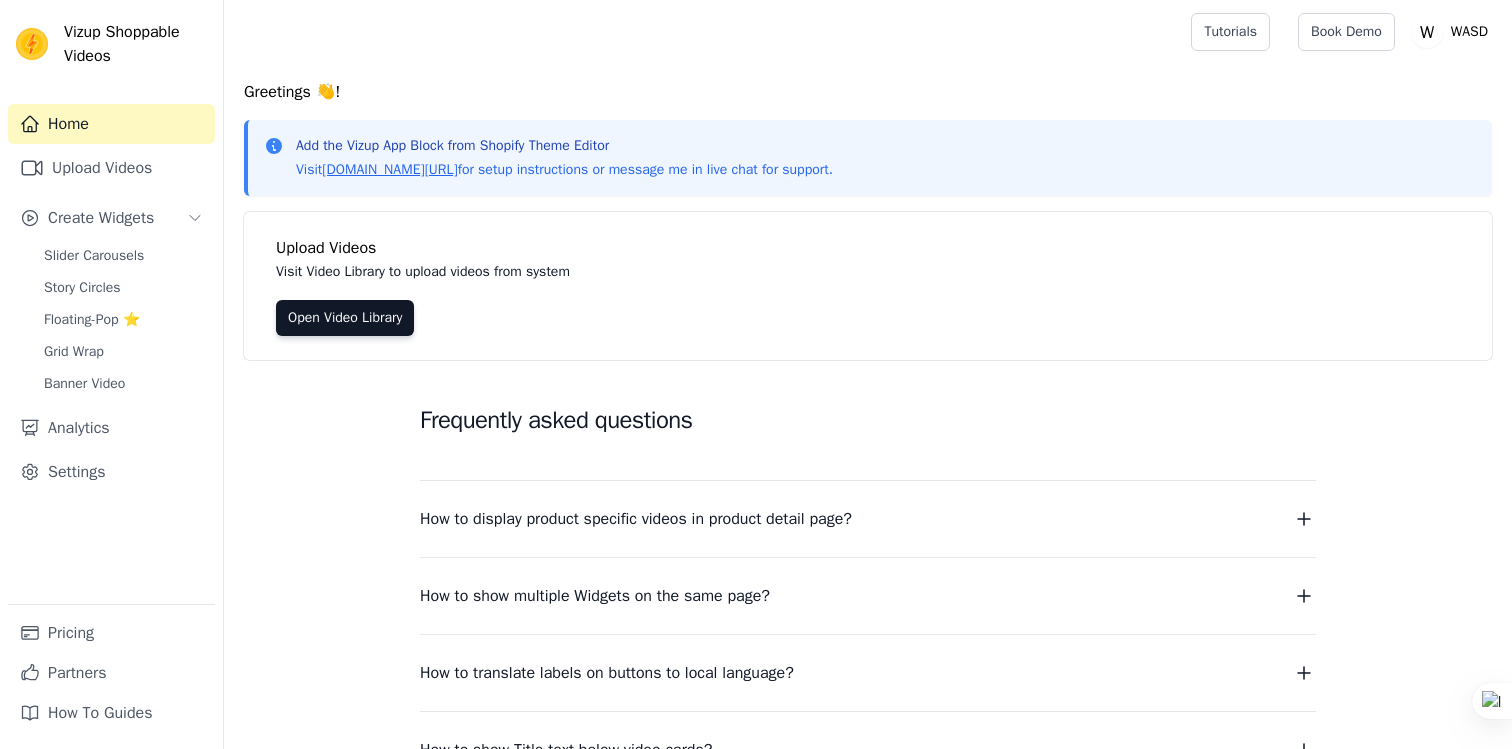 scroll, scrollTop: 0, scrollLeft: 0, axis: both 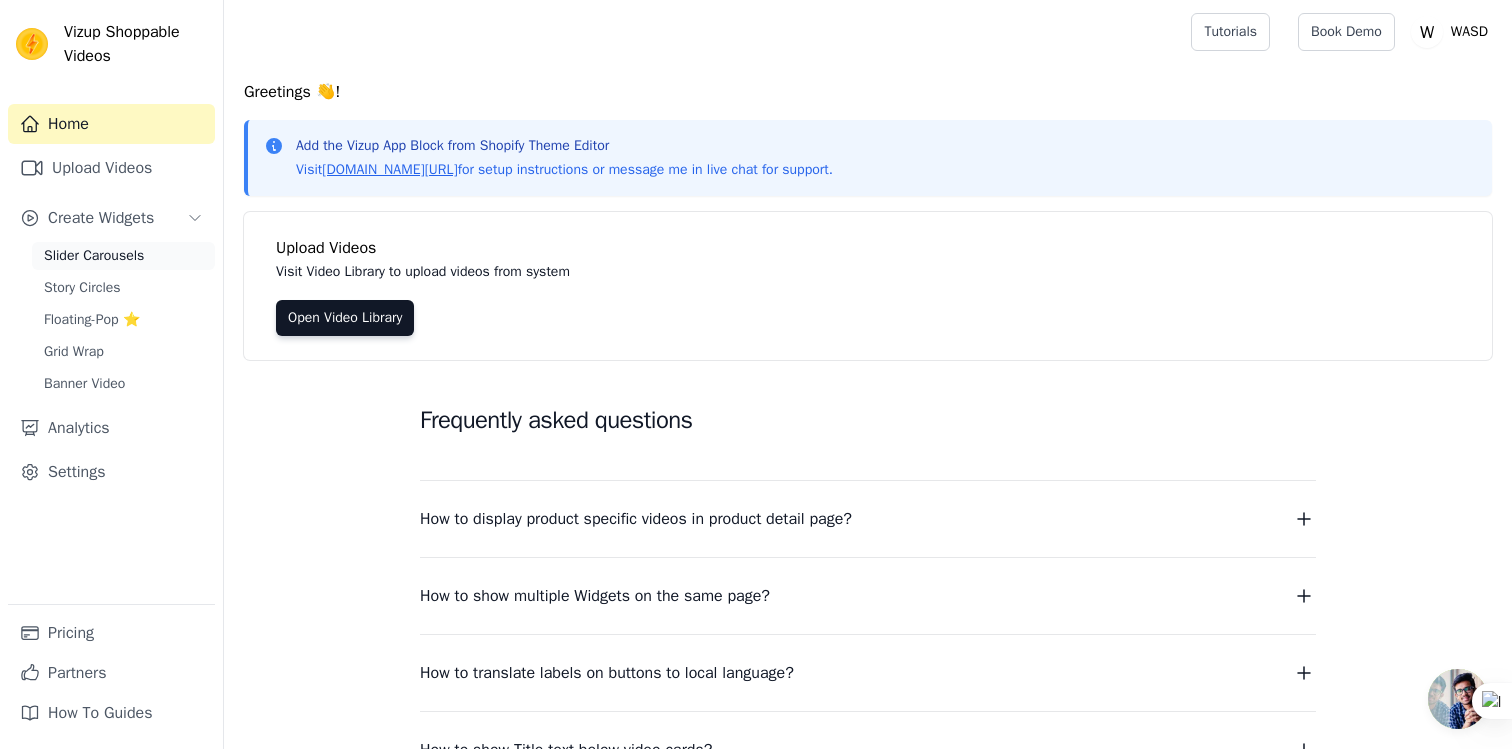 click on "Slider Carousels" at bounding box center [123, 256] 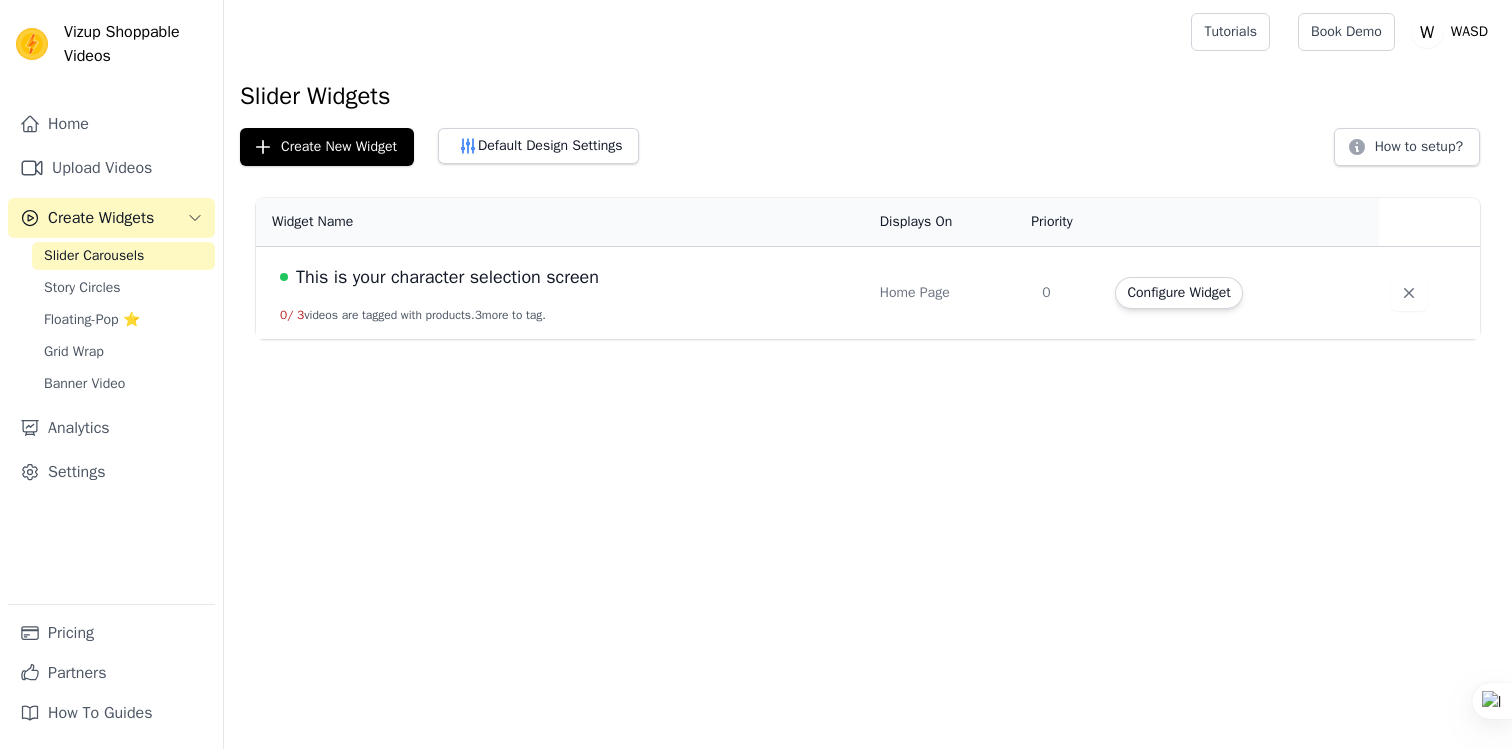 scroll, scrollTop: 0, scrollLeft: 0, axis: both 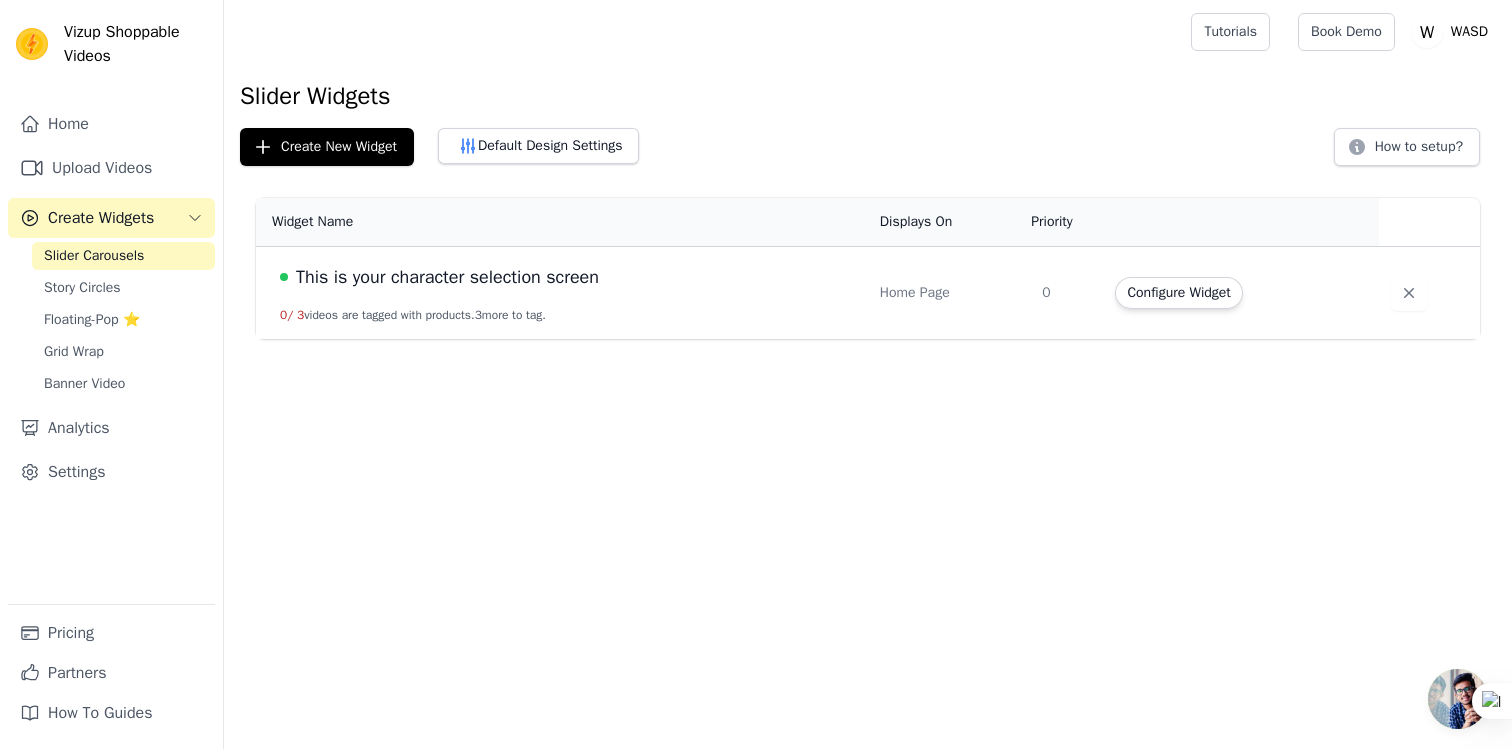 click on "This is your character selection screen" at bounding box center [447, 277] 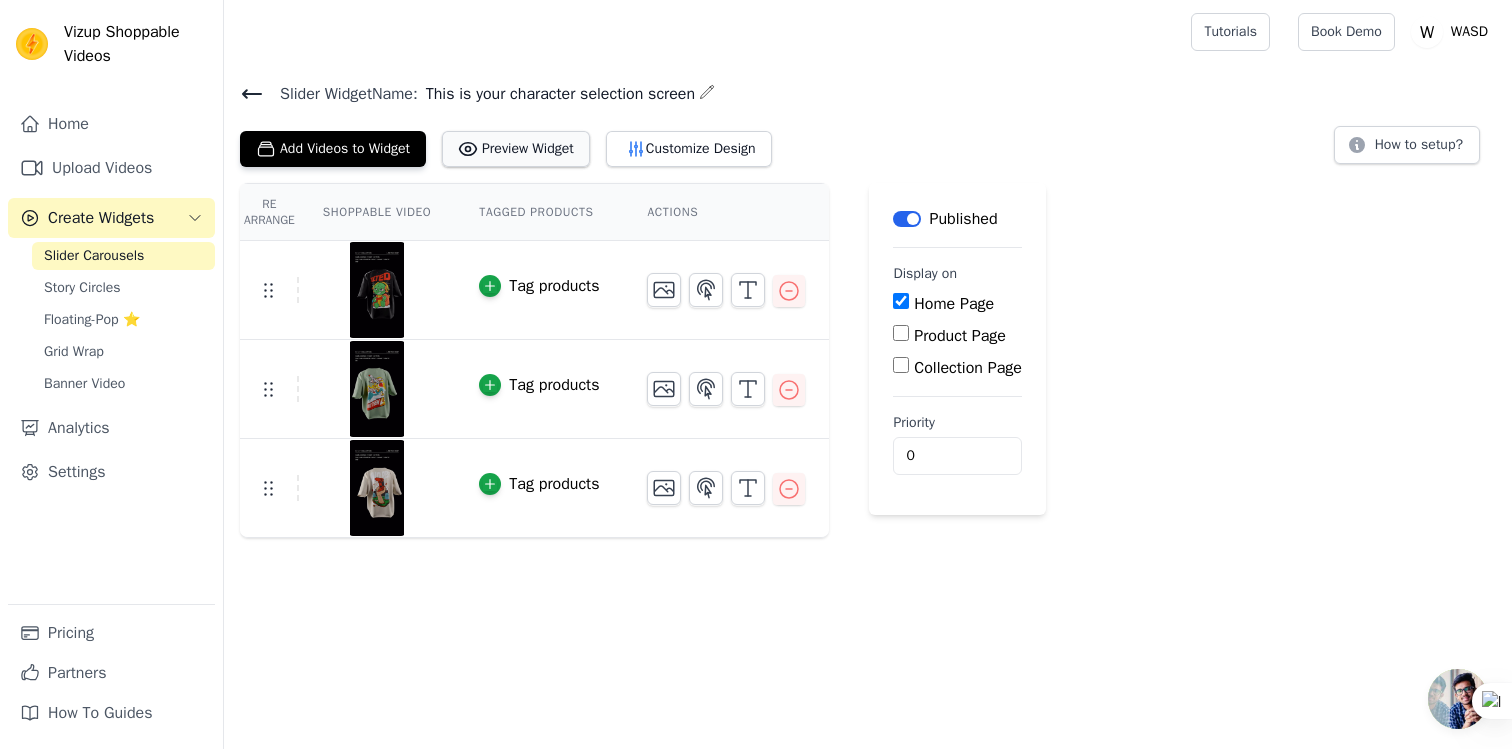 click on "Preview Widget" at bounding box center [516, 149] 